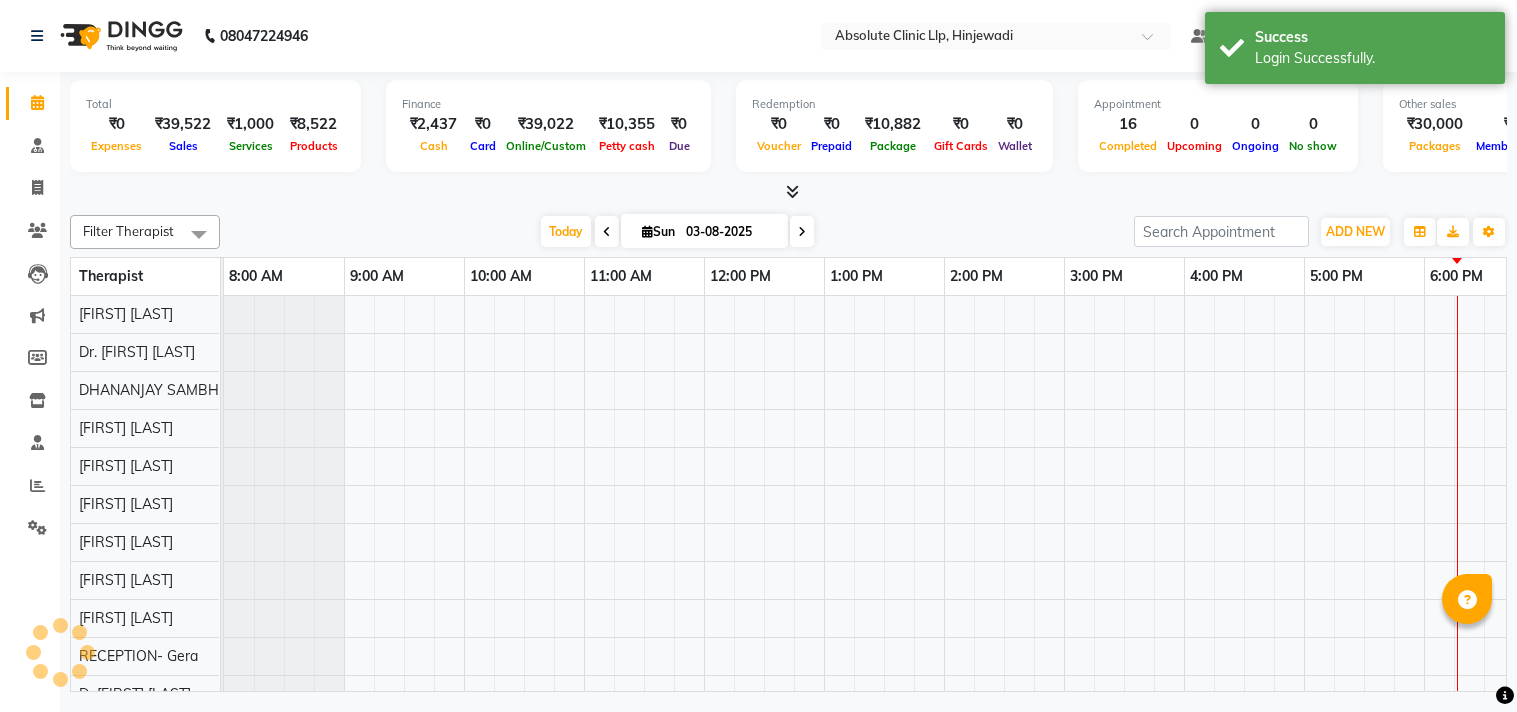 scroll, scrollTop: 0, scrollLeft: 0, axis: both 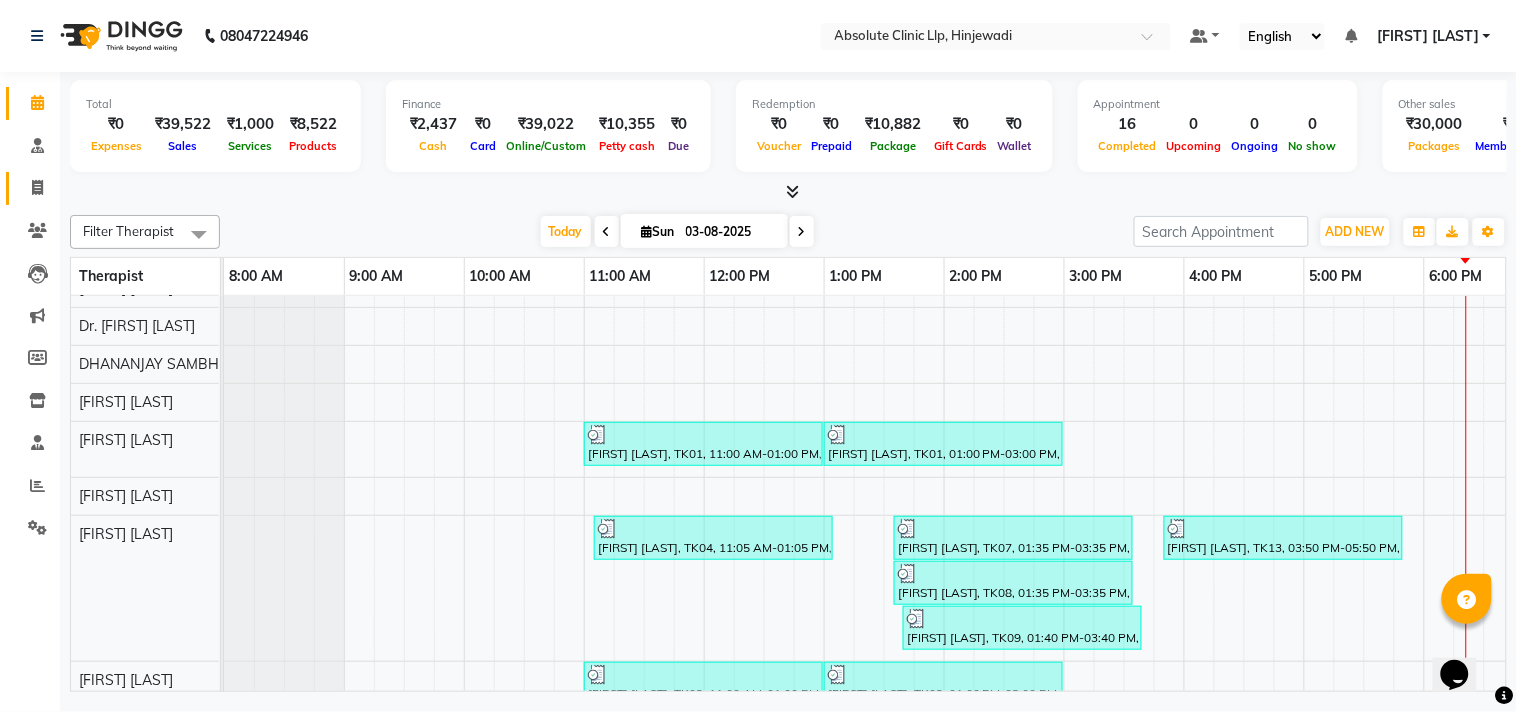 click 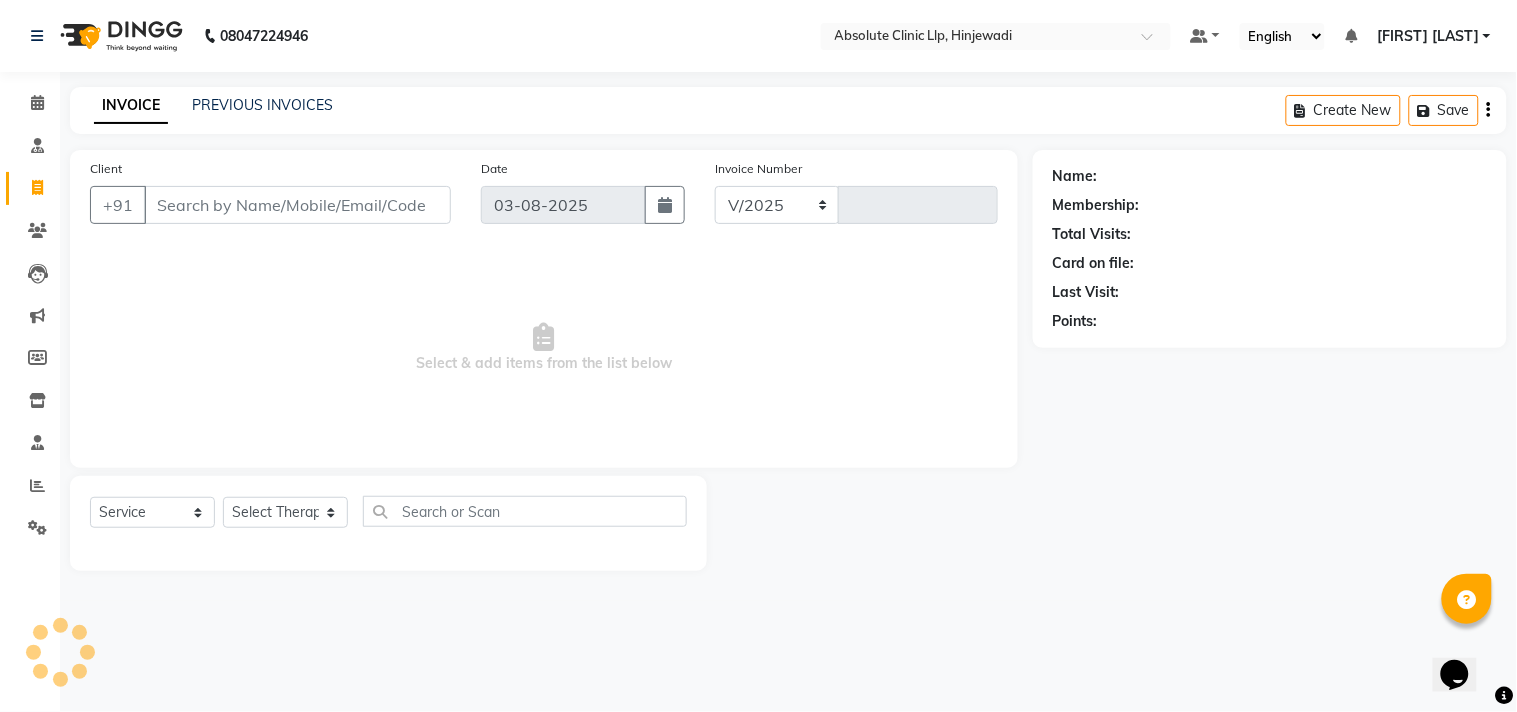 select on "5113" 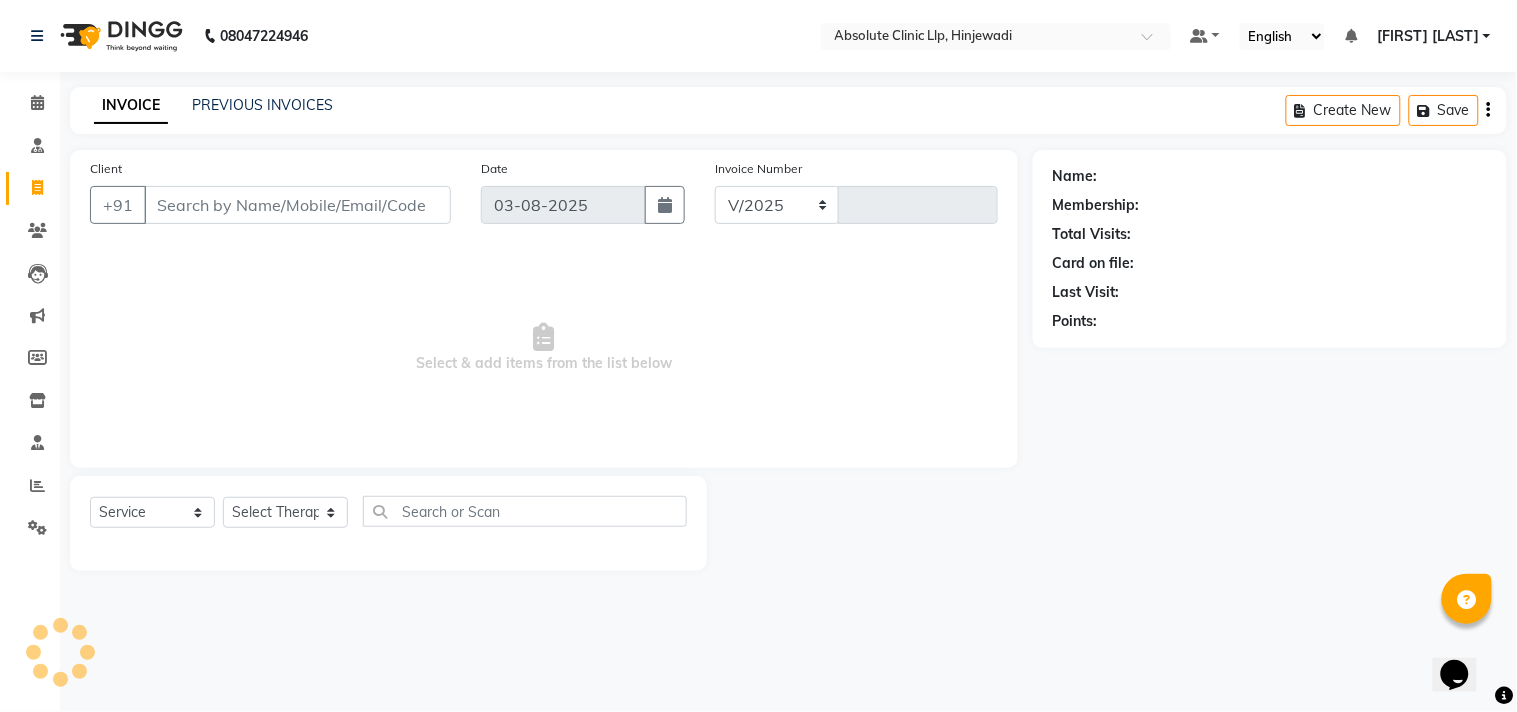 type on "1772" 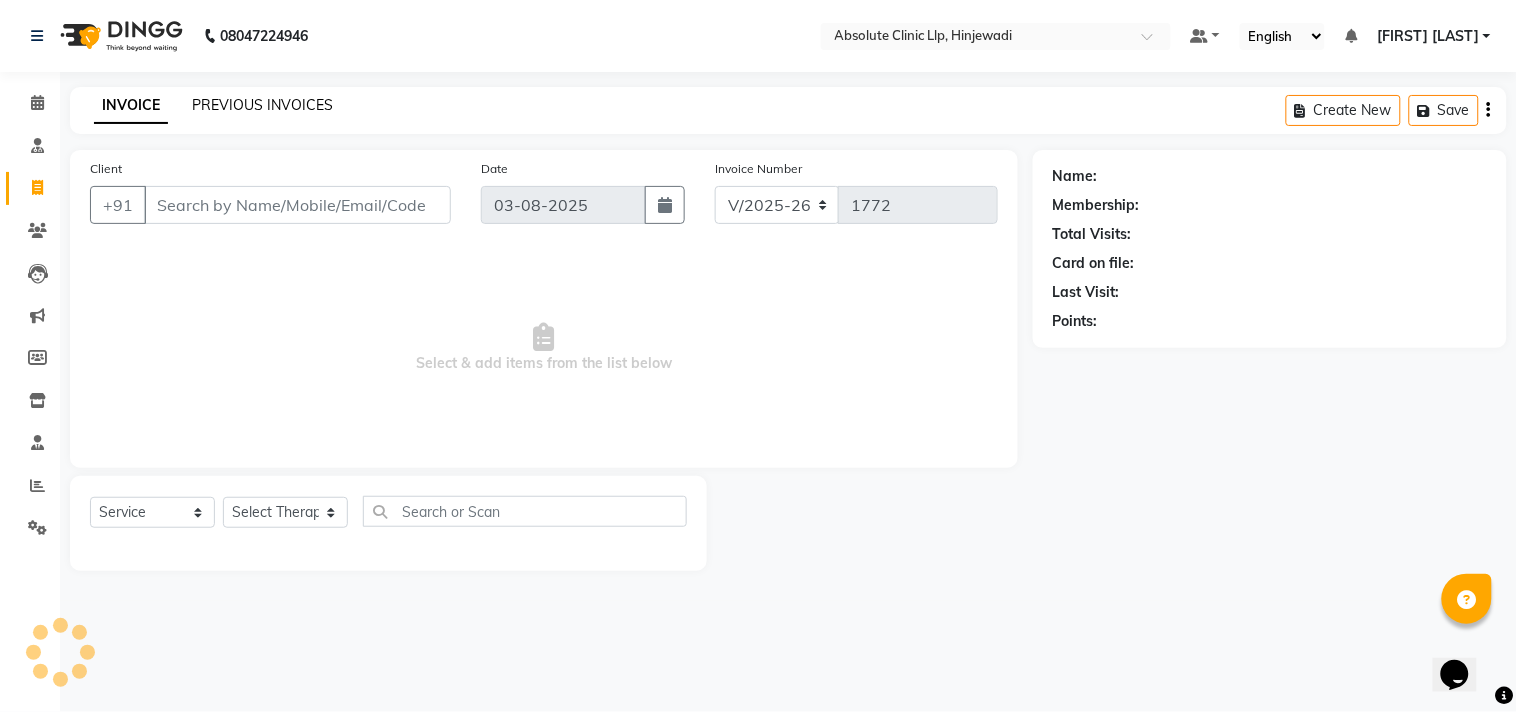 click on "PREVIOUS INVOICES" 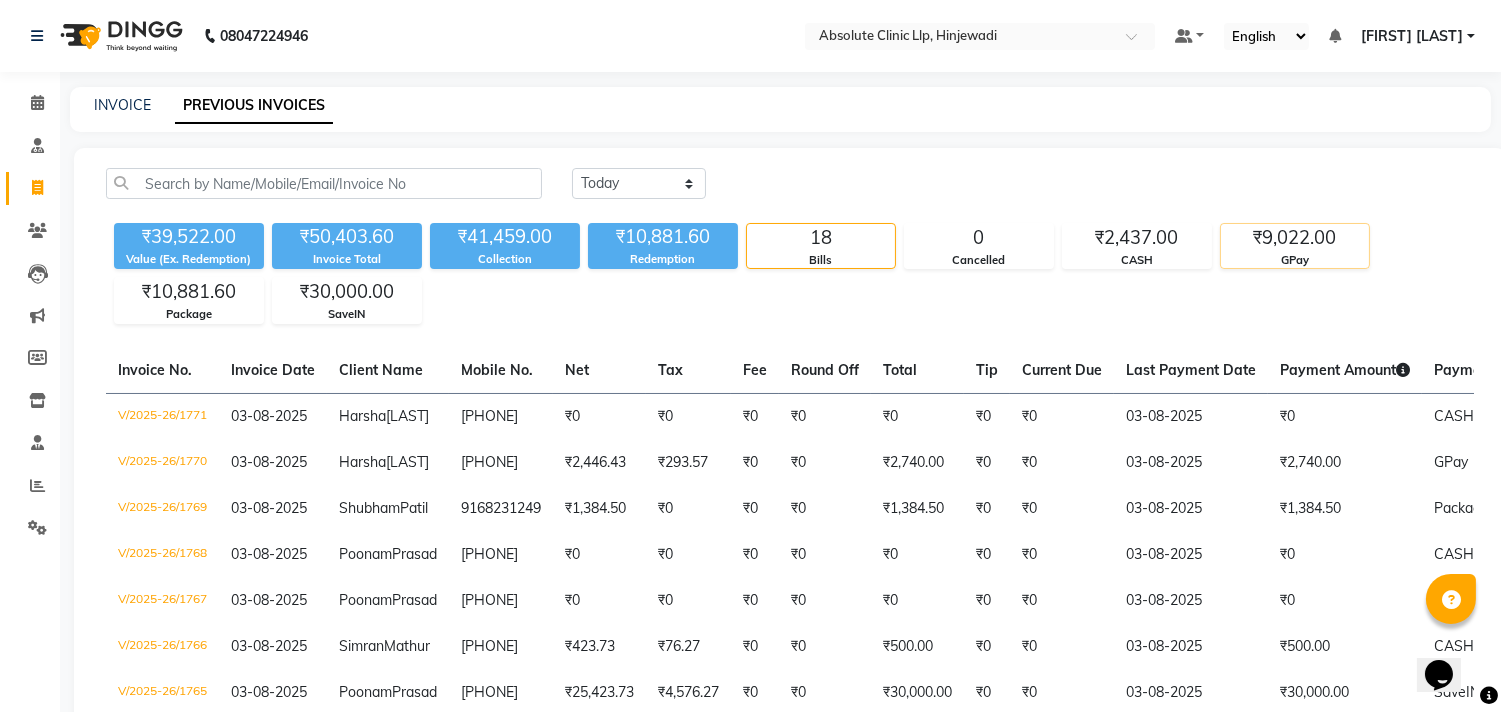click on "₹9,022.00" 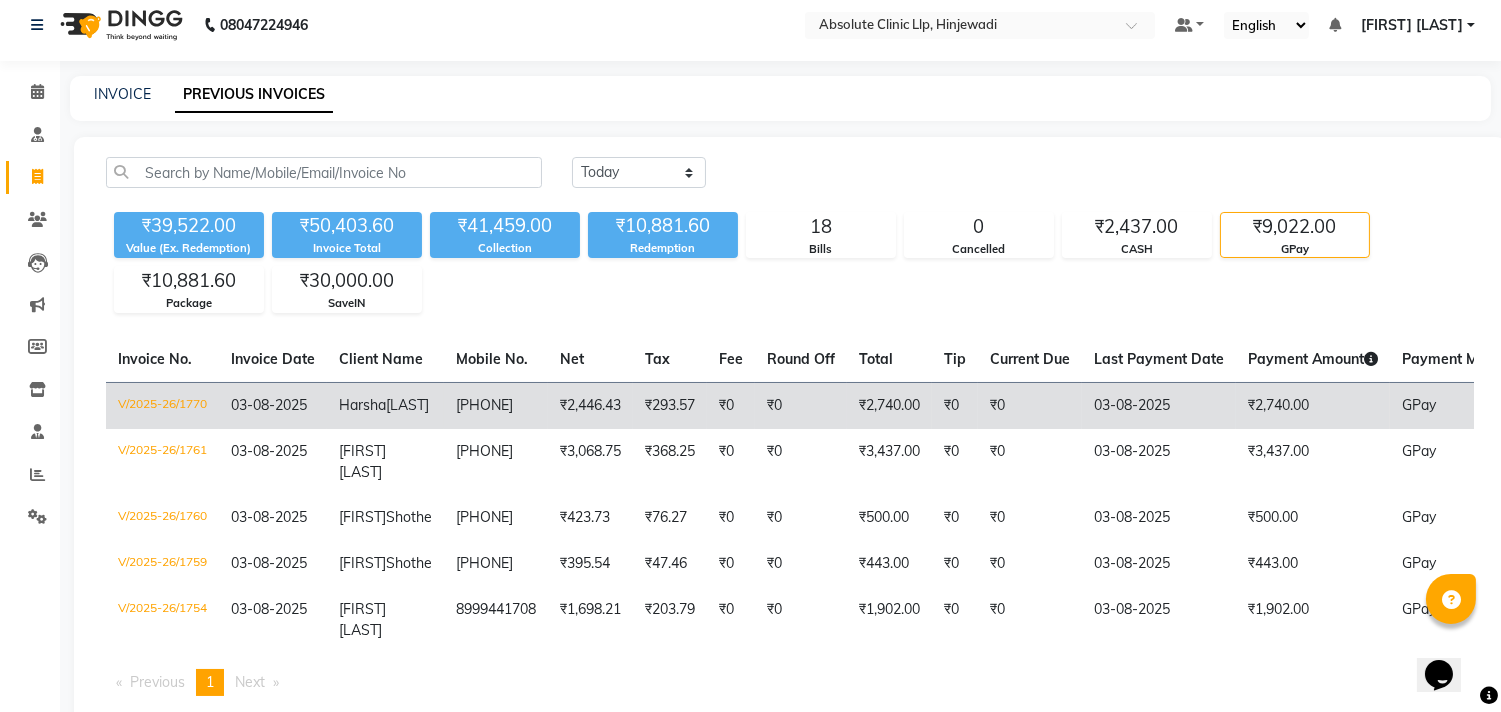 scroll, scrollTop: 7, scrollLeft: 0, axis: vertical 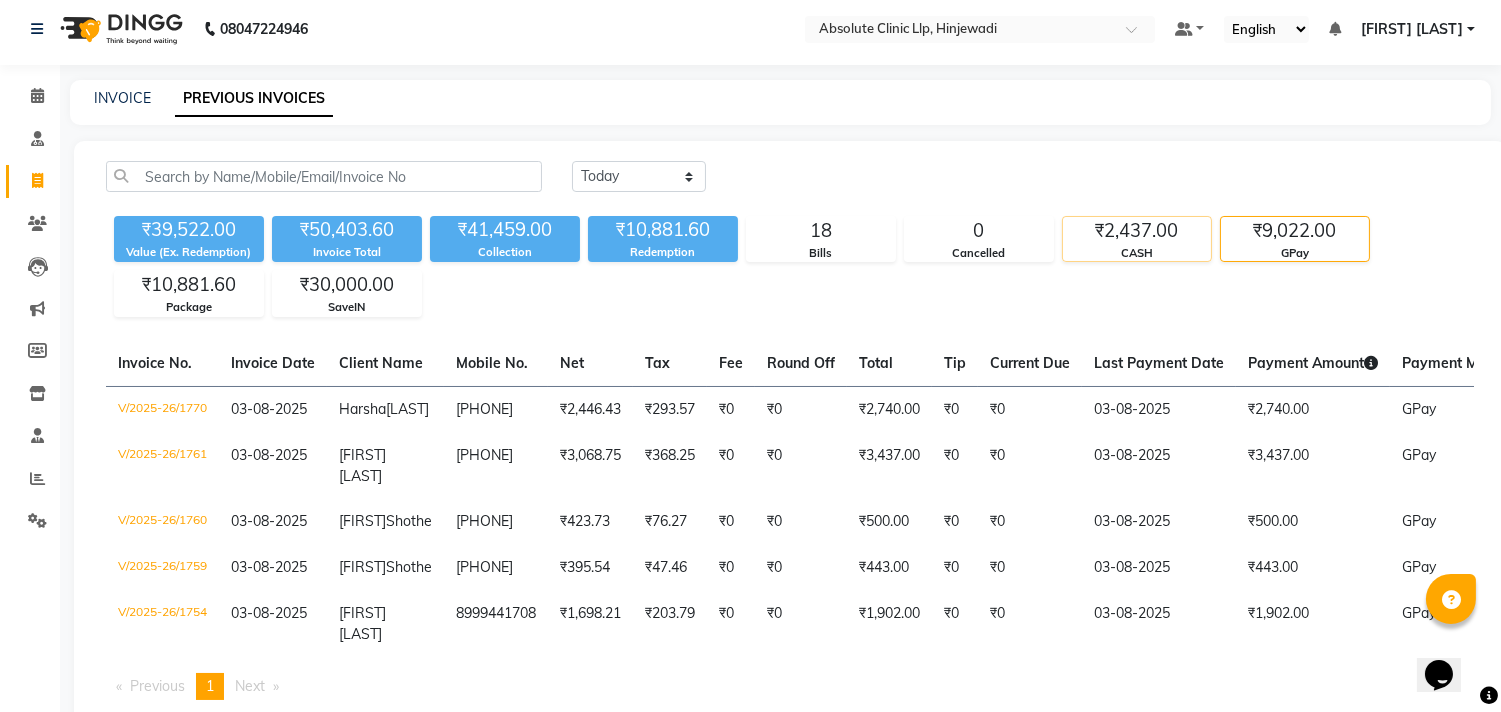 click on "₹2,437.00" 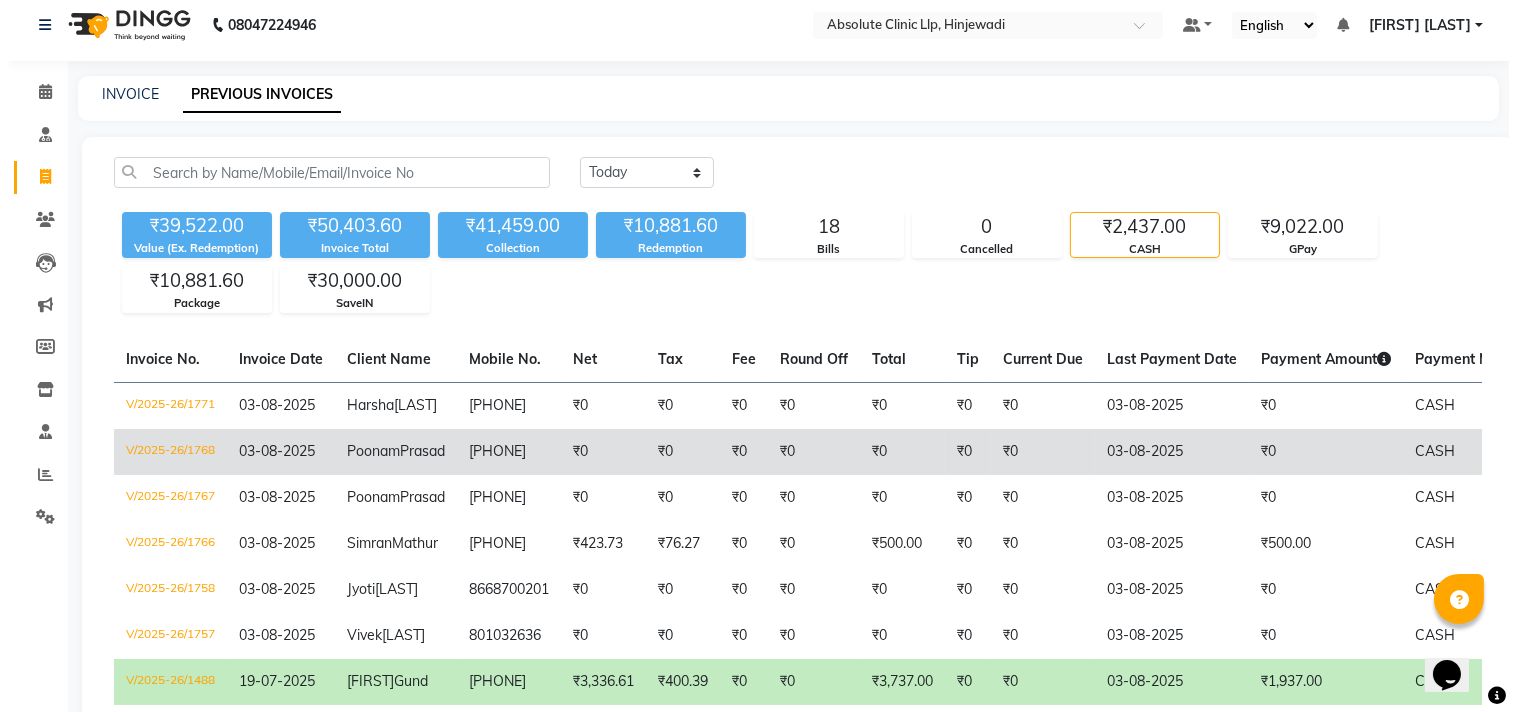 scroll, scrollTop: 0, scrollLeft: 0, axis: both 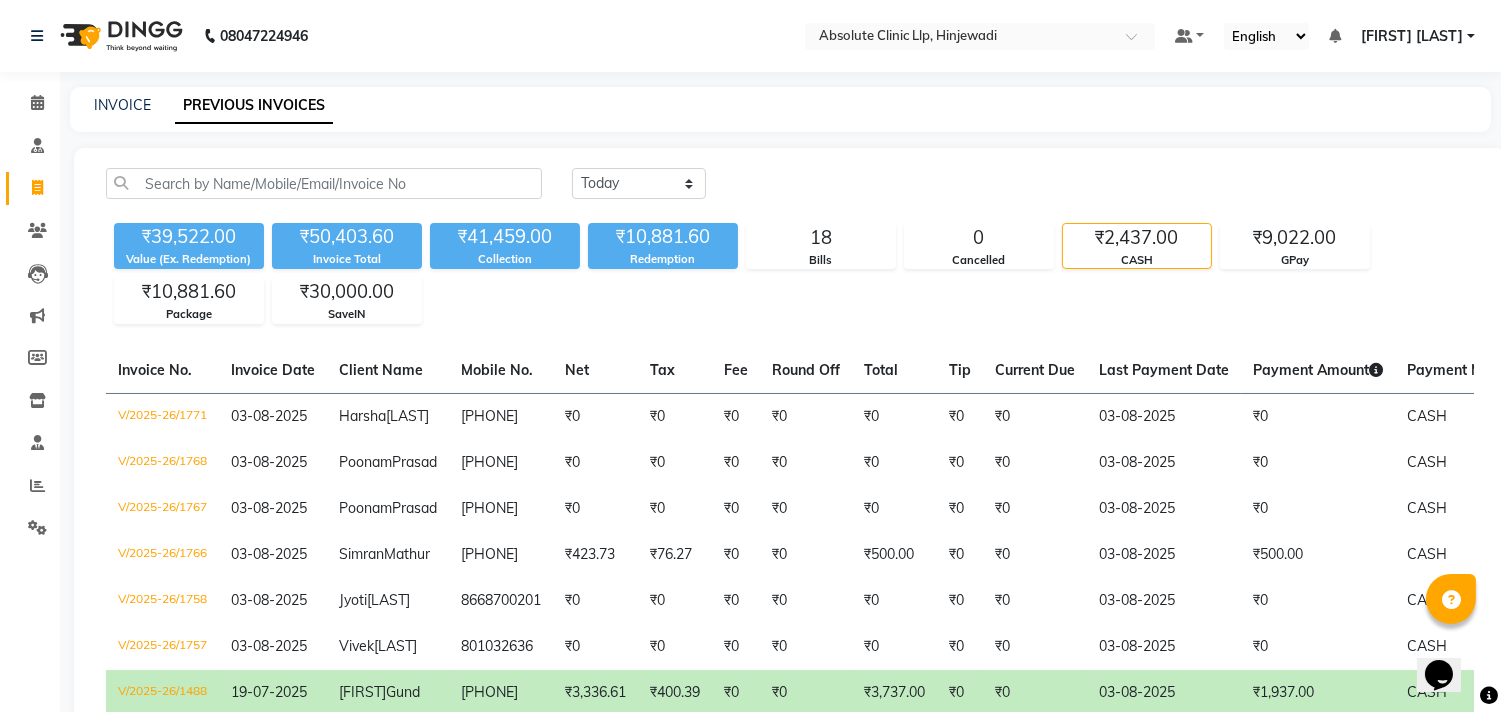 click 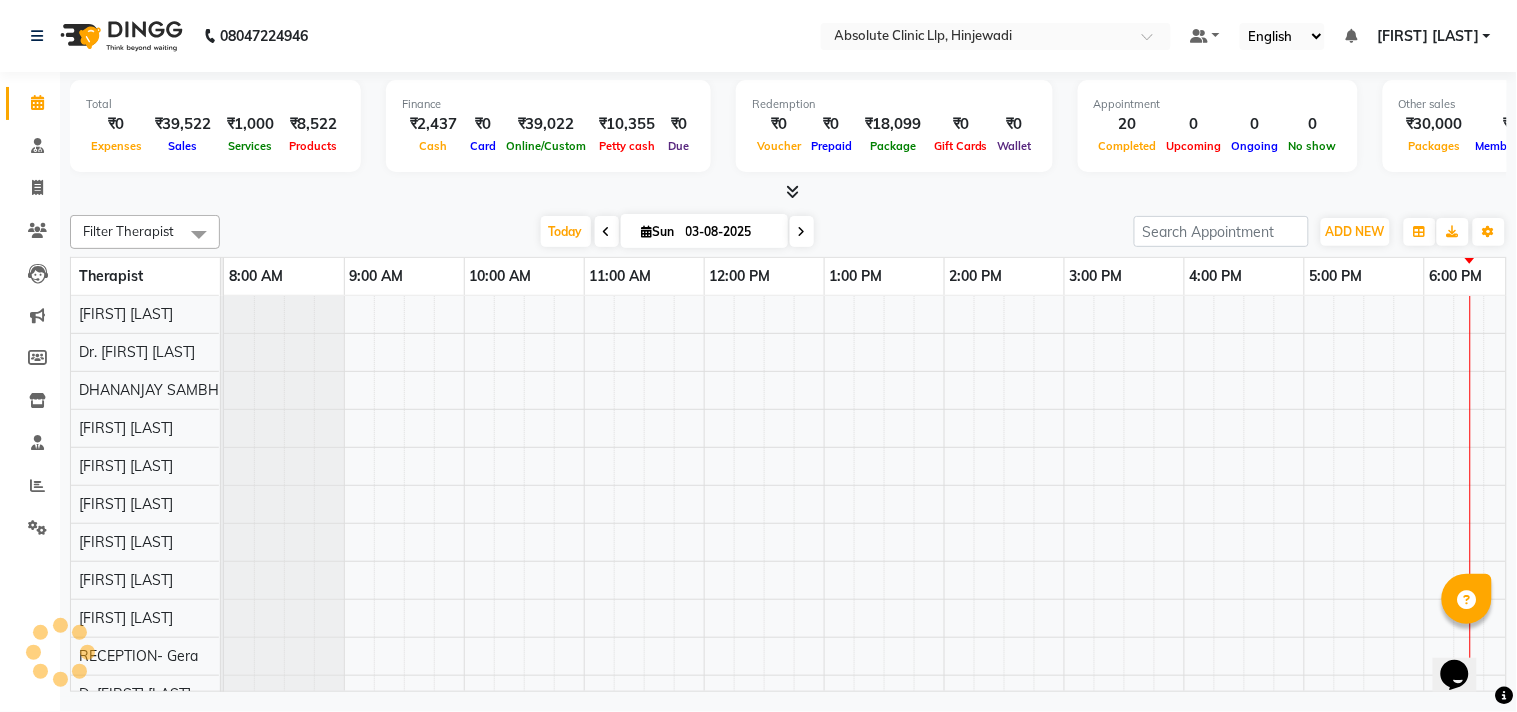 scroll, scrollTop: 0, scrollLeft: 277, axis: horizontal 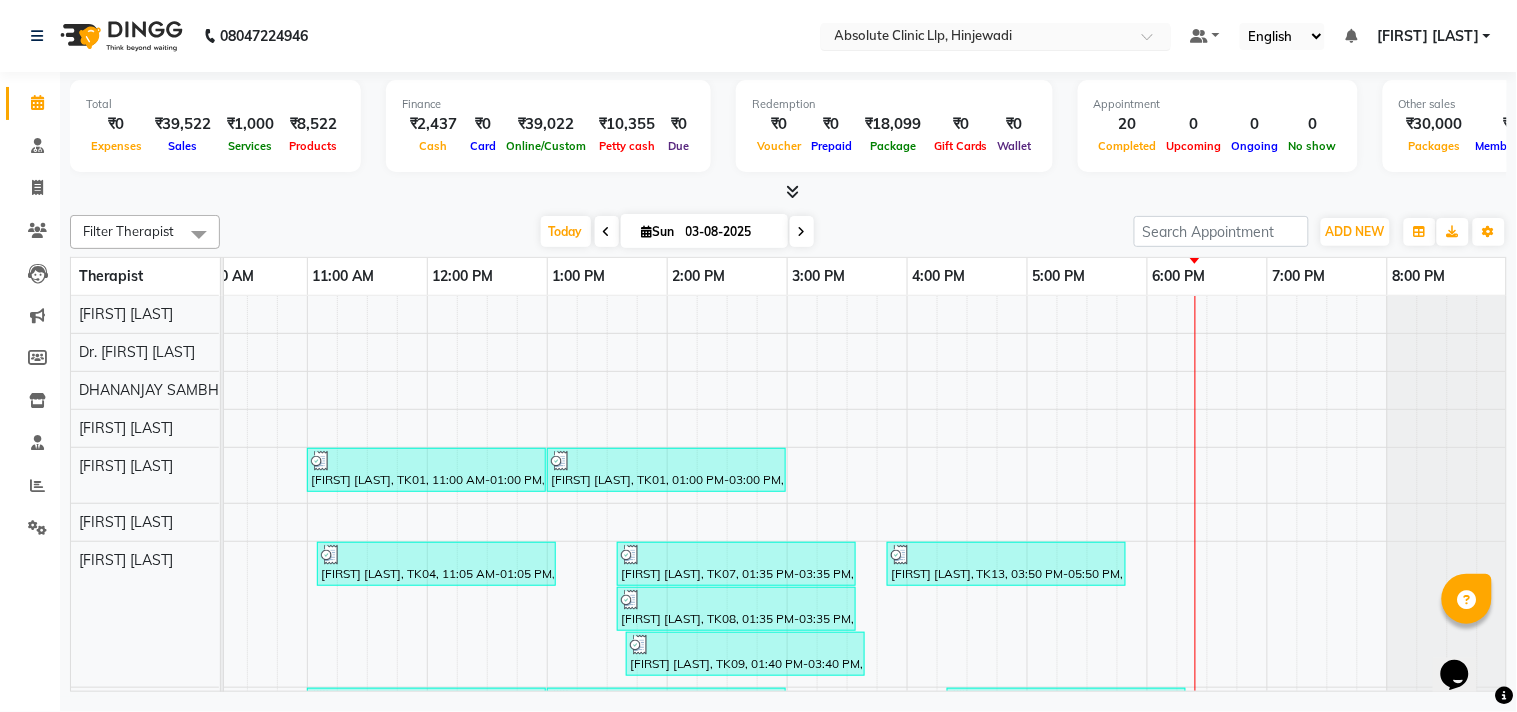 click at bounding box center [976, 38] 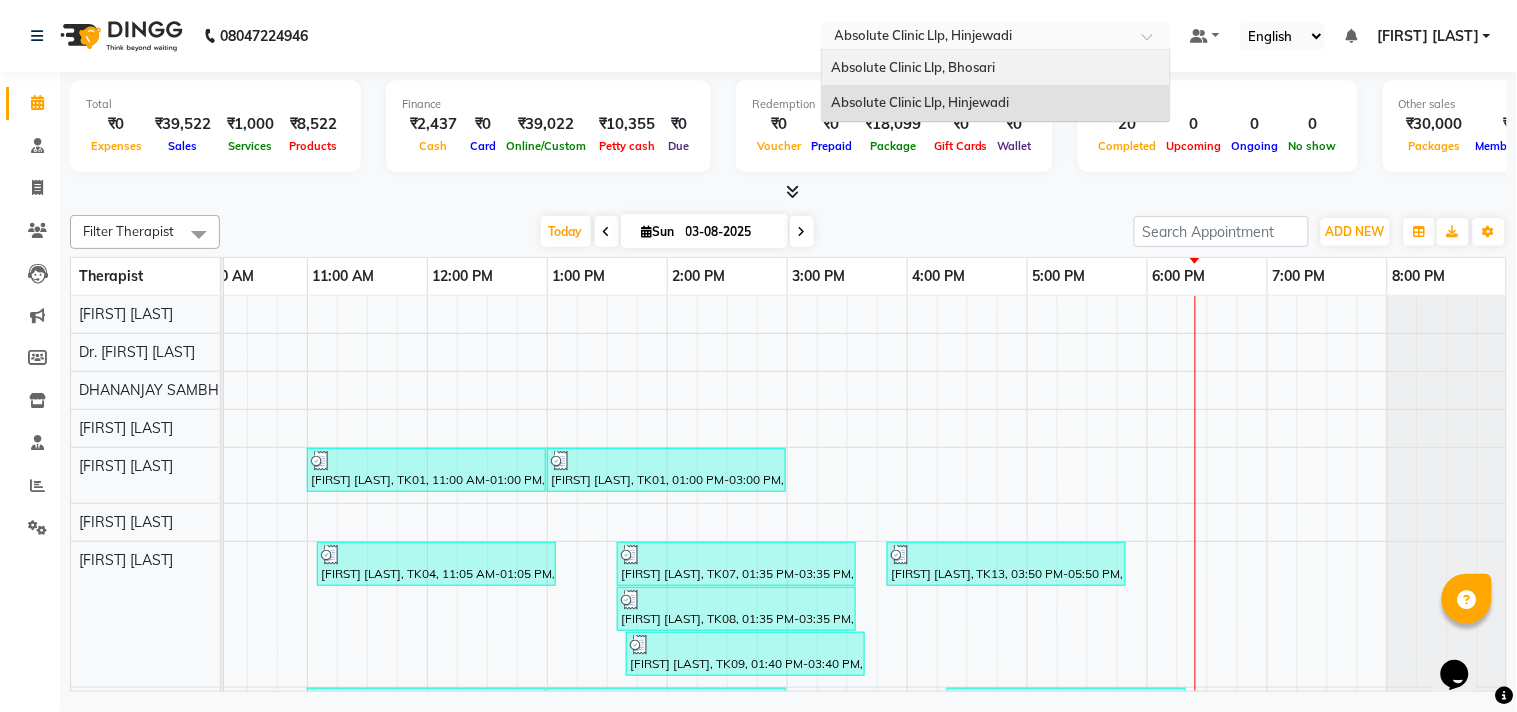 click on "Absolute Clinic Llp, Bhosari" at bounding box center [914, 67] 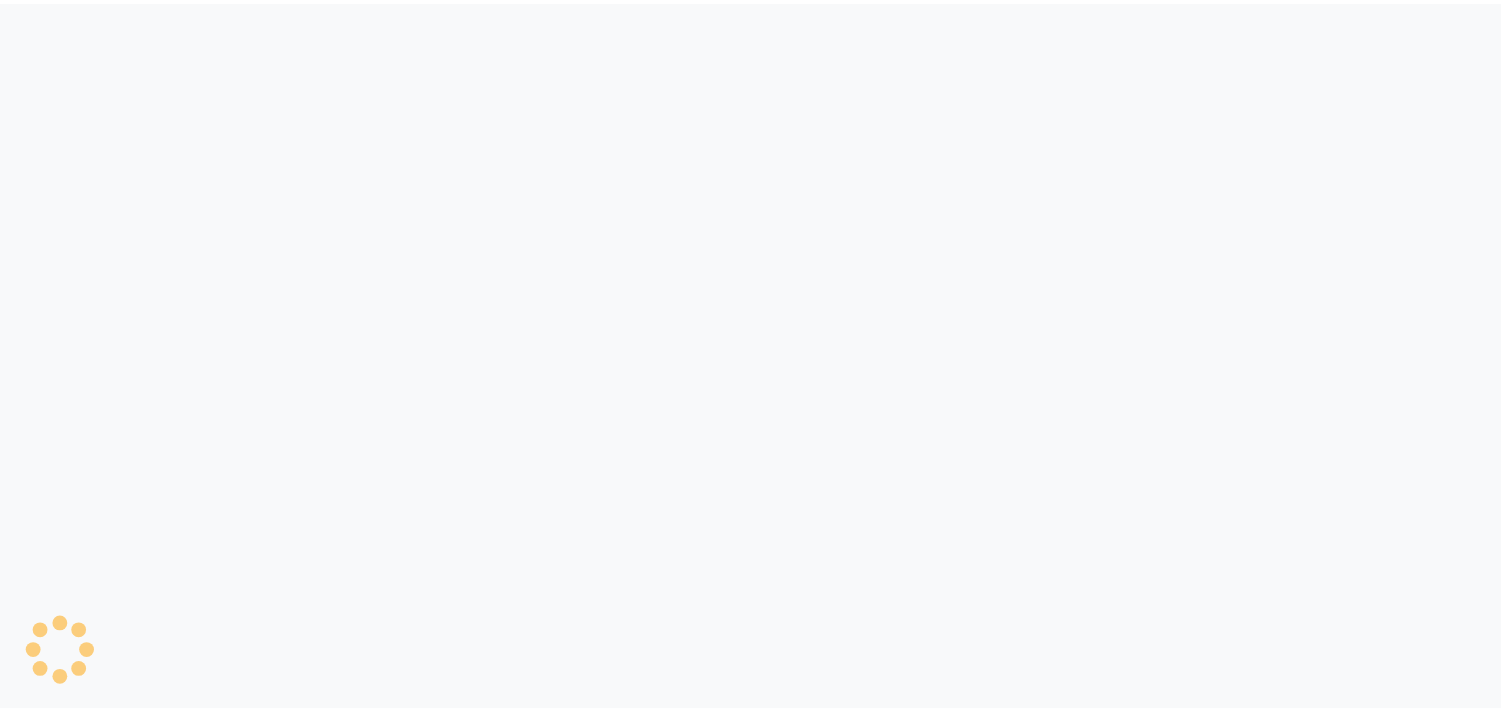 scroll, scrollTop: 0, scrollLeft: 0, axis: both 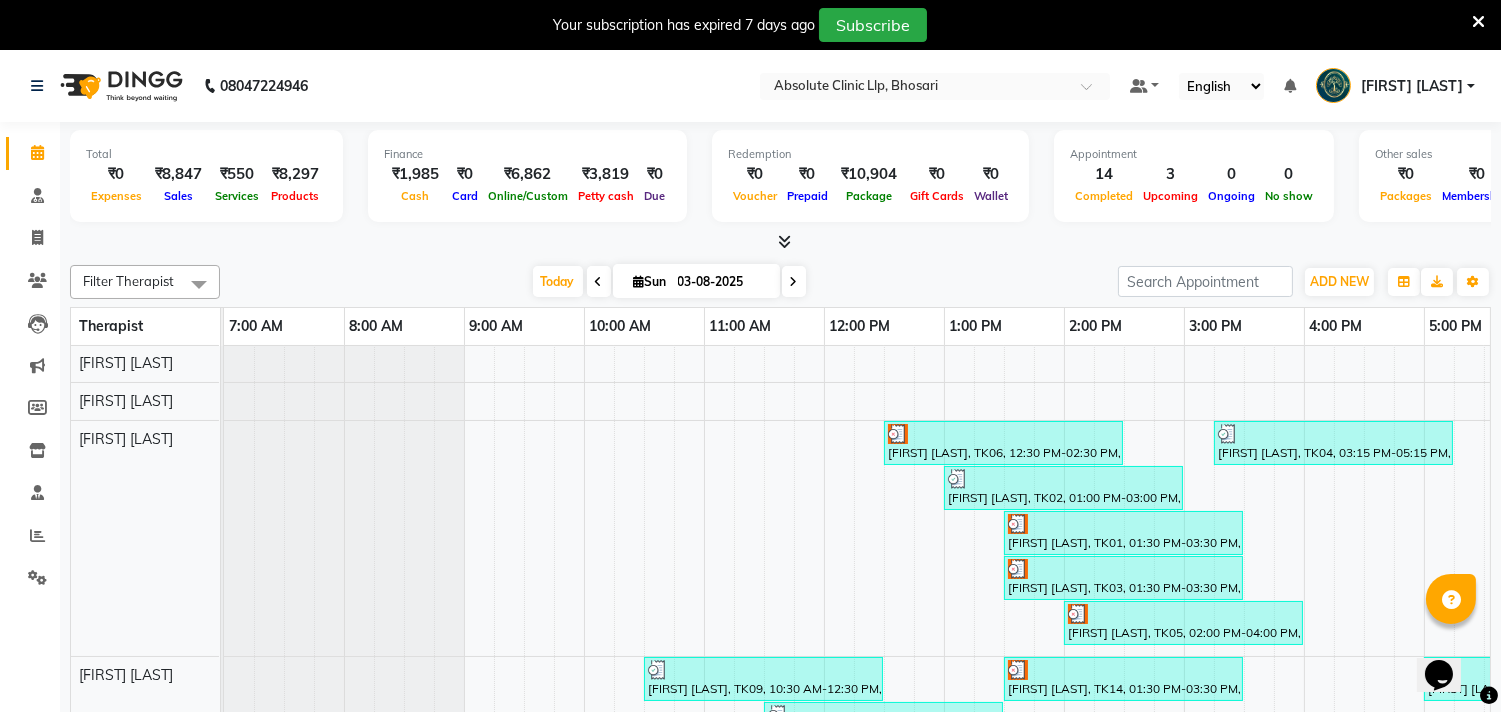 click at bounding box center [1478, 22] 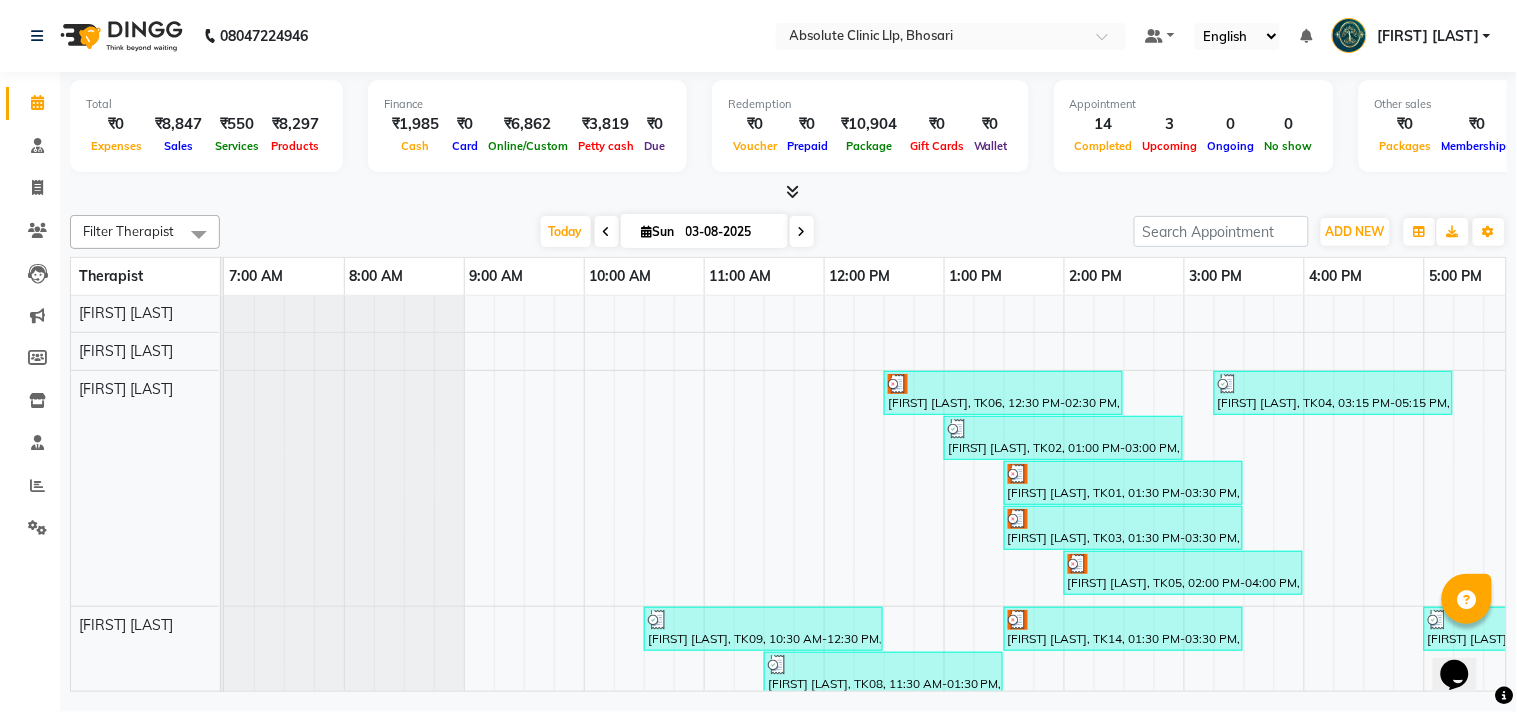 scroll, scrollTop: 0, scrollLeft: 0, axis: both 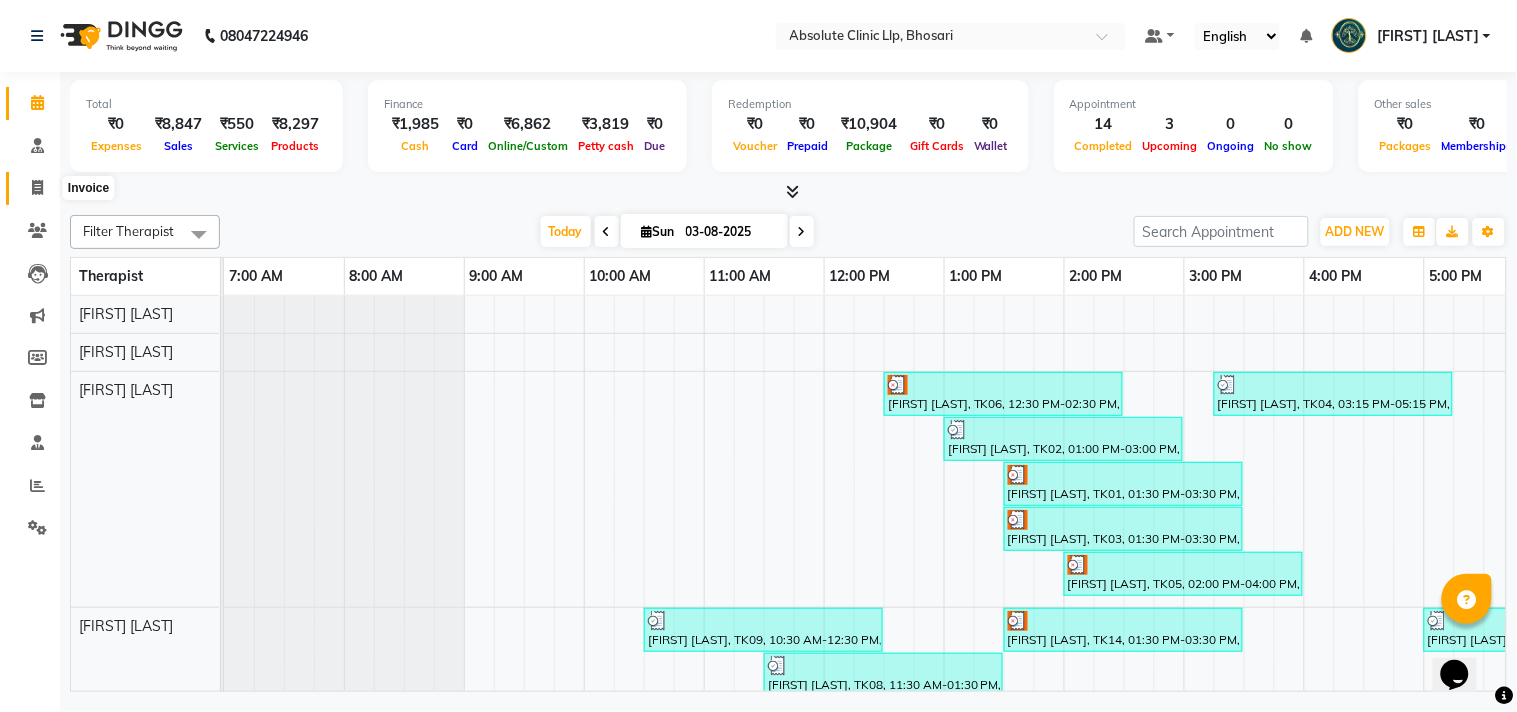 click 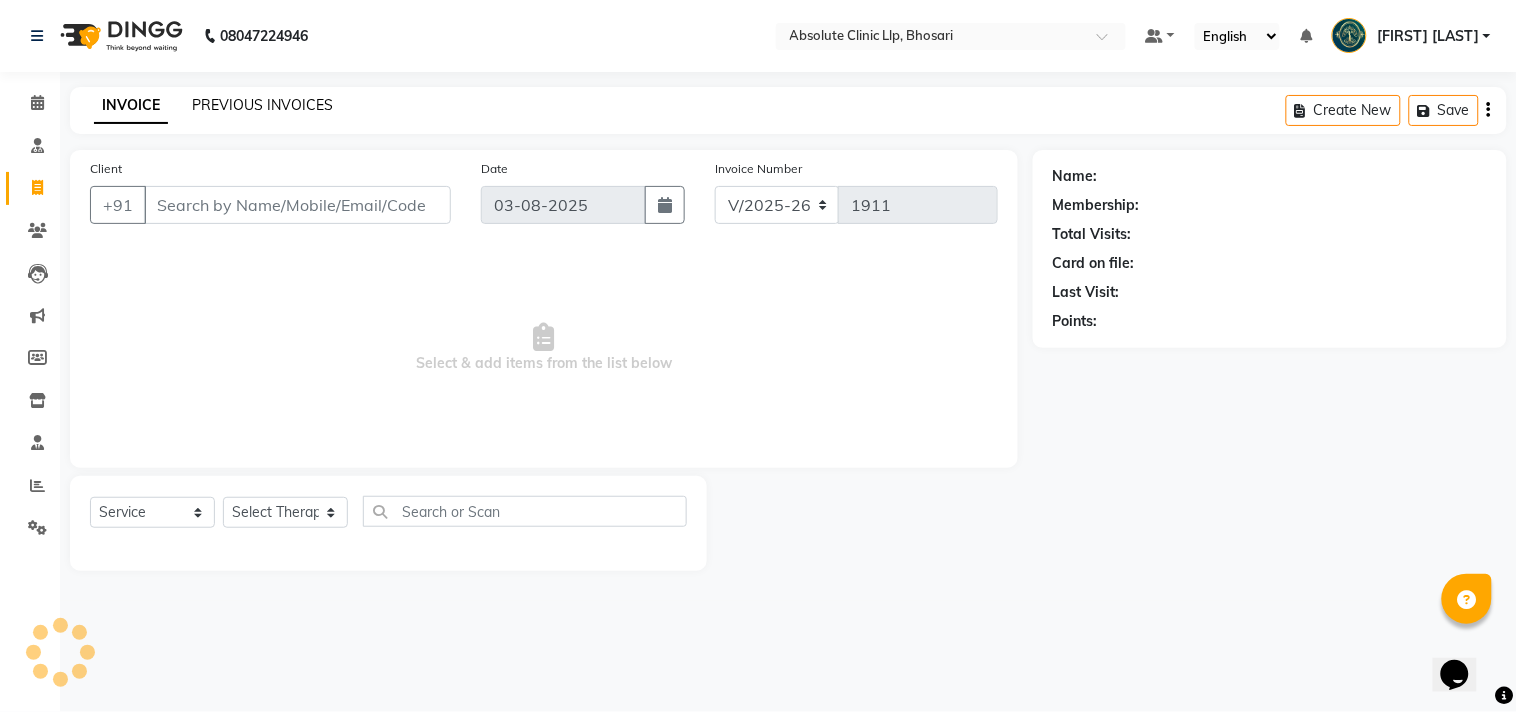 click on "PREVIOUS INVOICES" 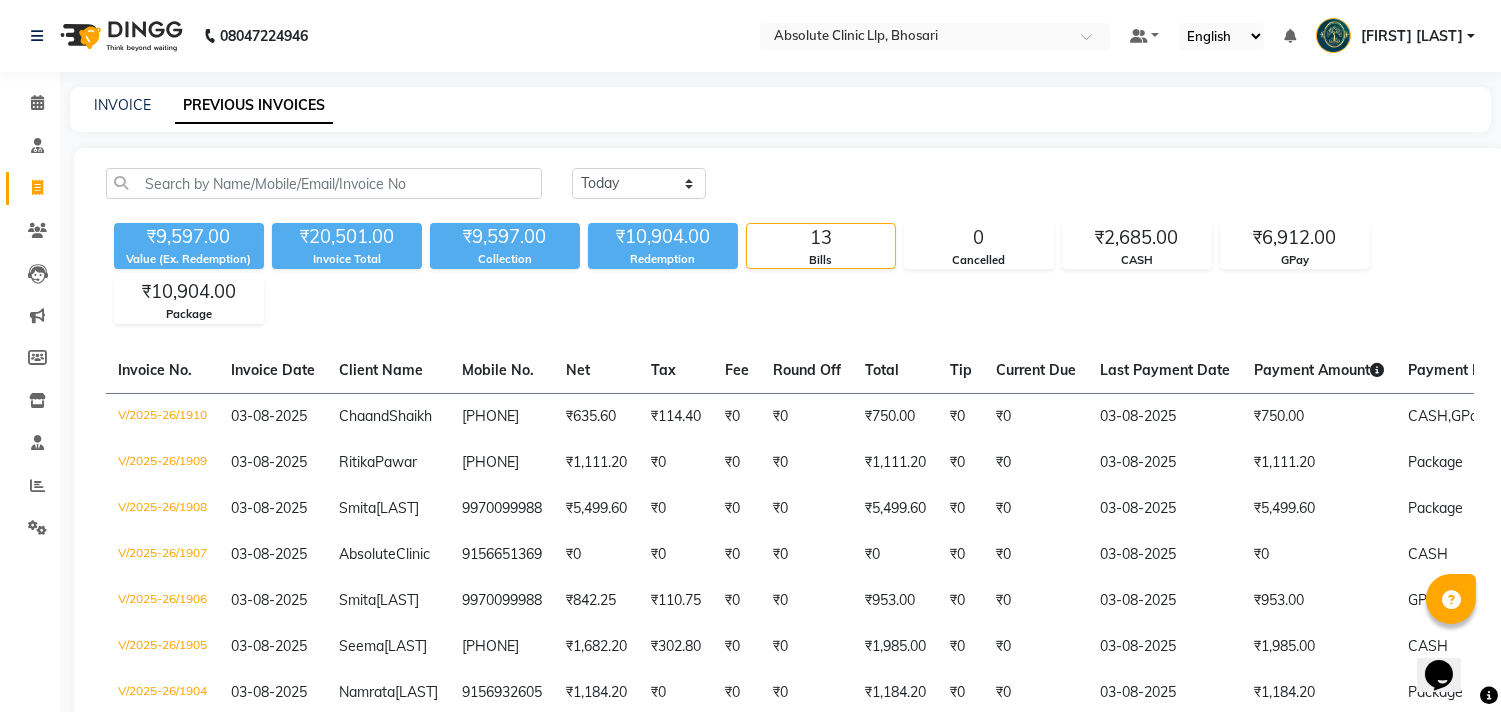 click 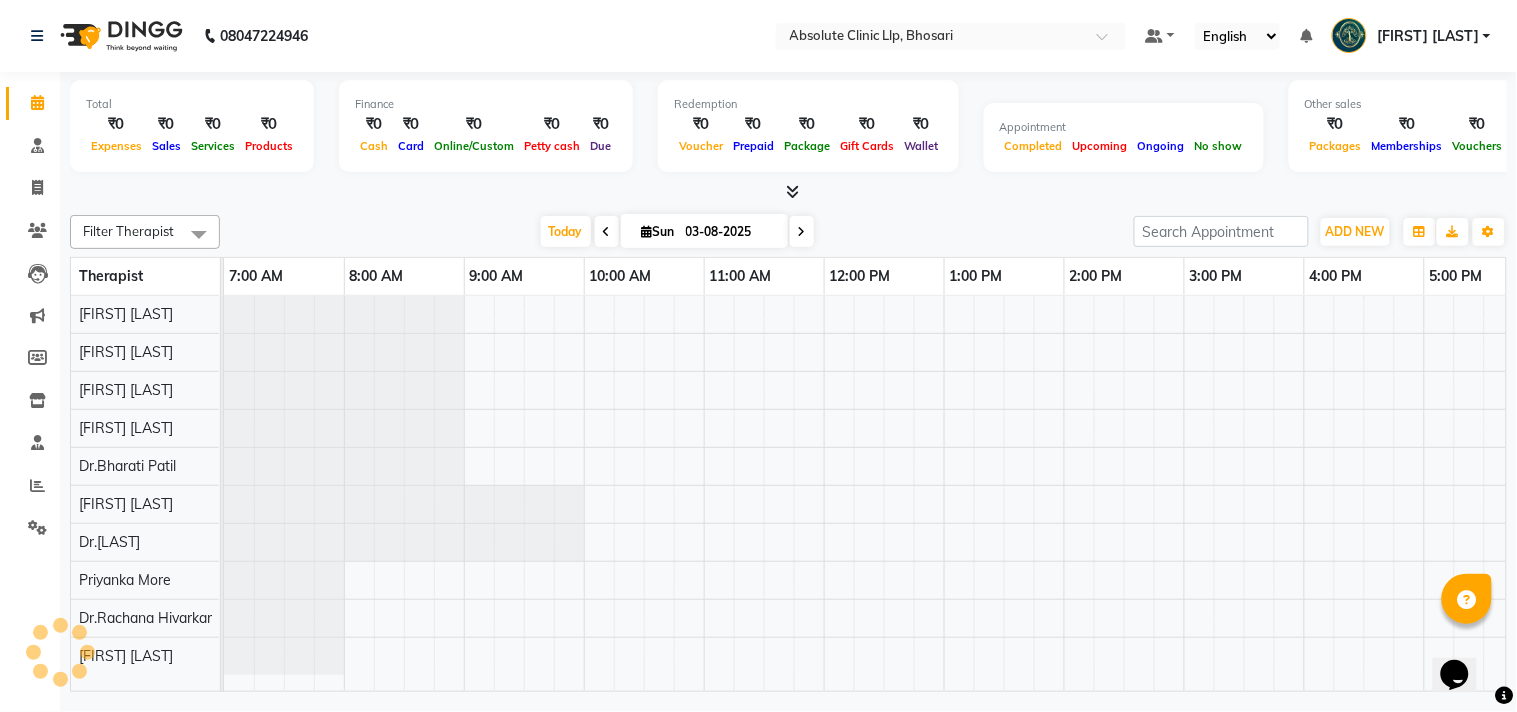 scroll, scrollTop: 0, scrollLeft: 0, axis: both 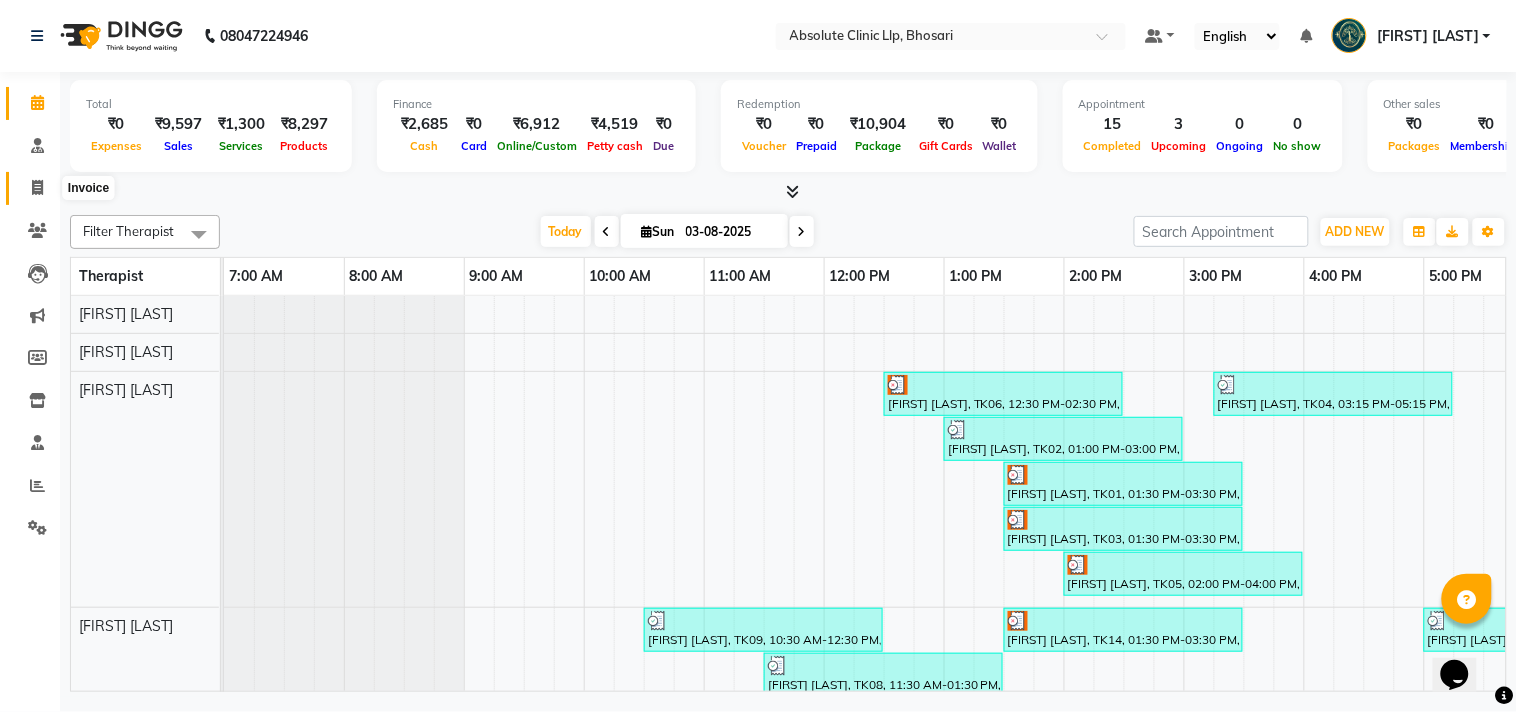 click 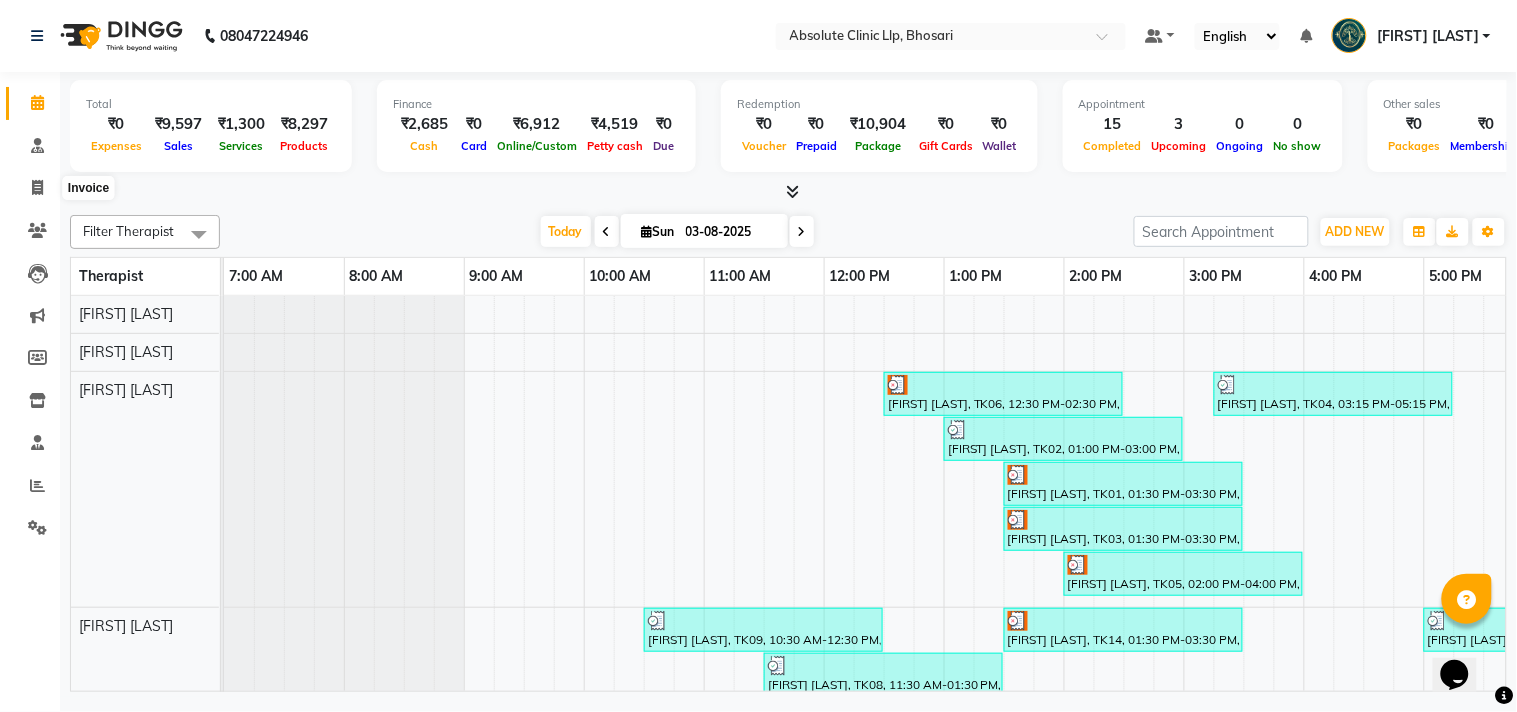 select on "4706" 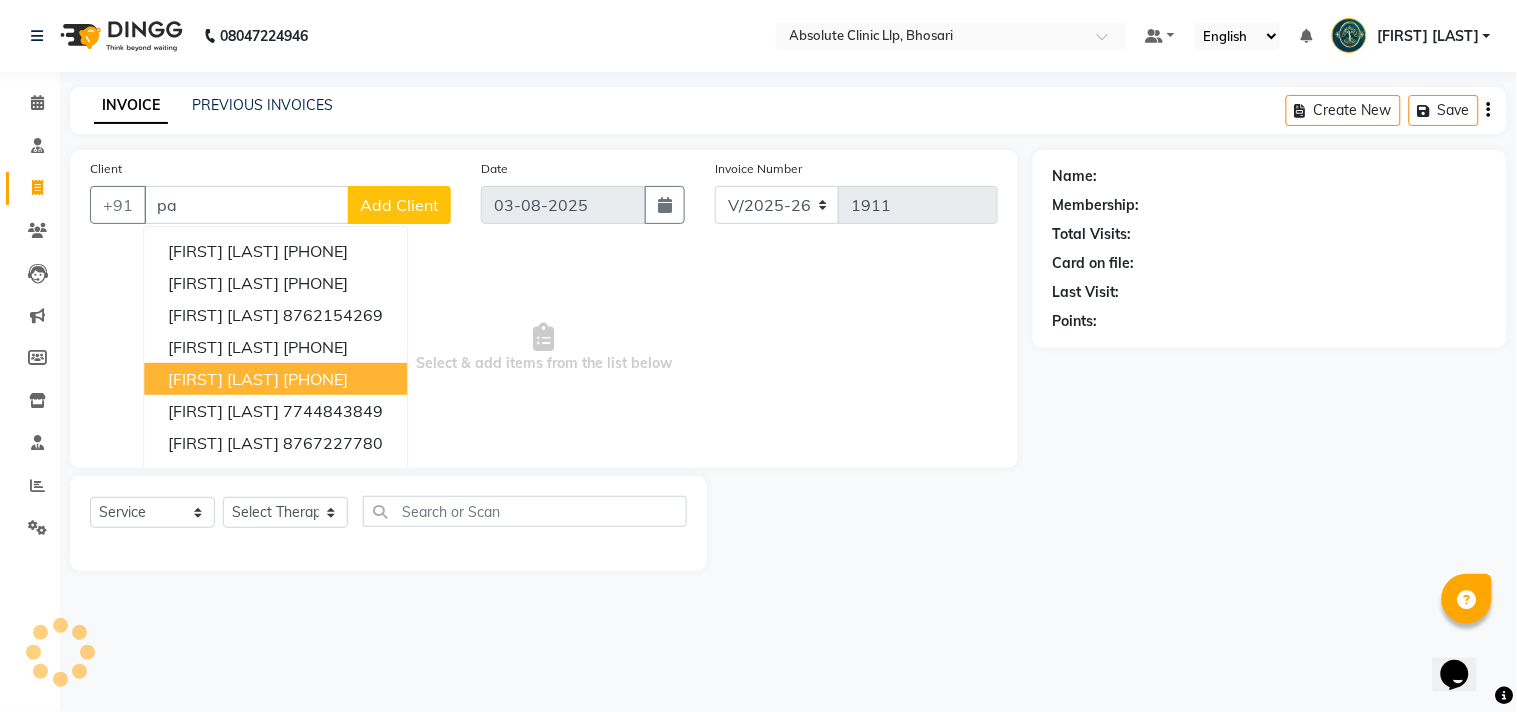 type on "p" 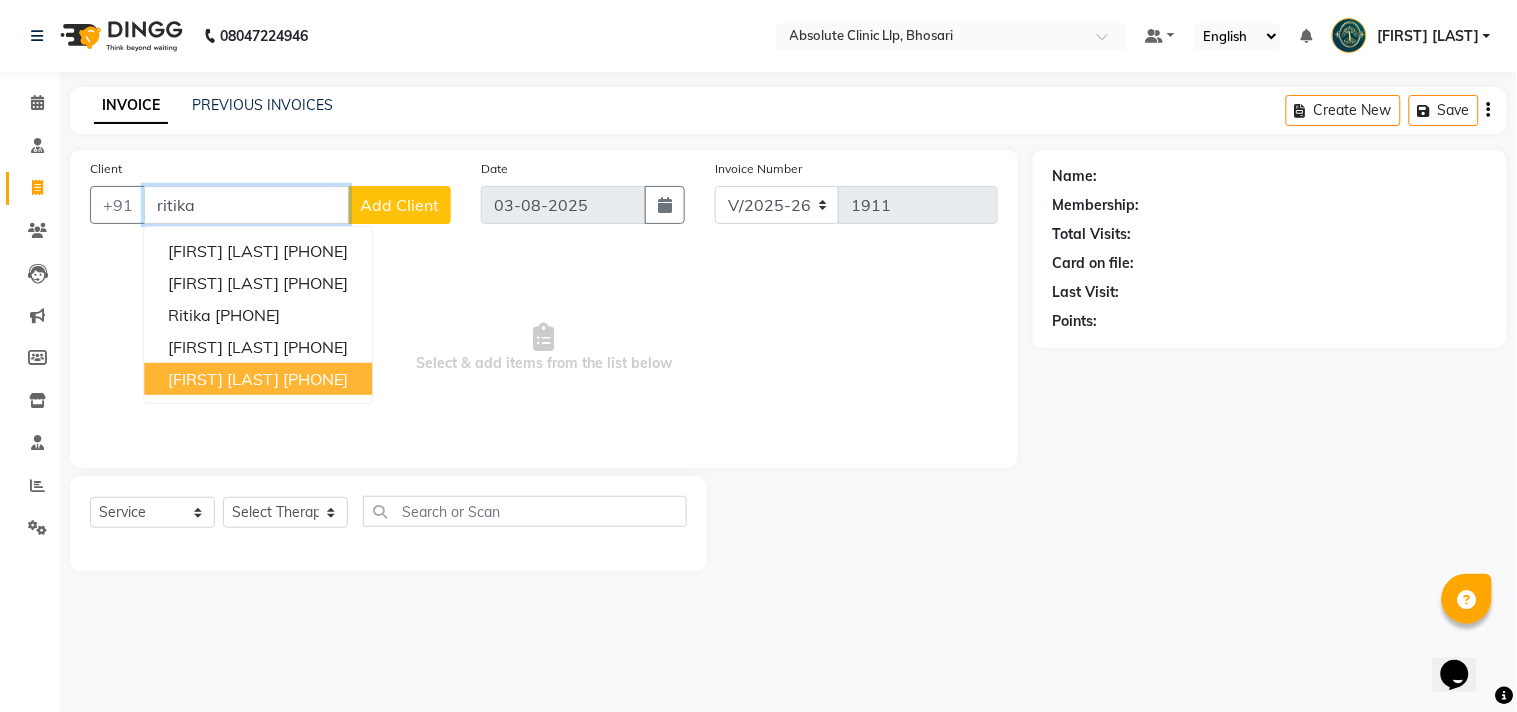 click on "[PHONE]" at bounding box center (315, 379) 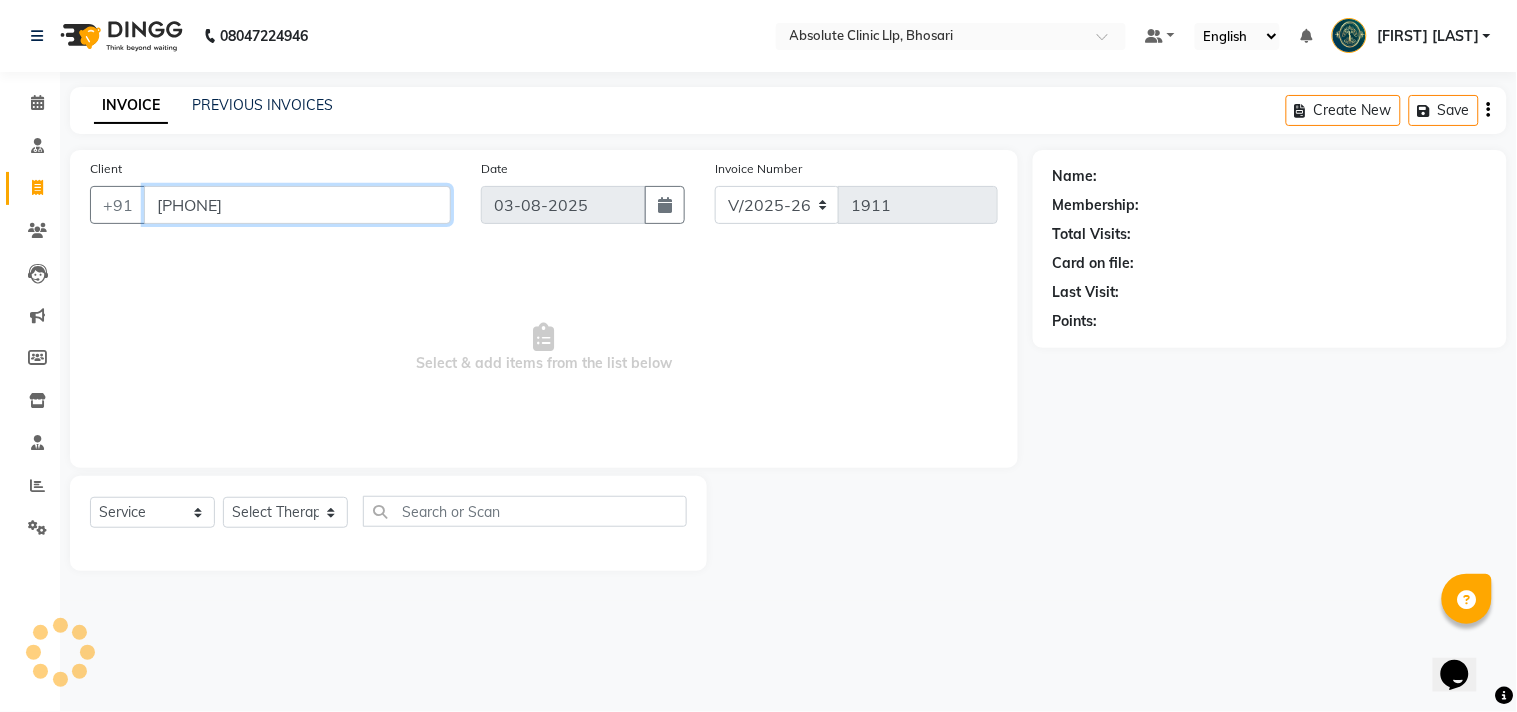 type on "[PHONE]" 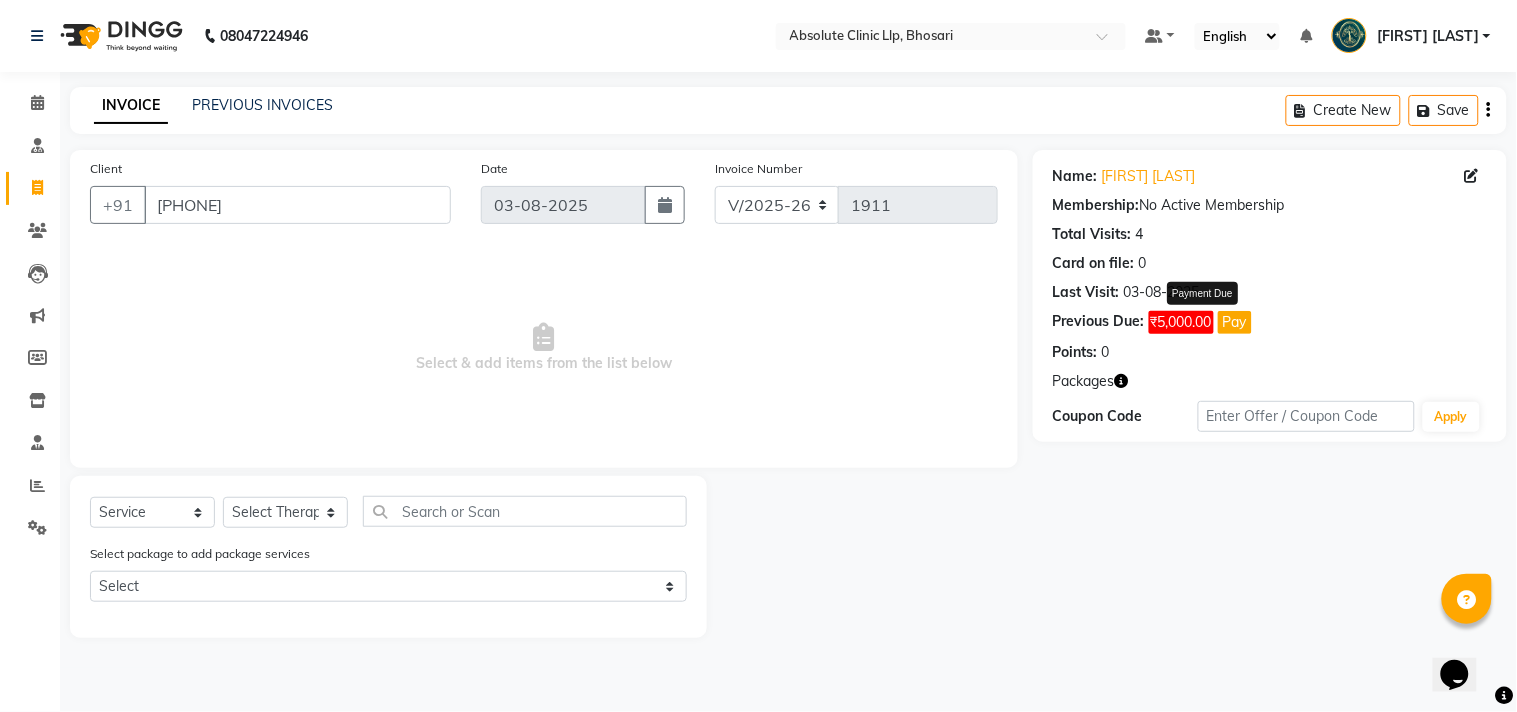 click on "Pay" 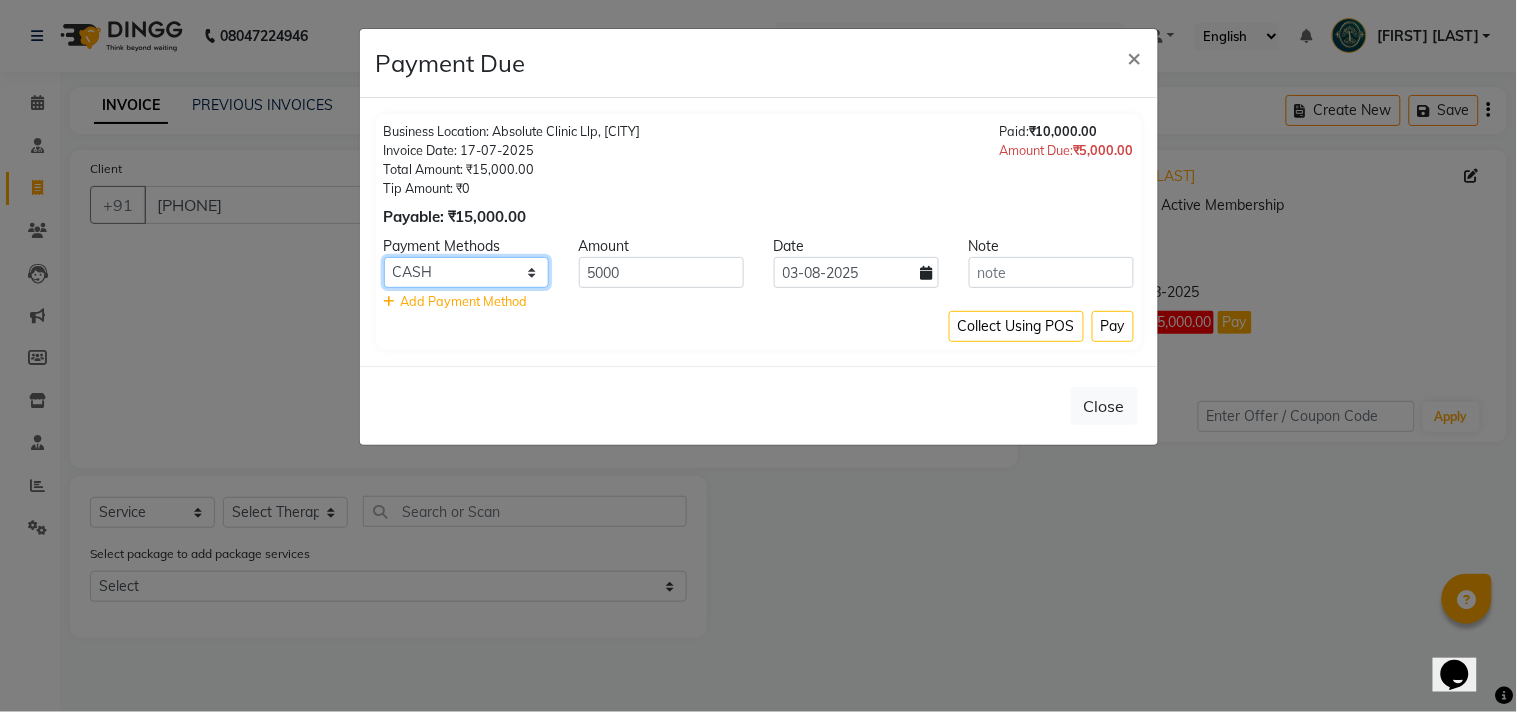click on "CASH Cheque Complimentary BFL GMoney LoanTap SaveIN CARD GPay" 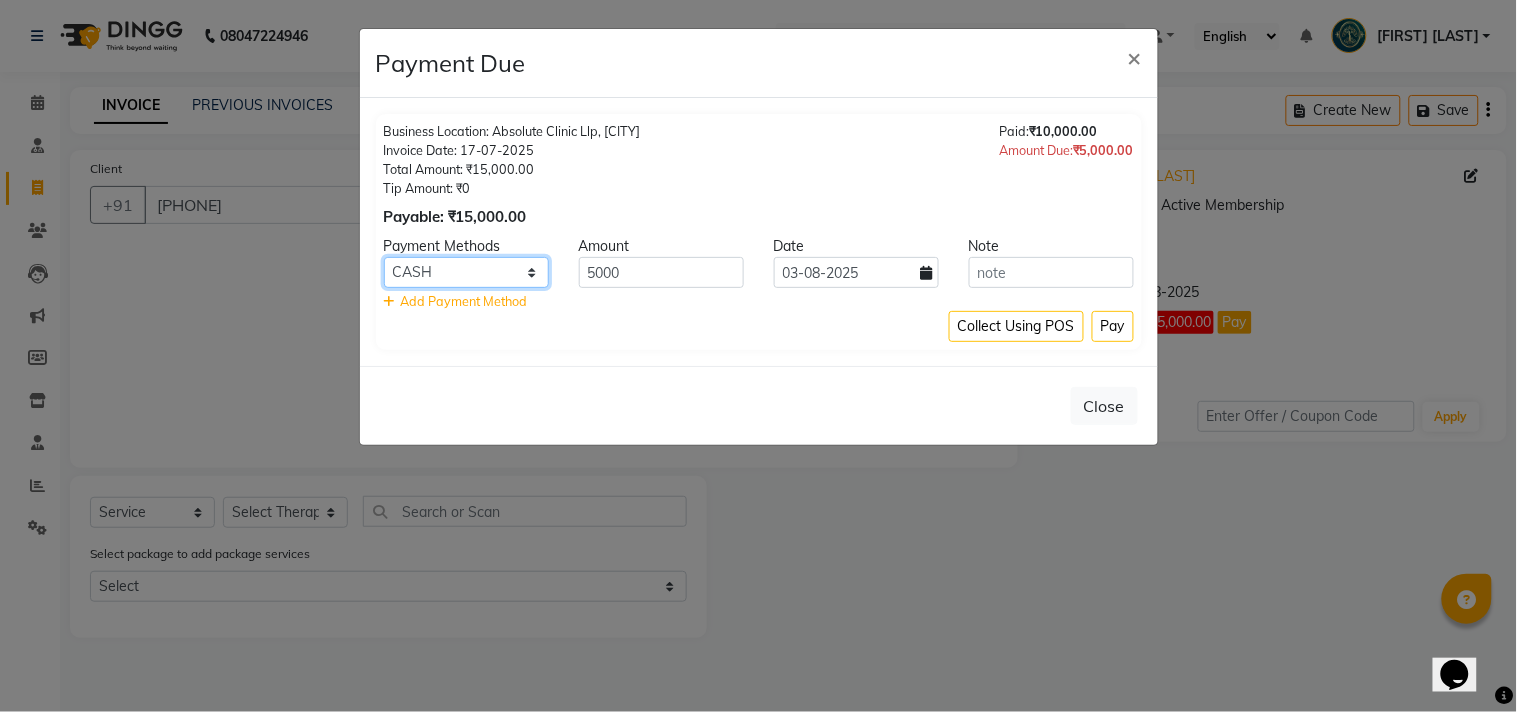 select on "5" 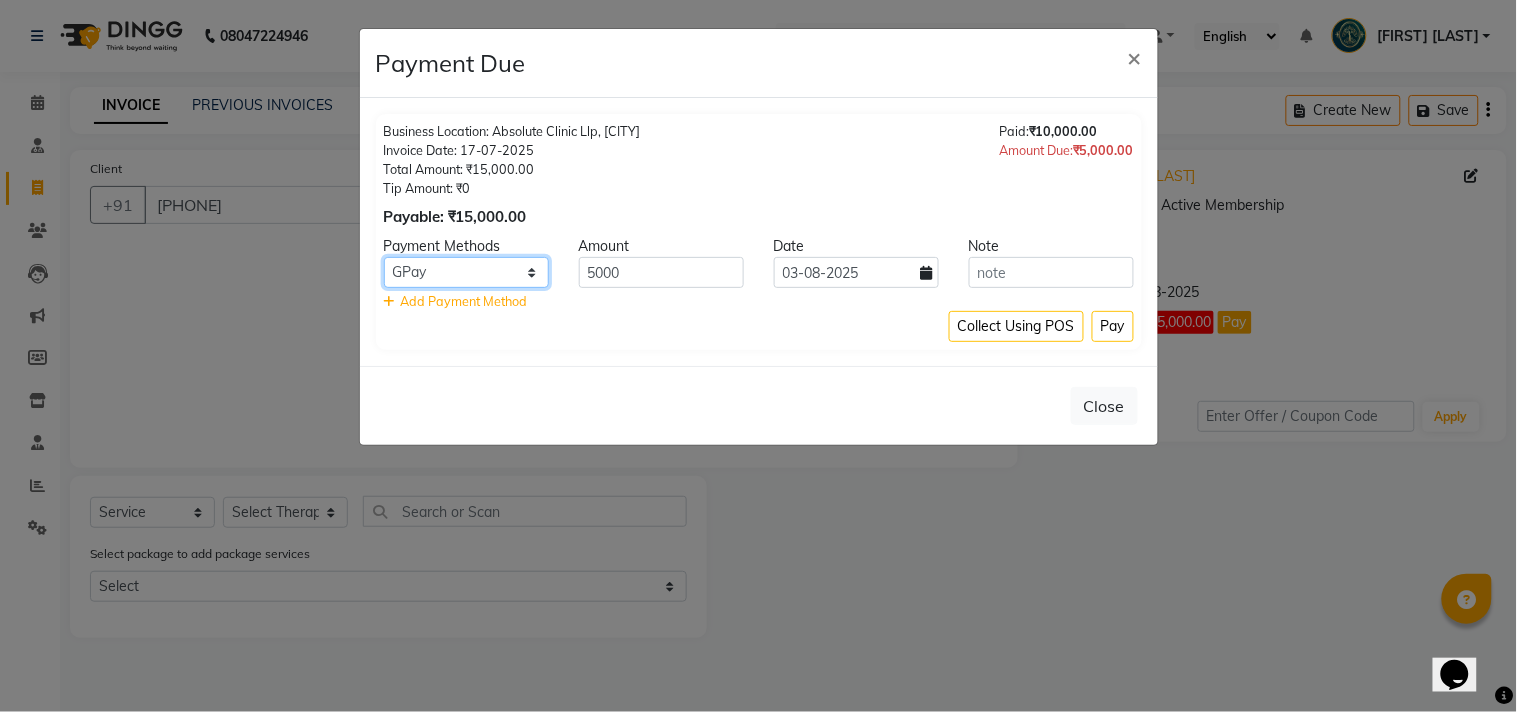 click on "CASH Cheque Complimentary BFL GMoney LoanTap SaveIN CARD GPay" 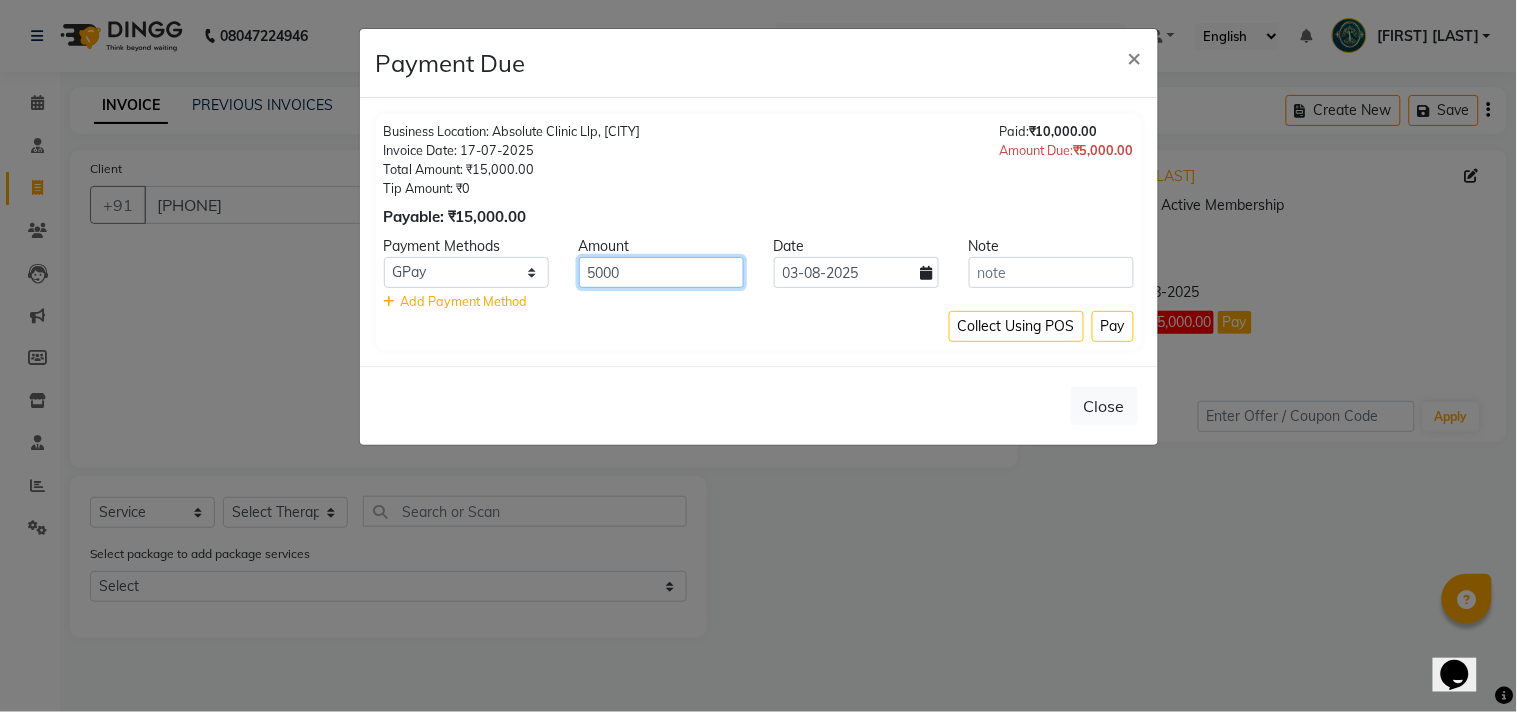 click on "5000" 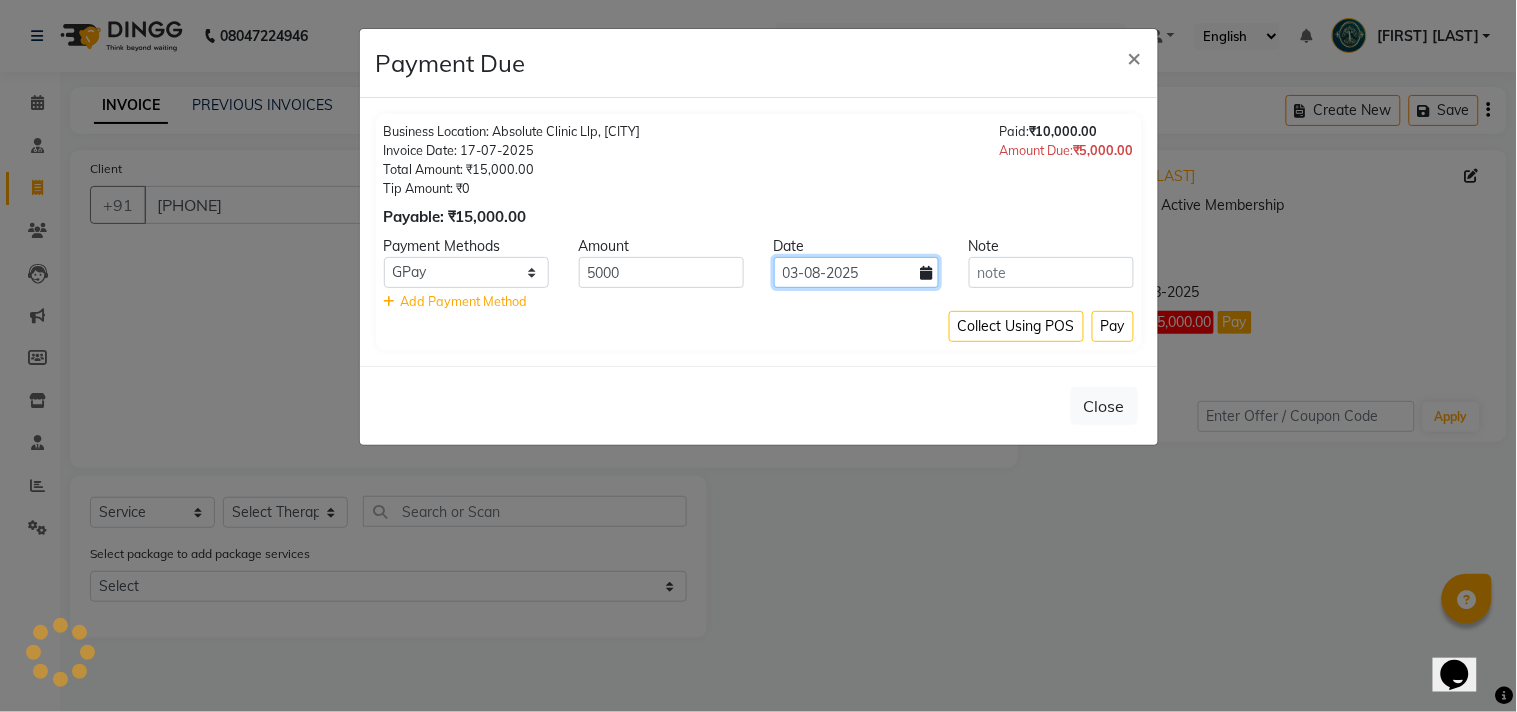 click on "03-08-2025" 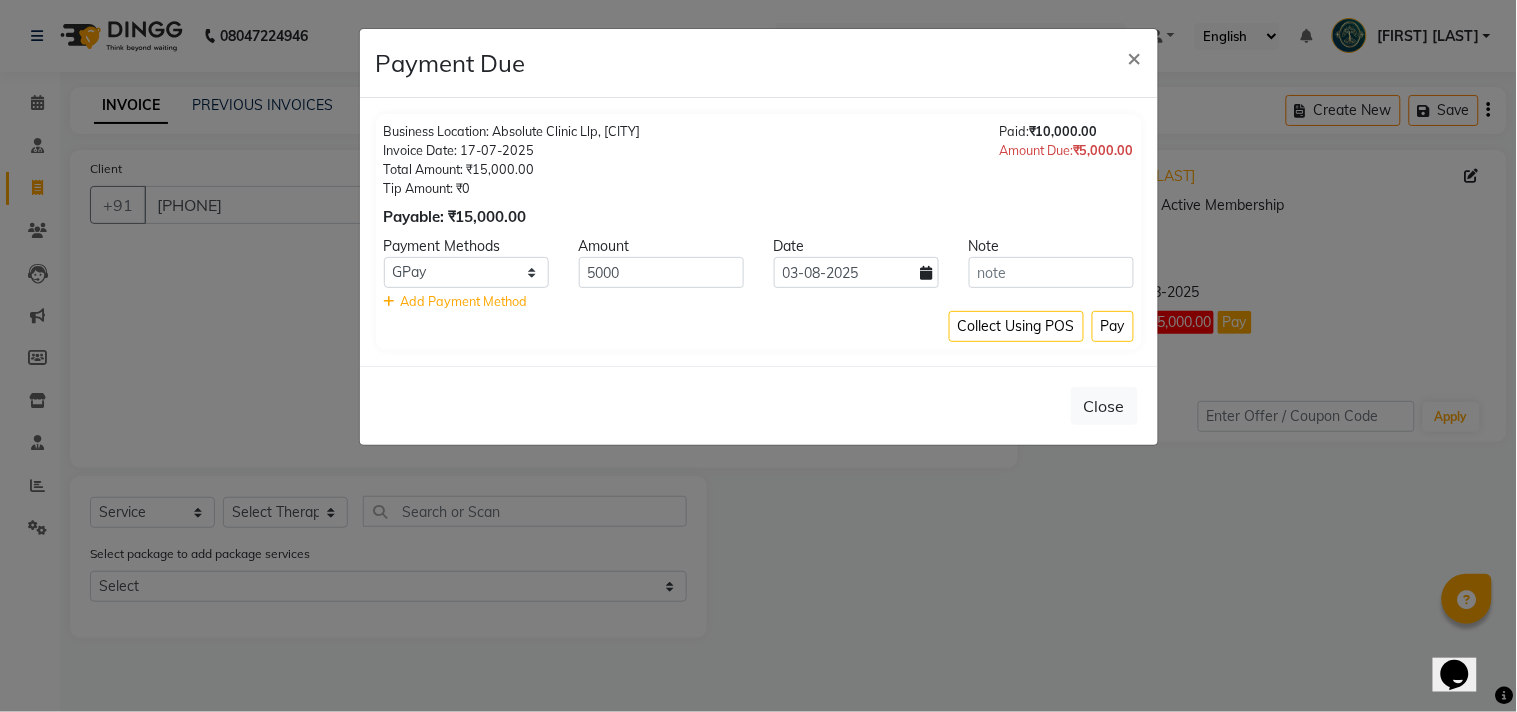 click 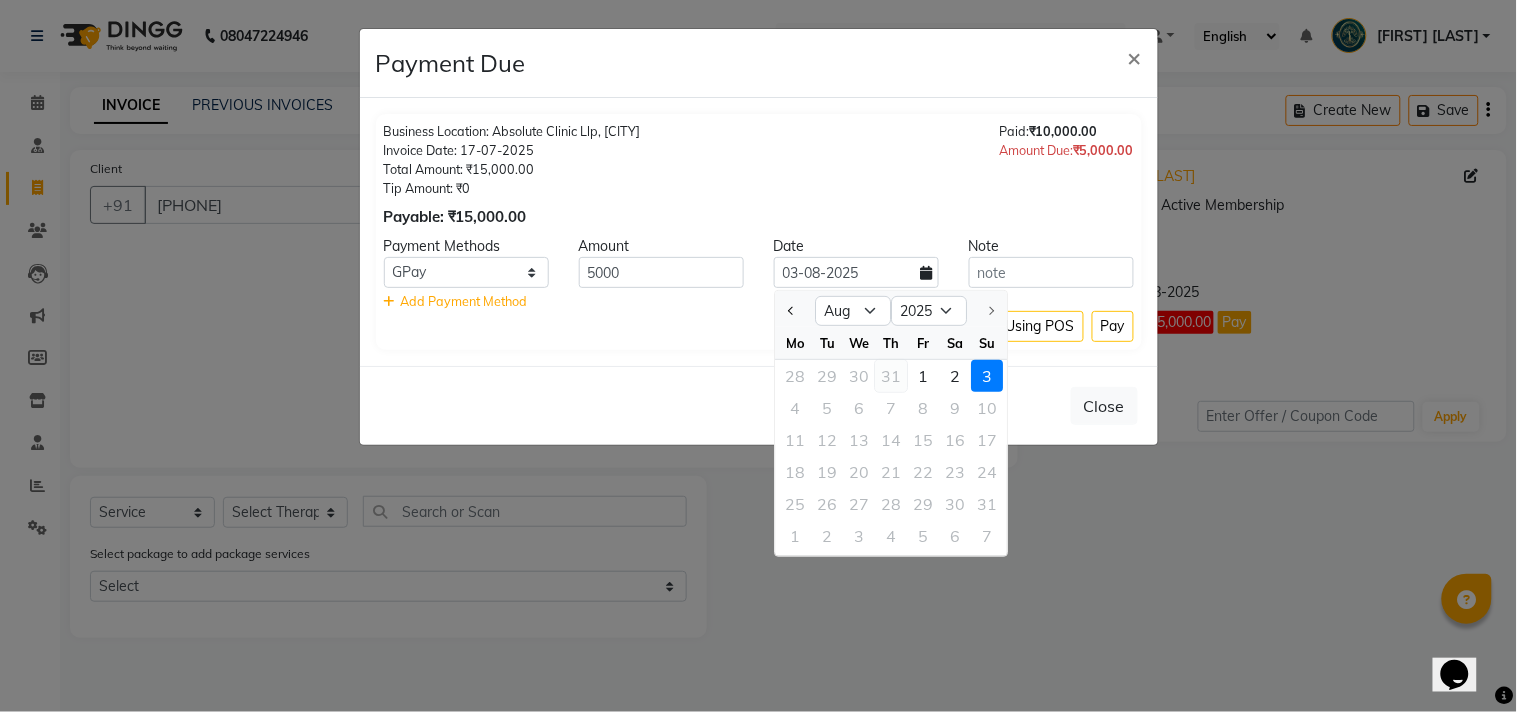 click on "31" 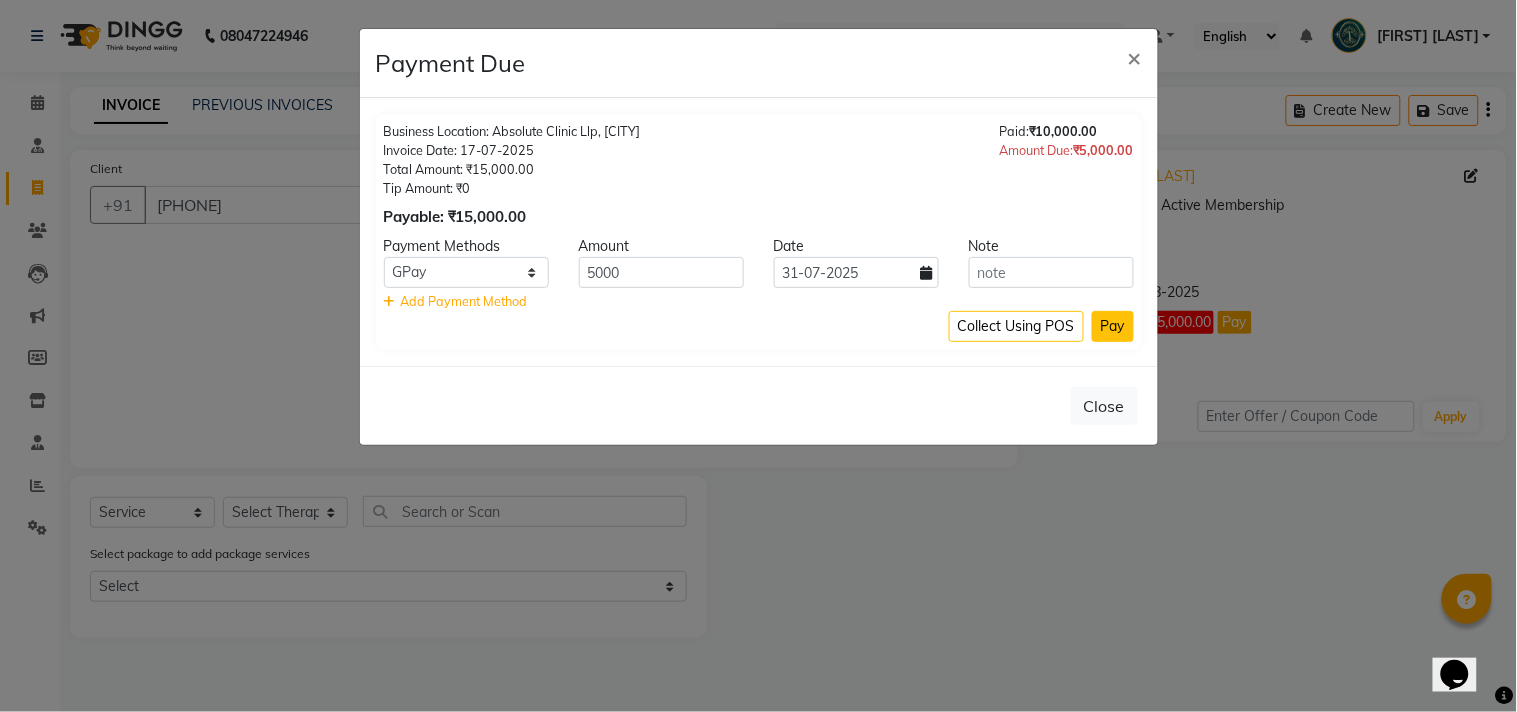 click on "Pay" 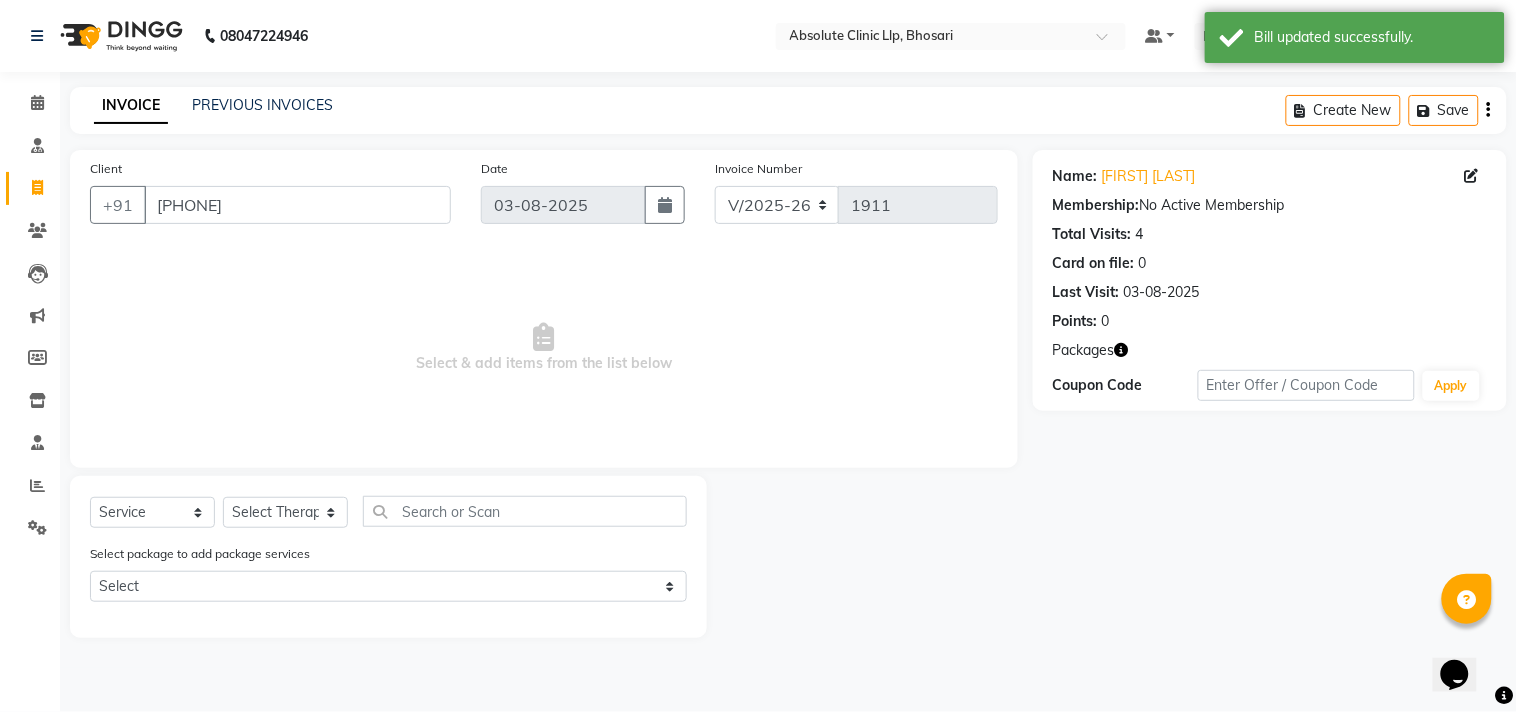 click 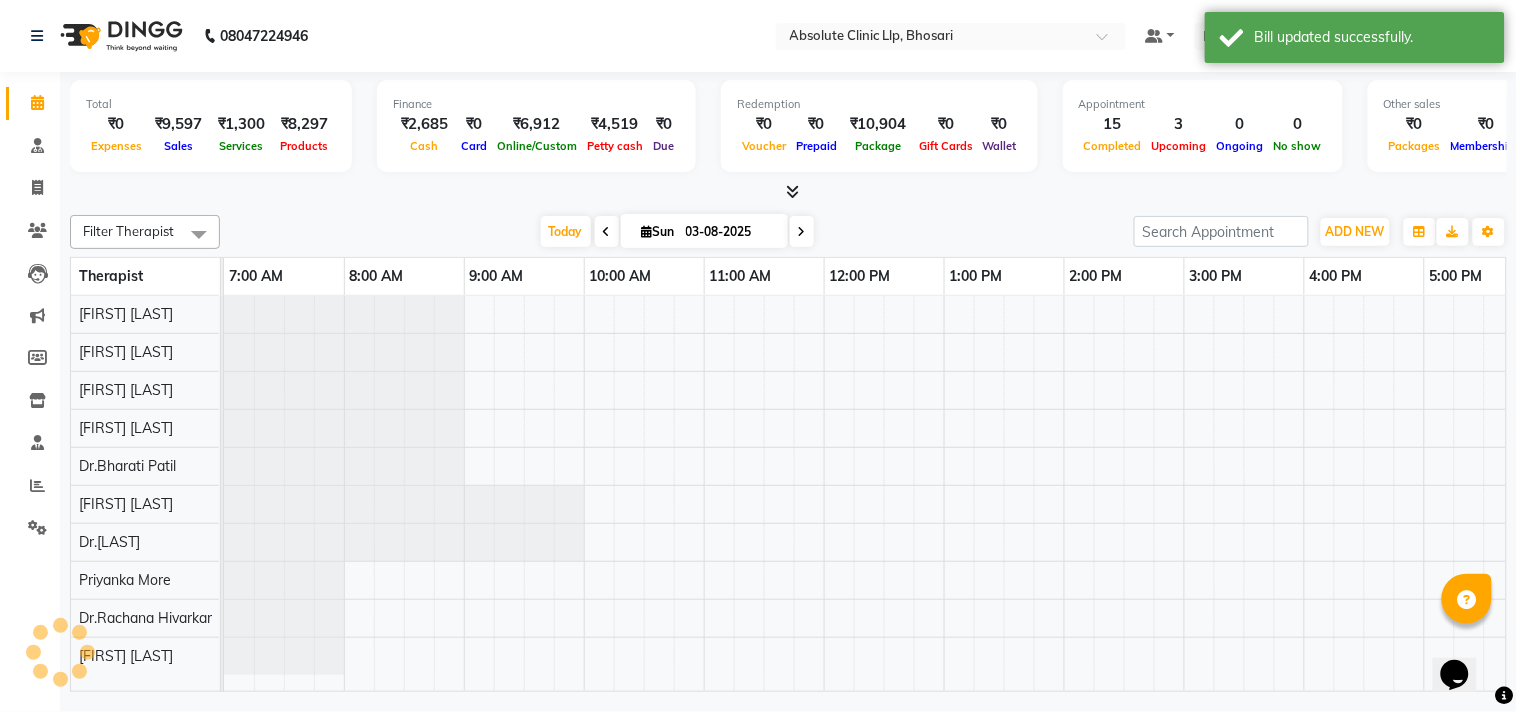 scroll, scrollTop: 0, scrollLeft: 0, axis: both 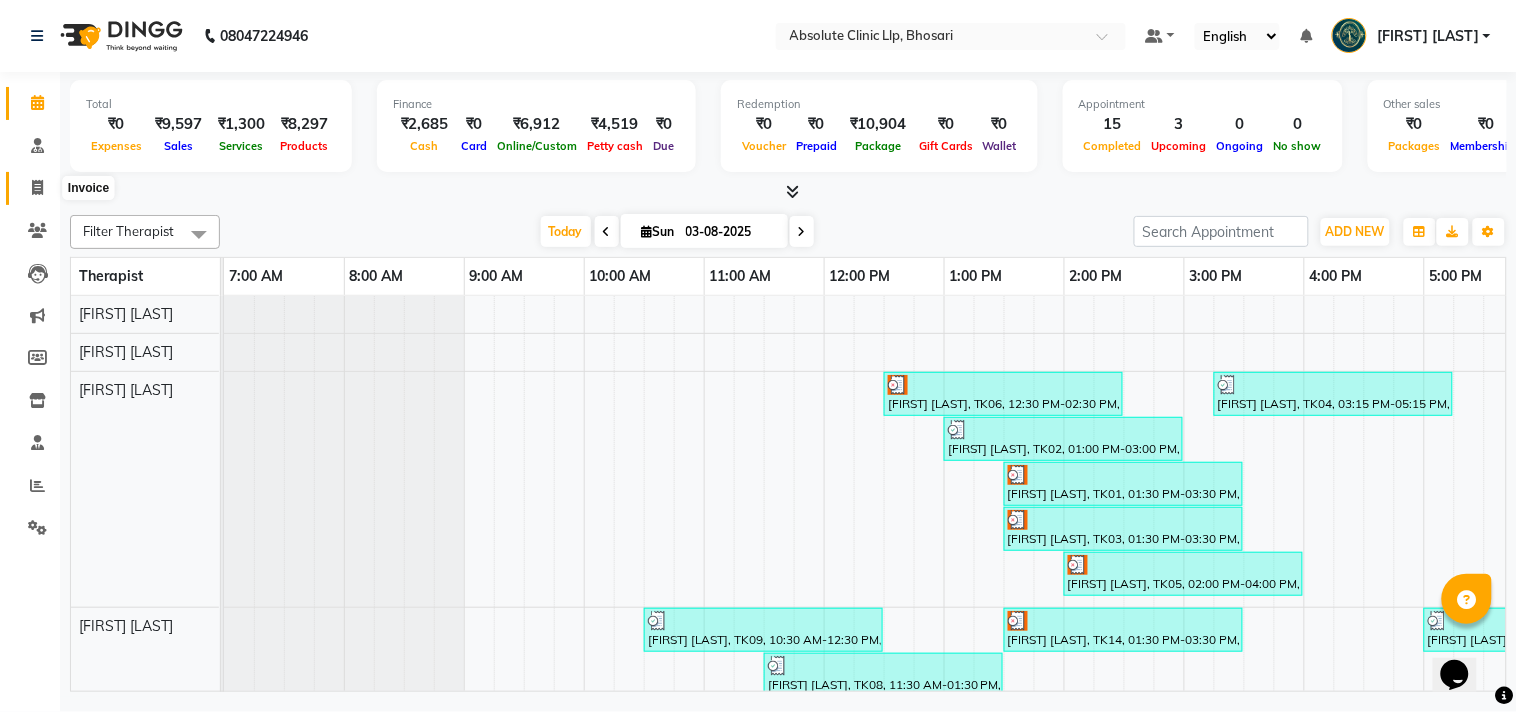 click 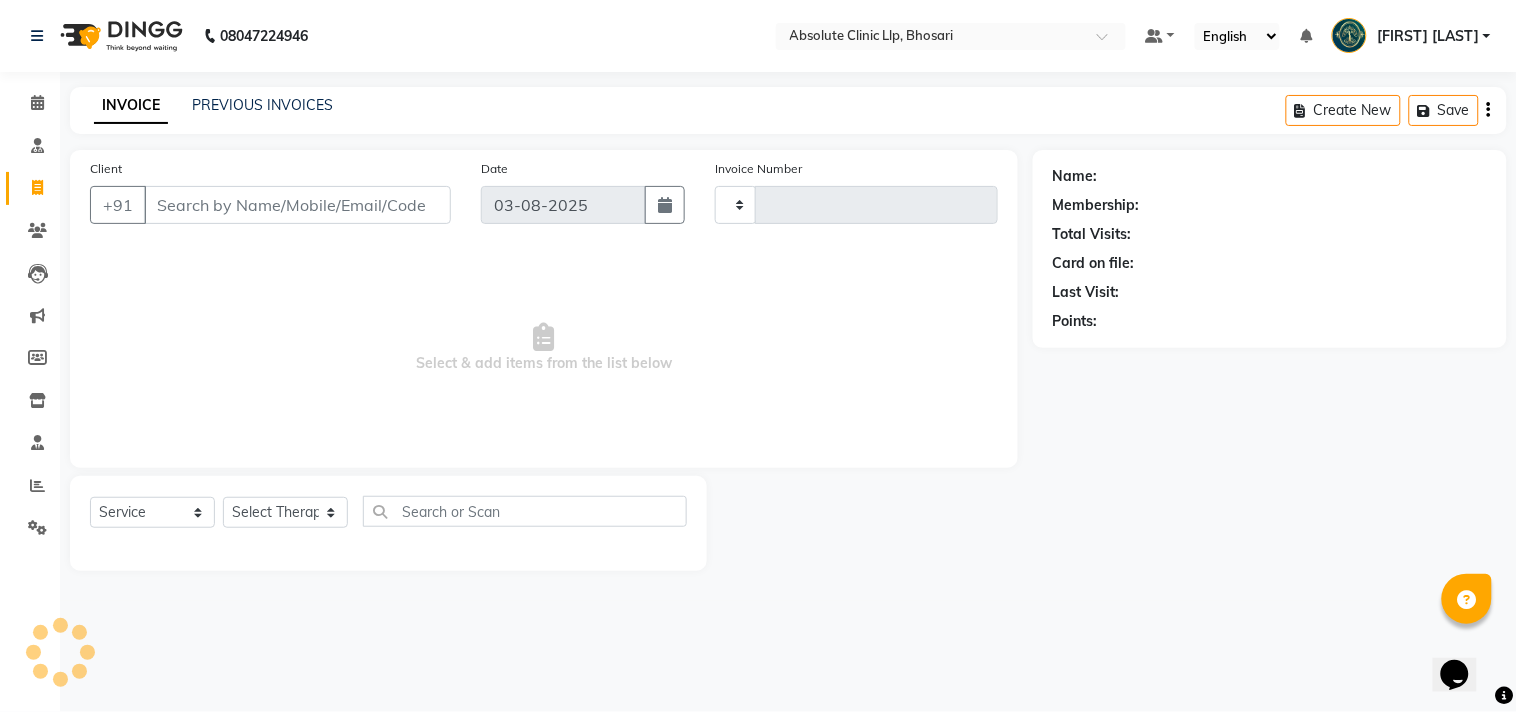 click on "INVOICE PREVIOUS INVOICES Create New   Save" 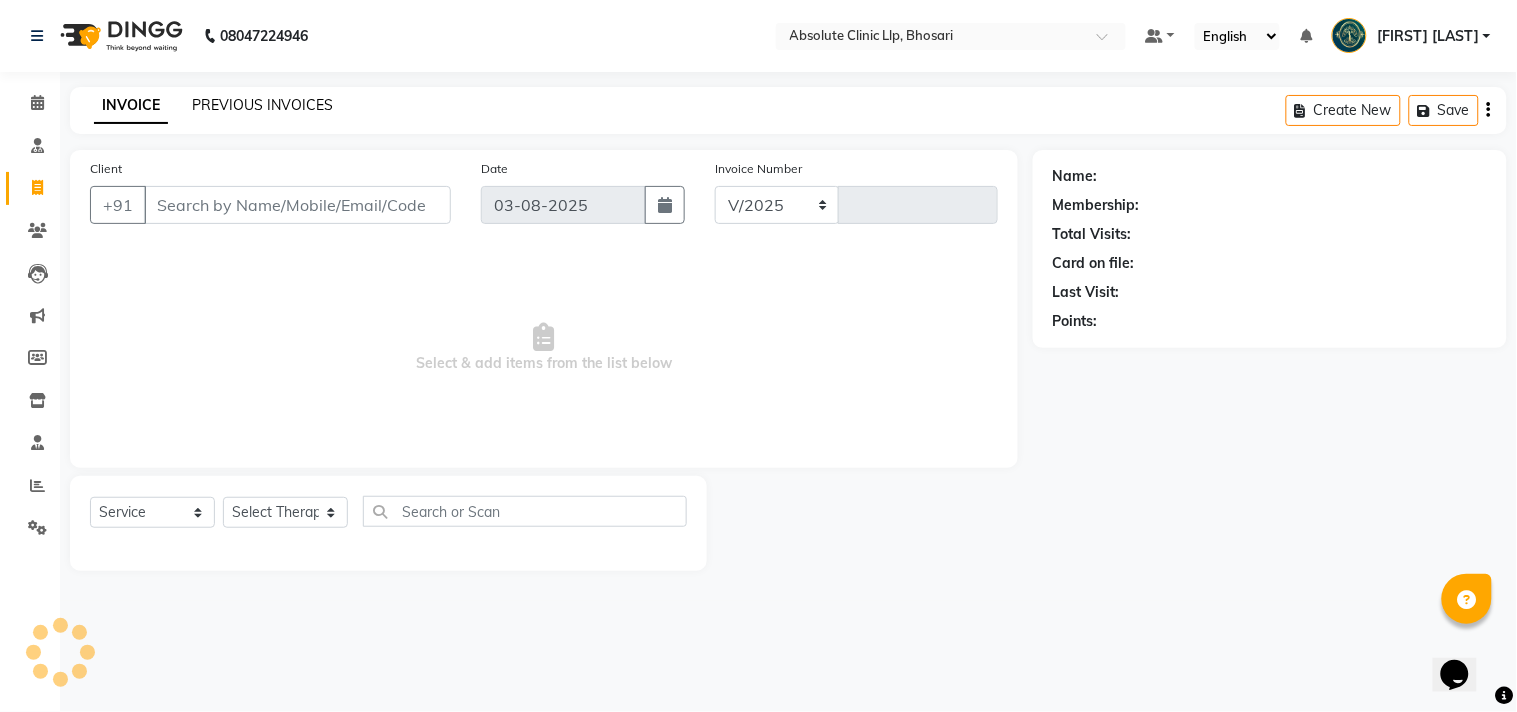 select on "4706" 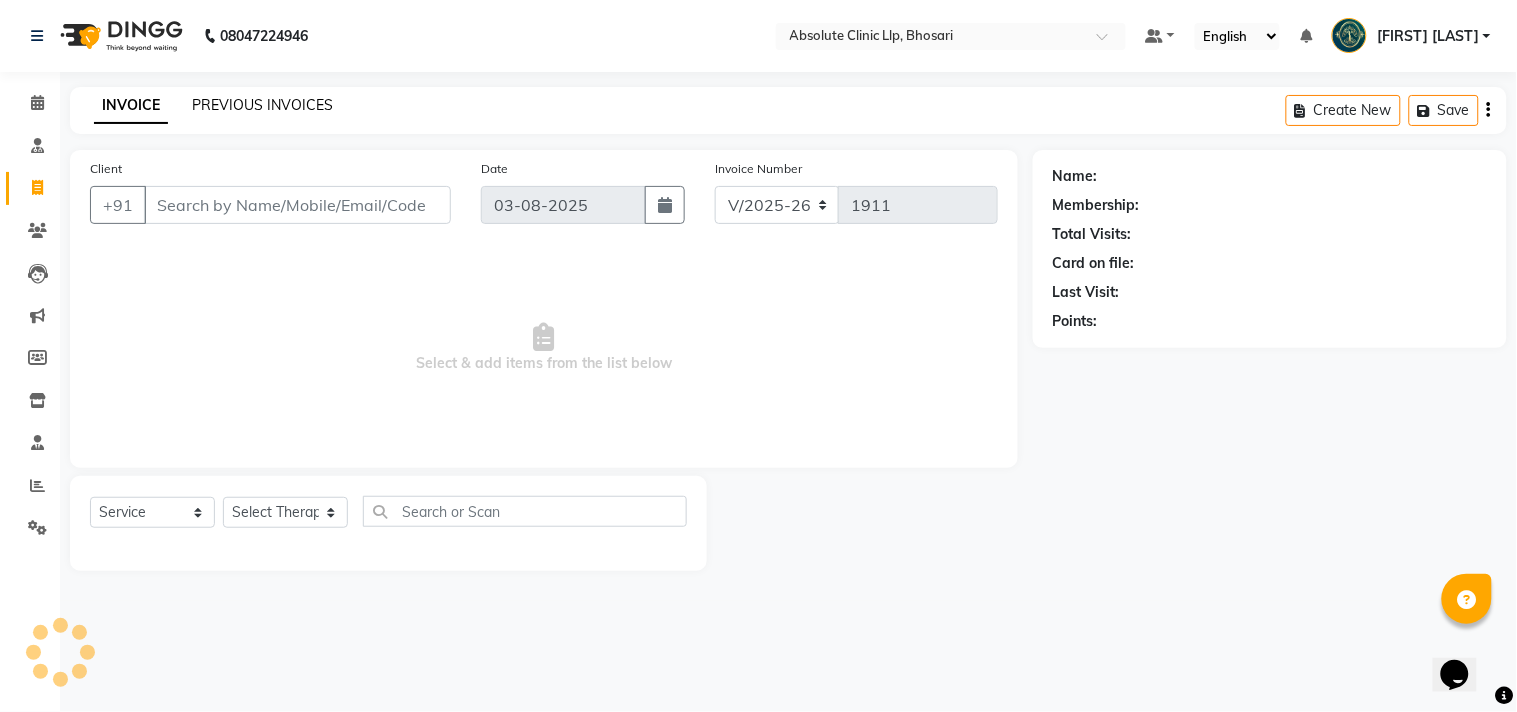 click on "PREVIOUS INVOICES" 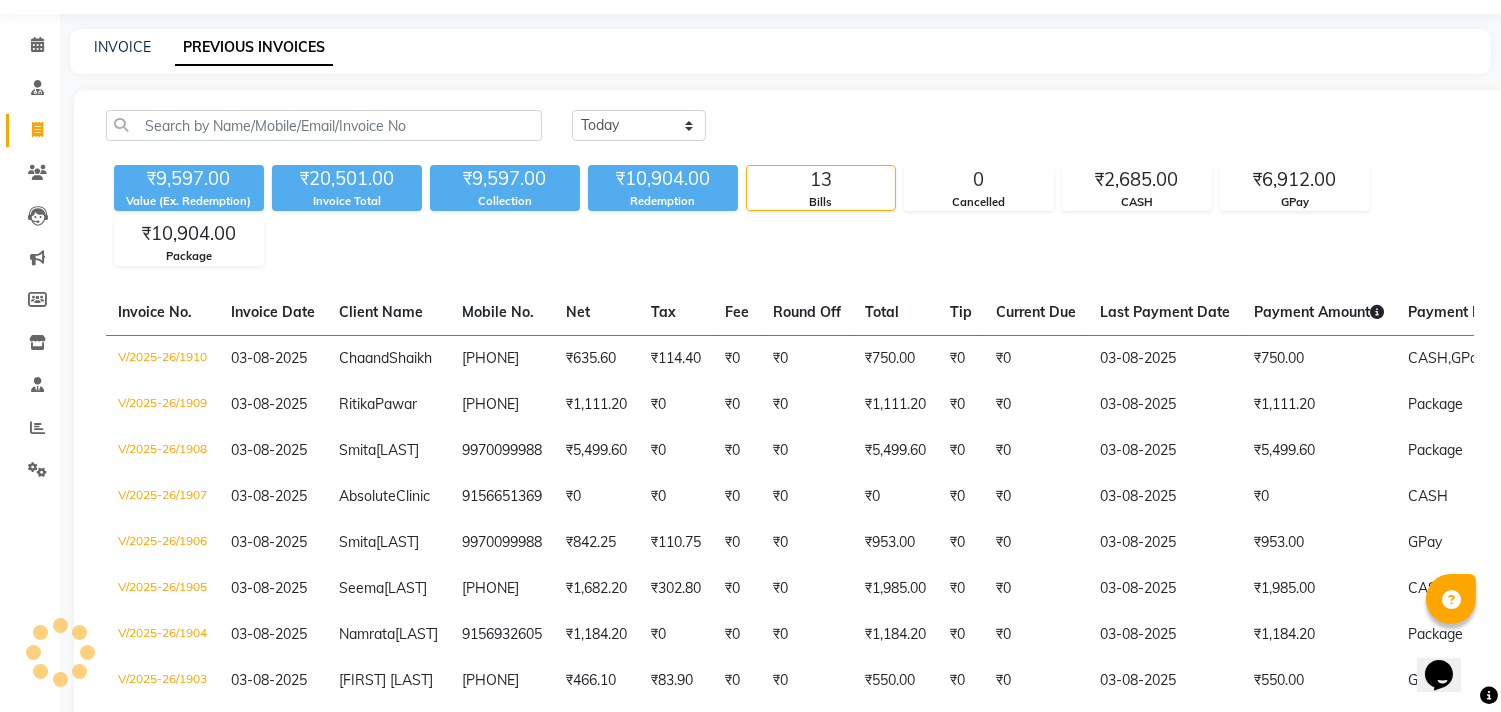 scroll, scrollTop: 111, scrollLeft: 0, axis: vertical 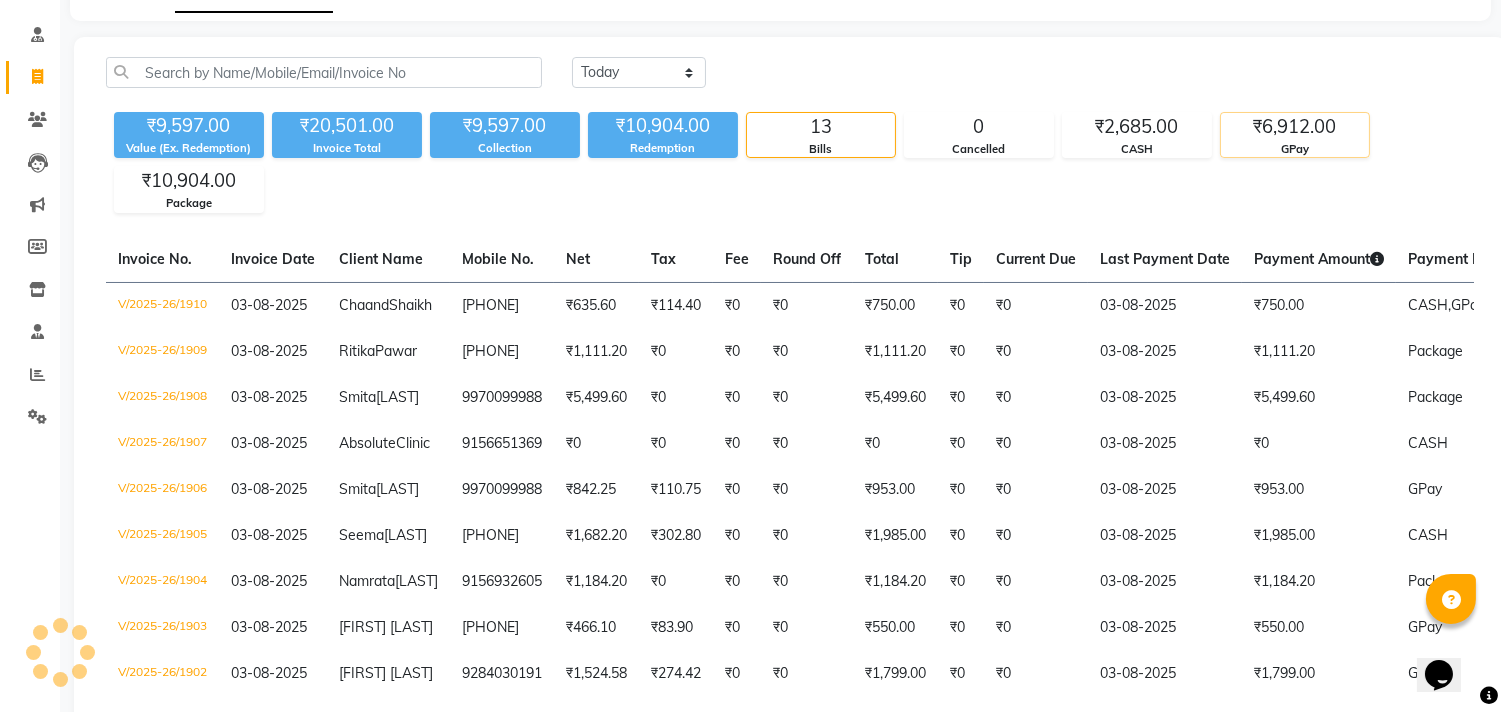 click on "₹6,912.00" 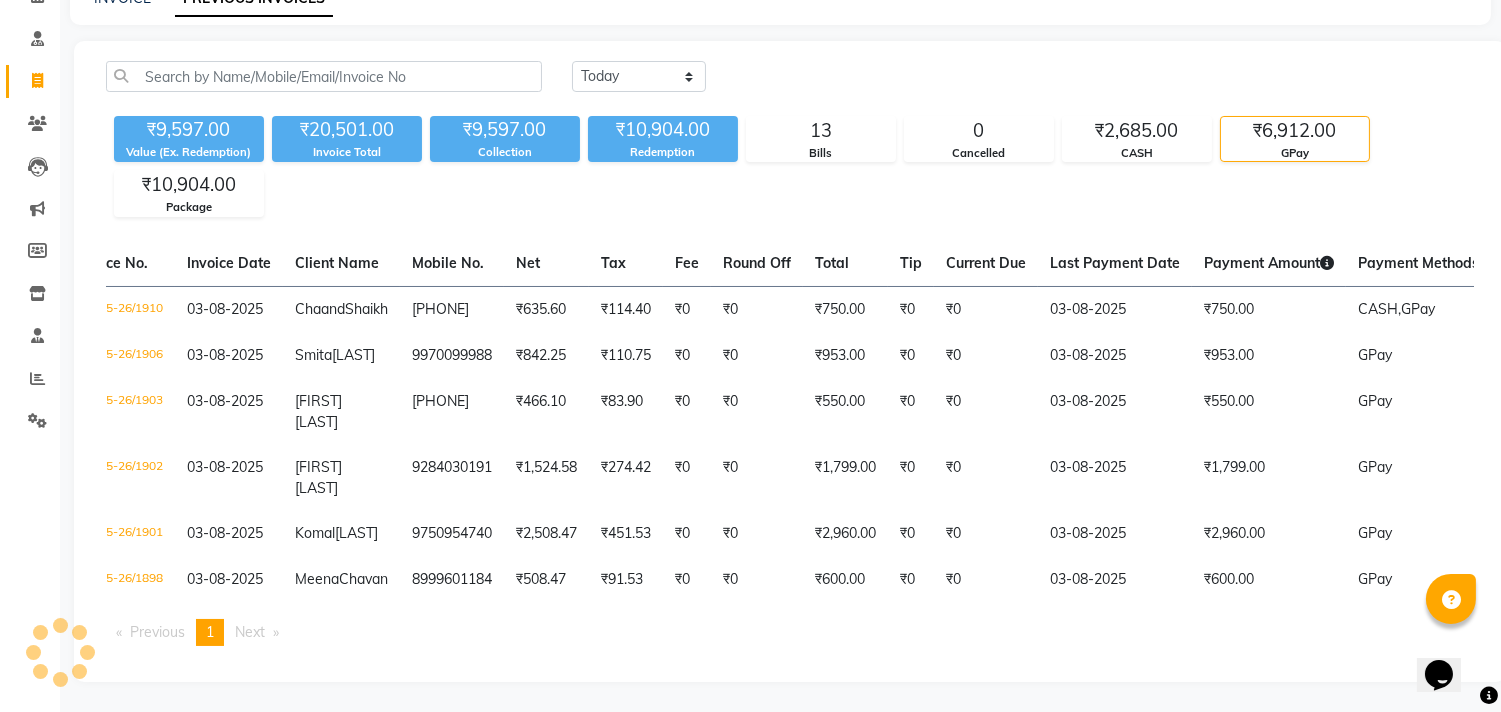 scroll, scrollTop: 0, scrollLeft: 76, axis: horizontal 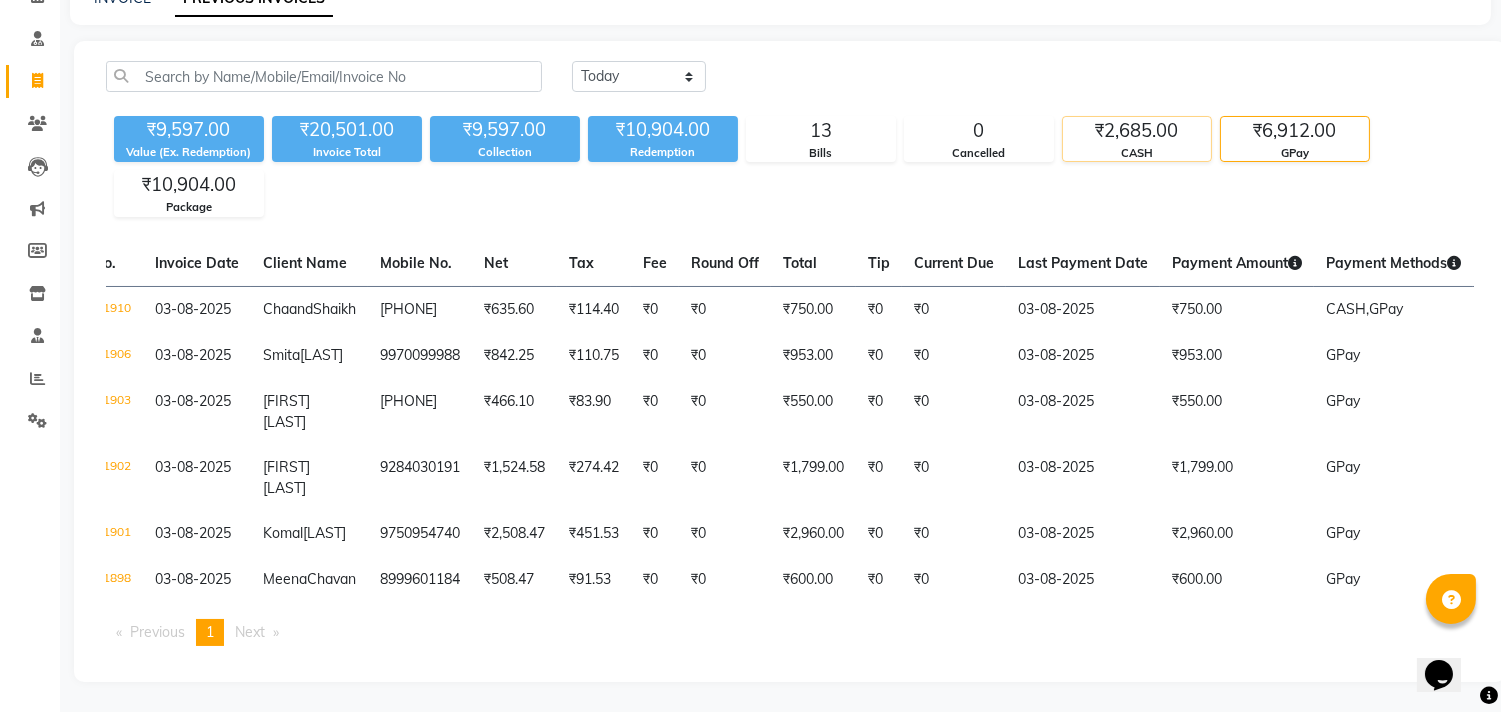 click on "CASH" 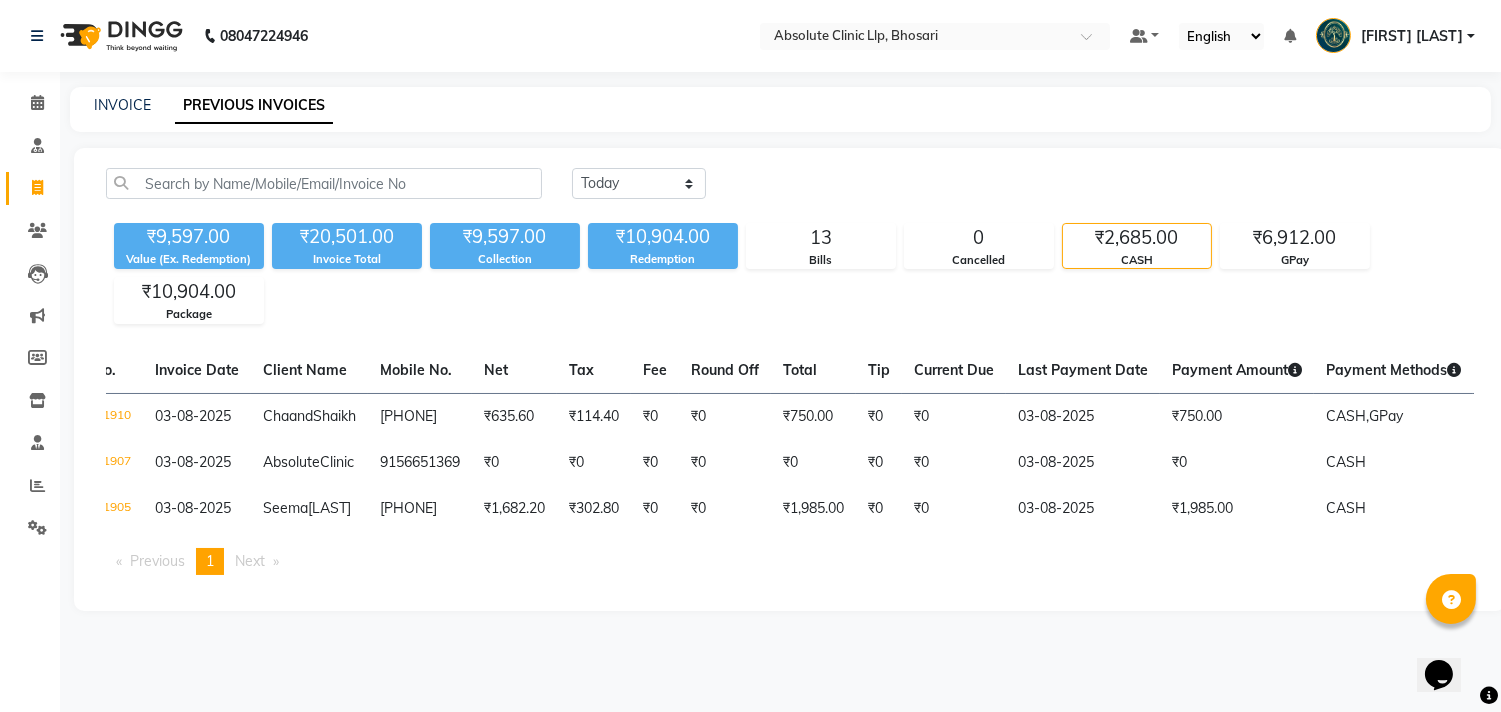 drag, startPoint x: 133, startPoint y: 20, endPoint x: 248, endPoint y: 5, distance: 115.97414 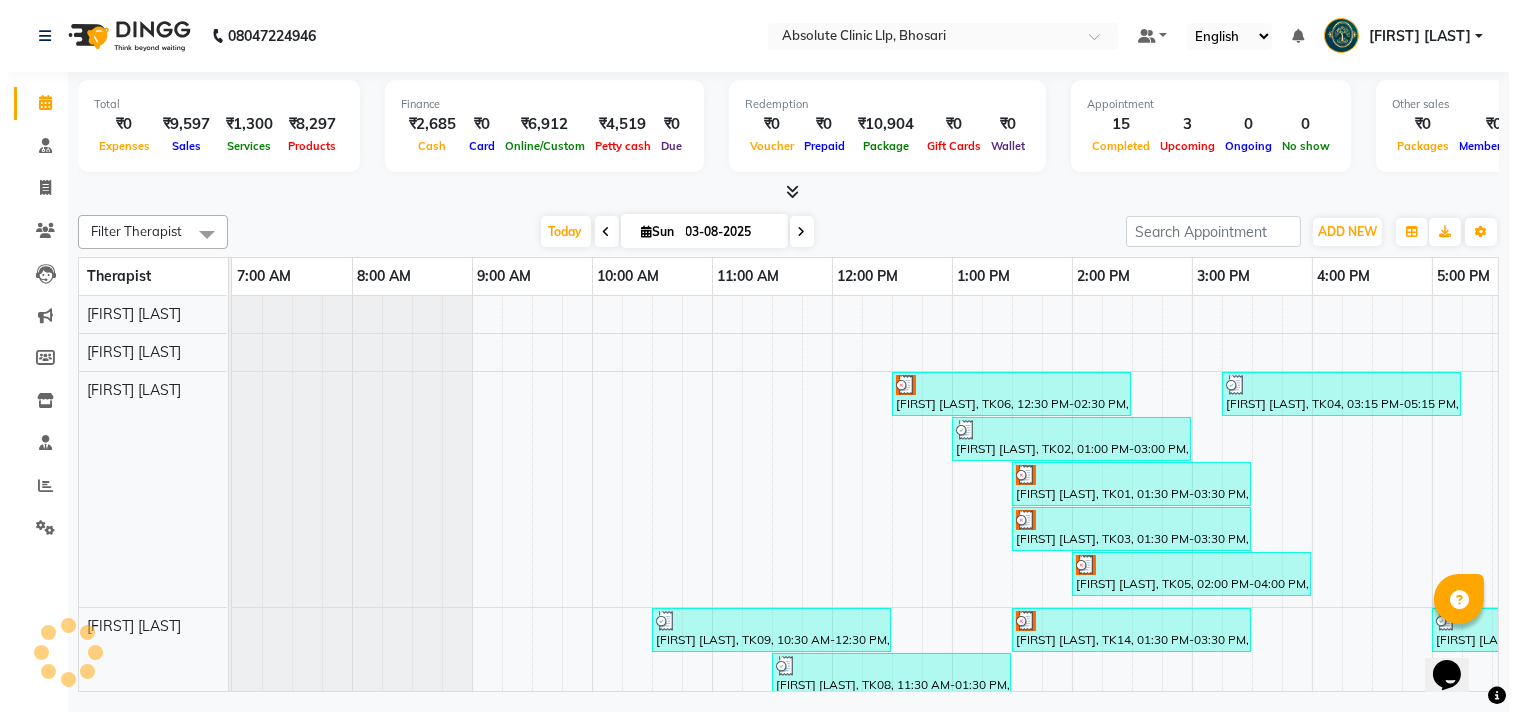 scroll, scrollTop: 0, scrollLeft: 0, axis: both 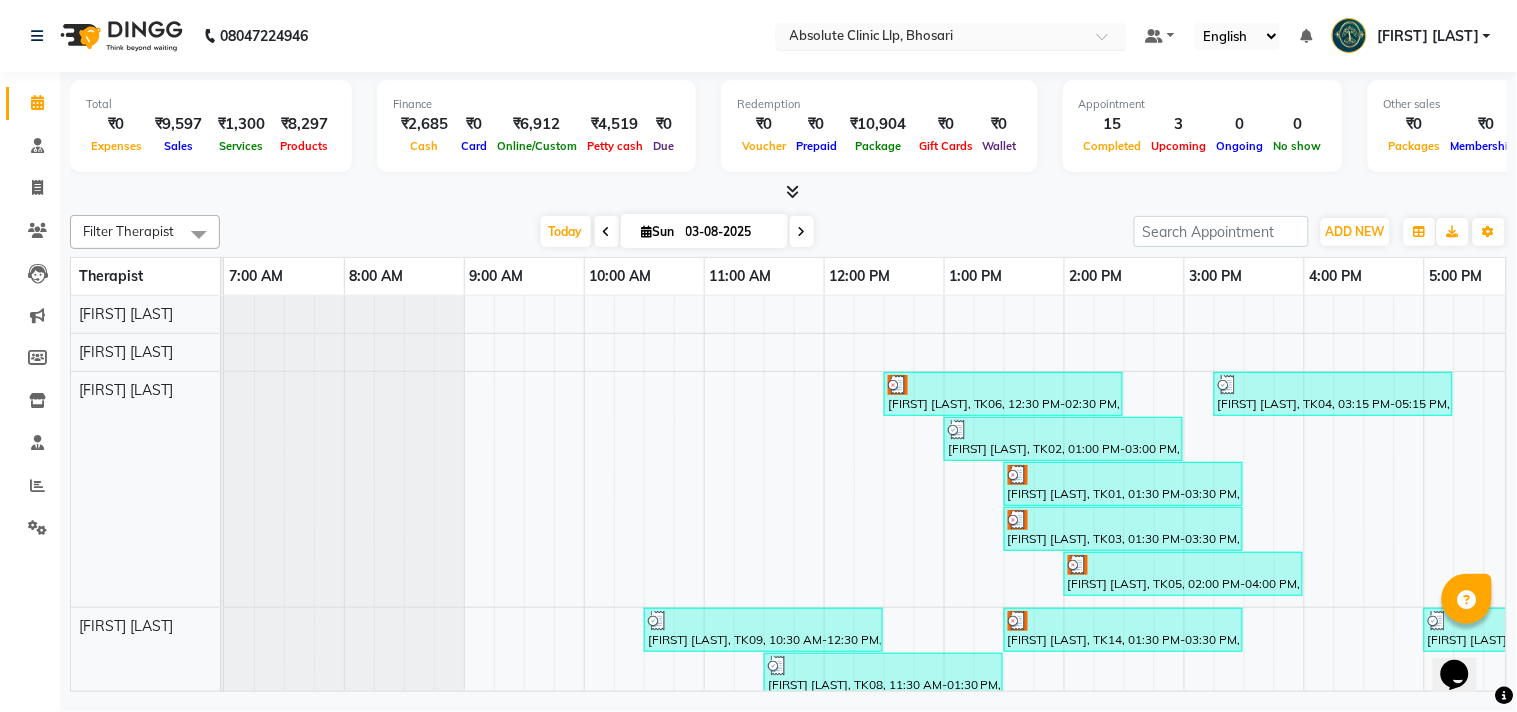 click at bounding box center (931, 38) 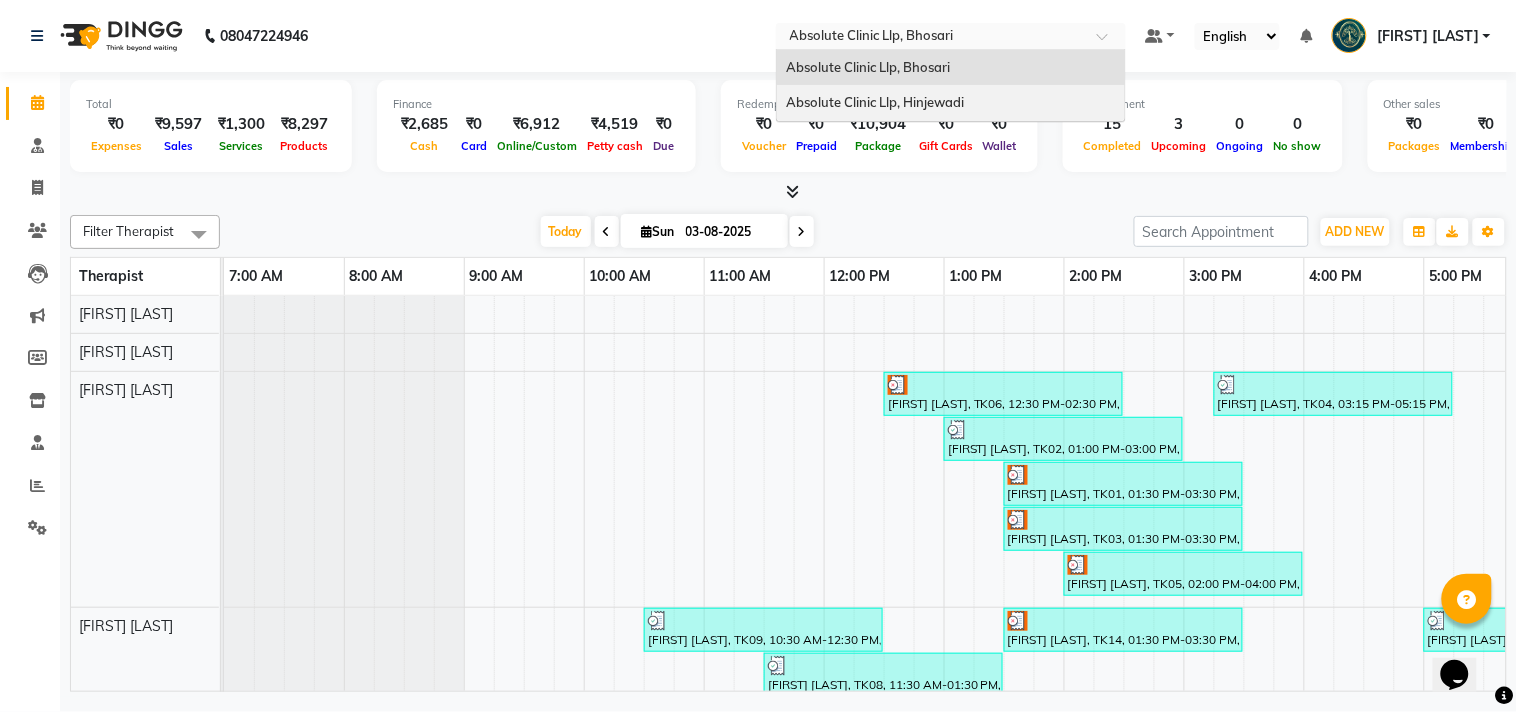click on "Absolute Clinic Llp, Hinjewadi" at bounding box center (876, 102) 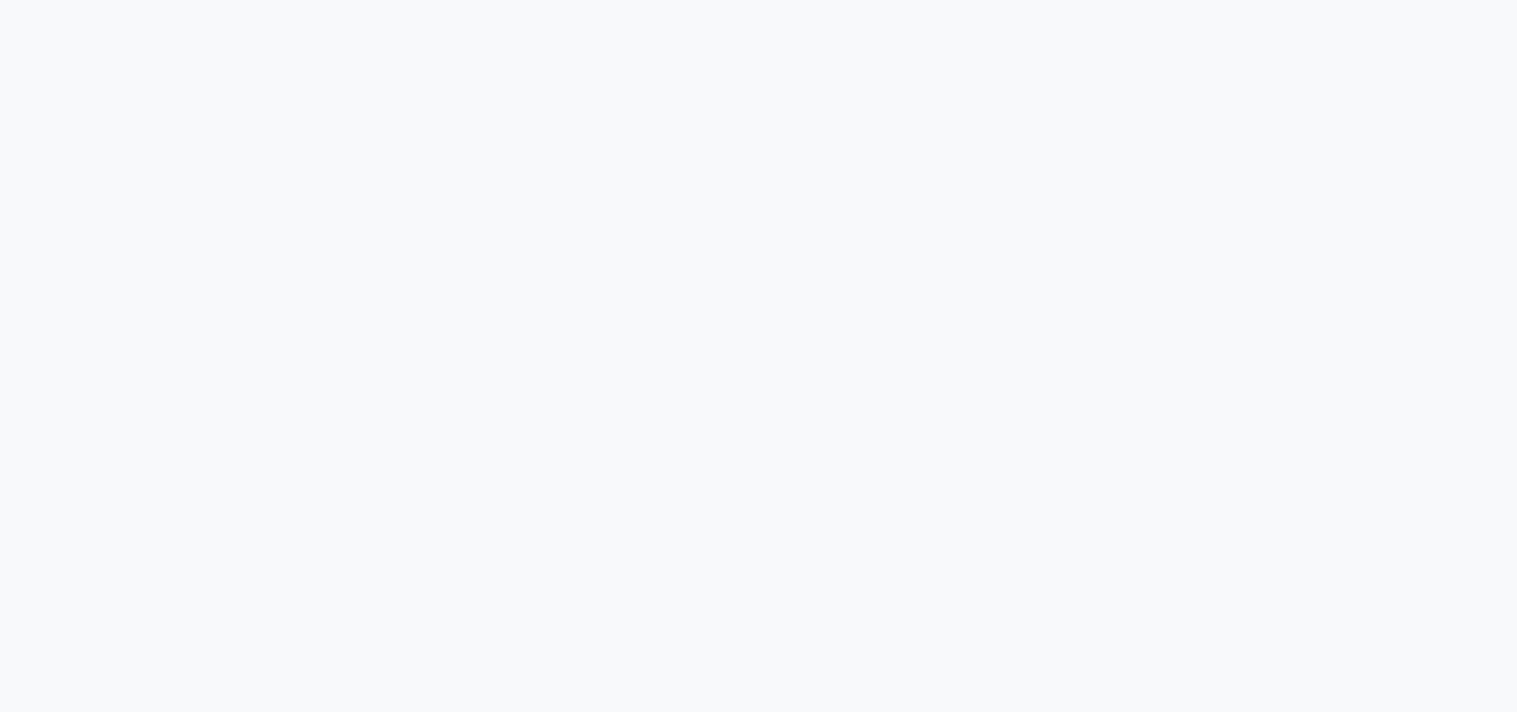 scroll, scrollTop: 0, scrollLeft: 0, axis: both 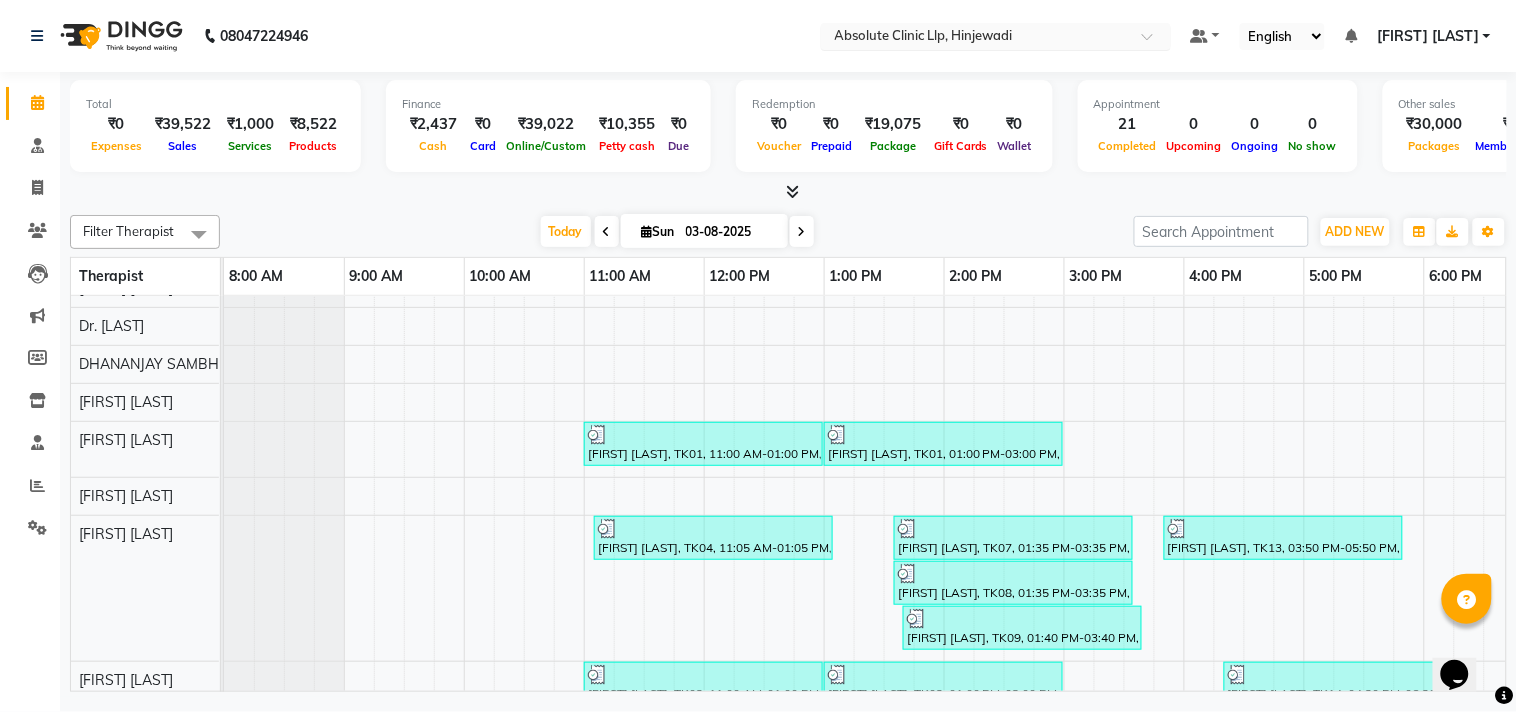 click at bounding box center [976, 38] 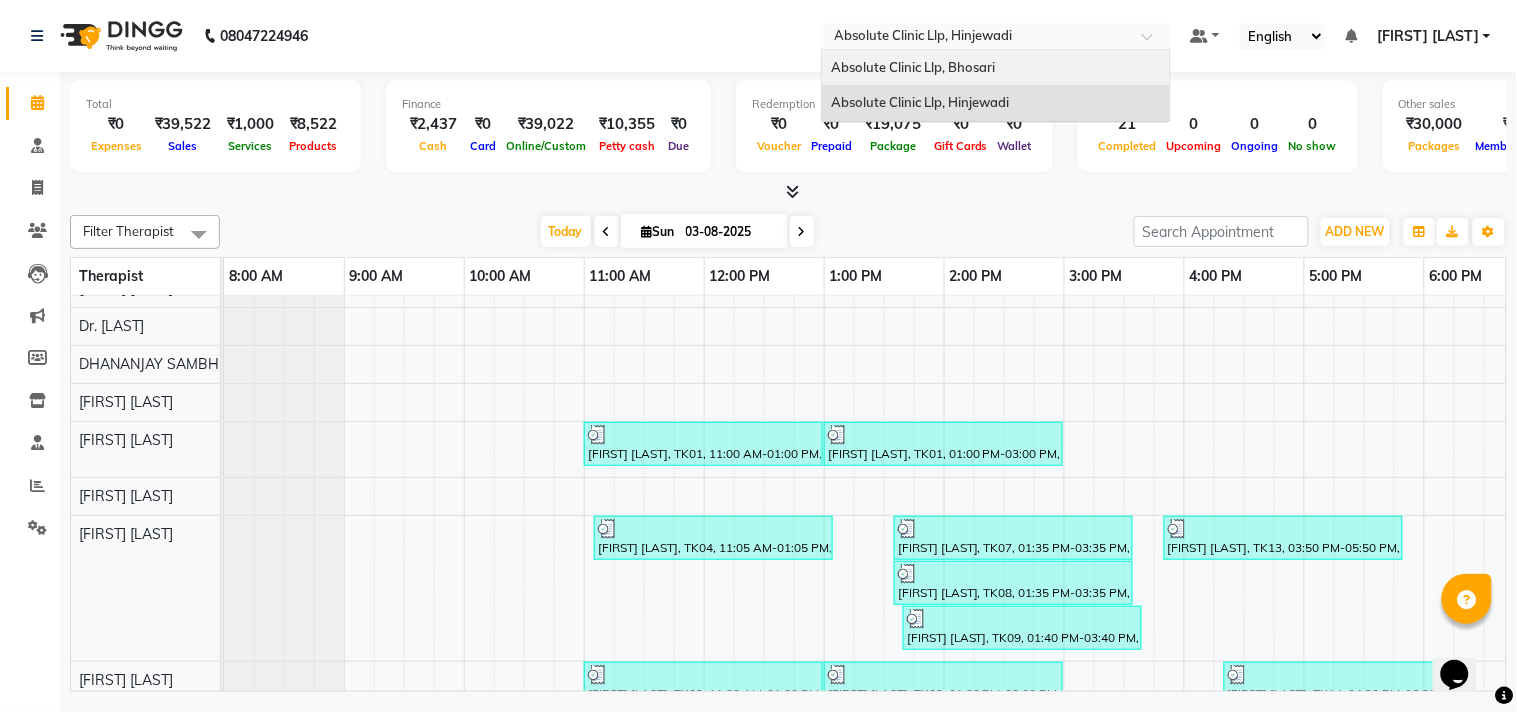 click on "Absolute Clinic Llp, Bhosari" at bounding box center (914, 67) 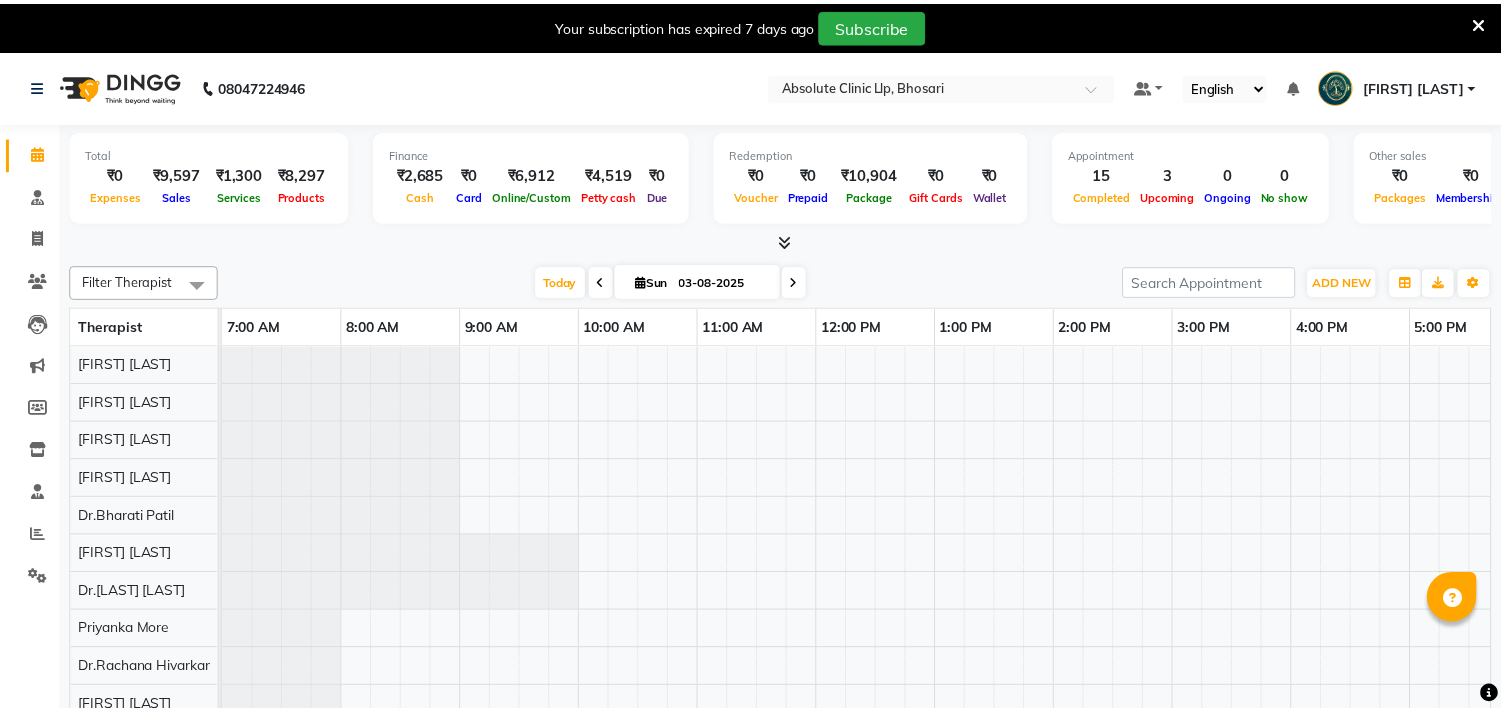 scroll, scrollTop: 0, scrollLeft: 0, axis: both 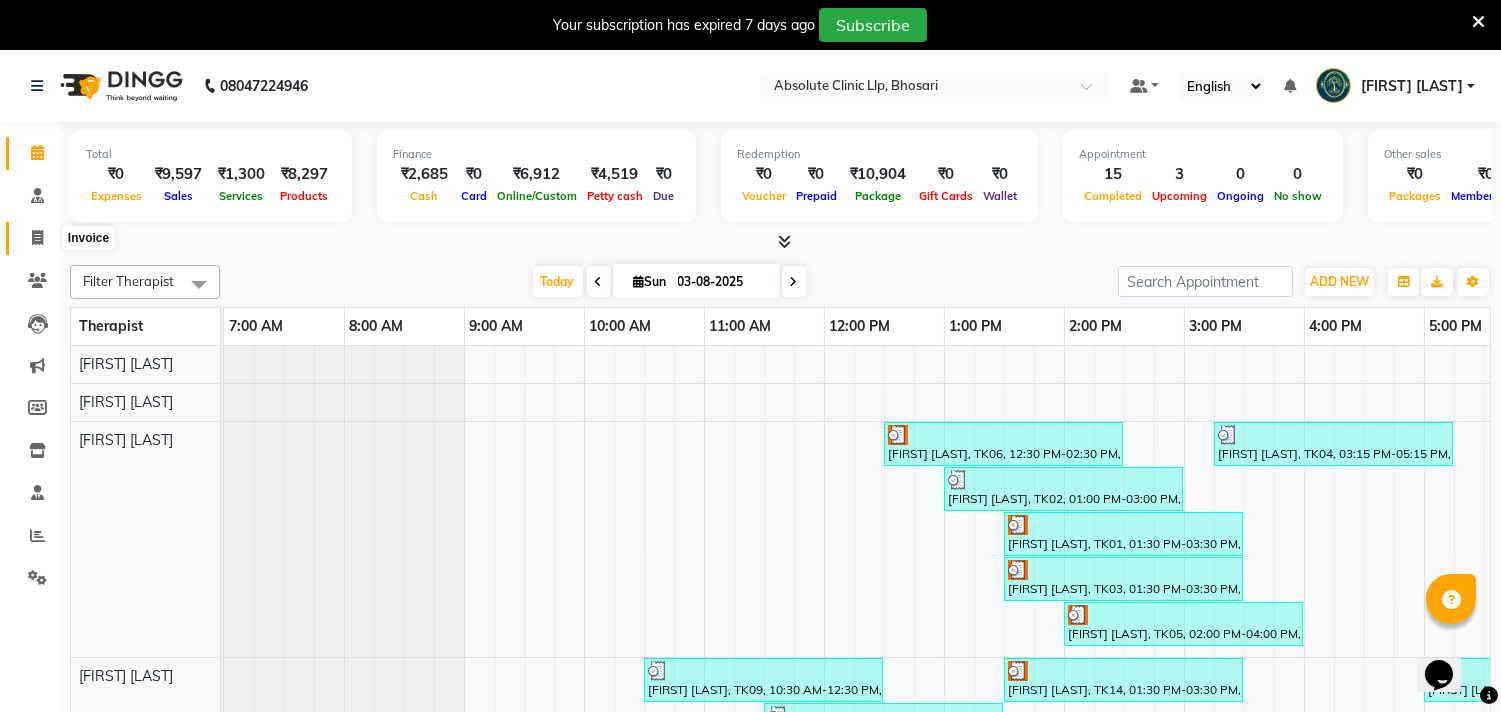 click 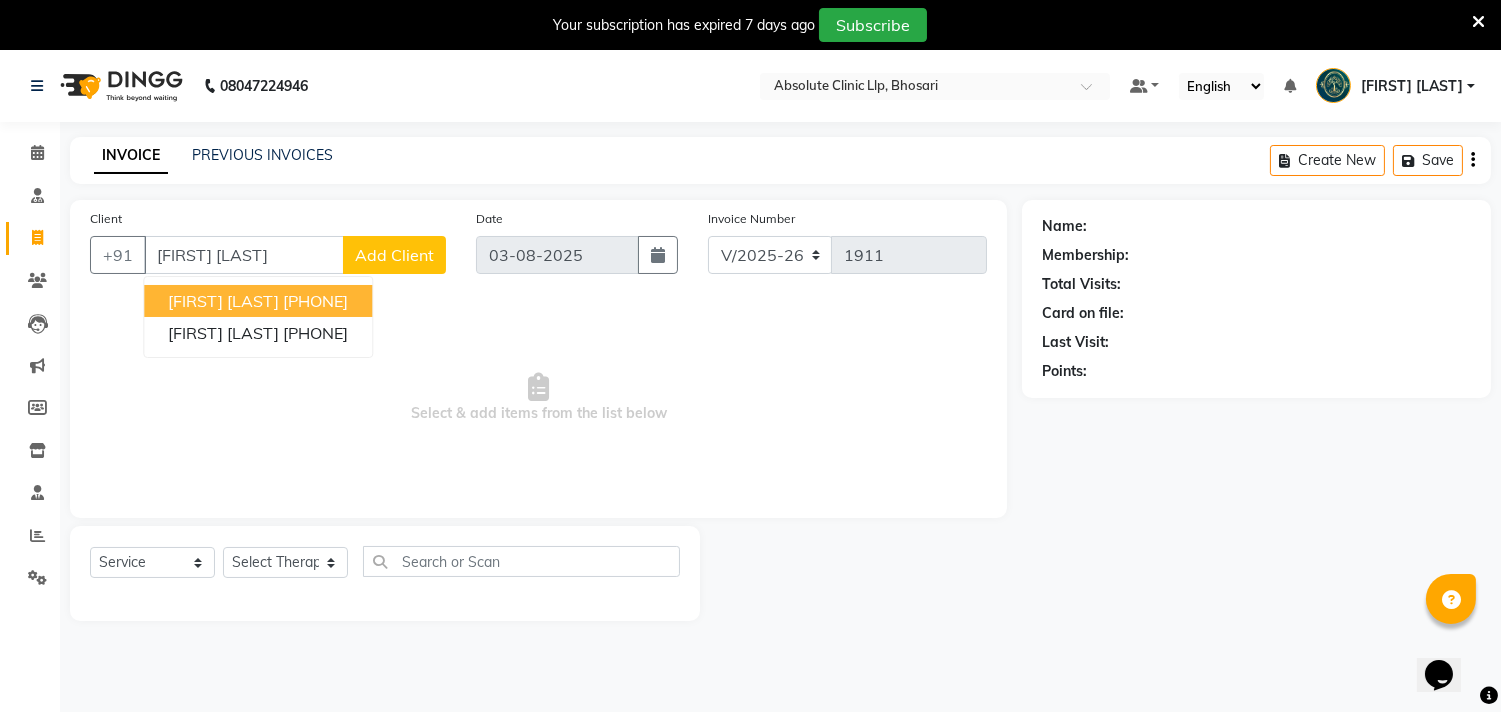 click on "[FIRST] [LAST]" at bounding box center [223, 301] 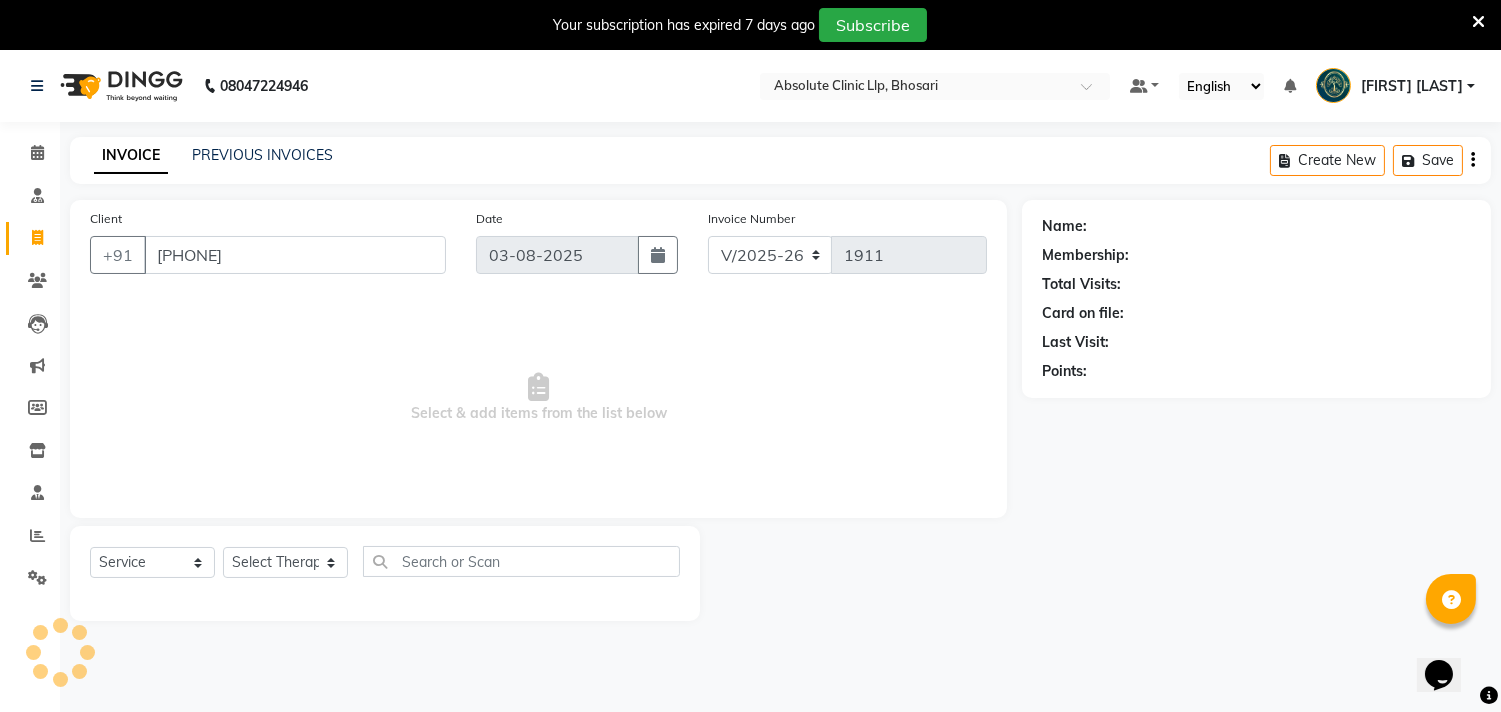 type on "[PHONE]" 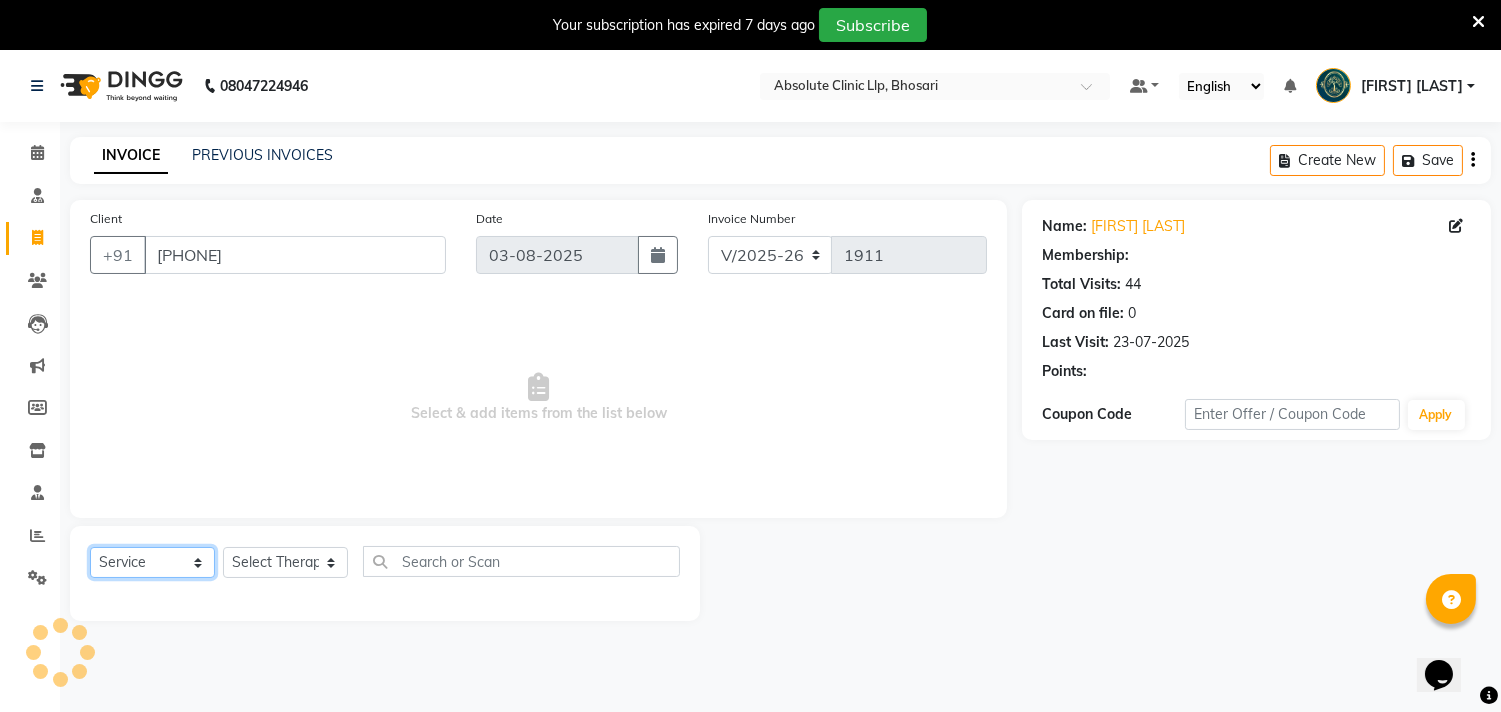 click on "Select  Service  Product  Membership  Package Voucher Prepaid Gift Card" 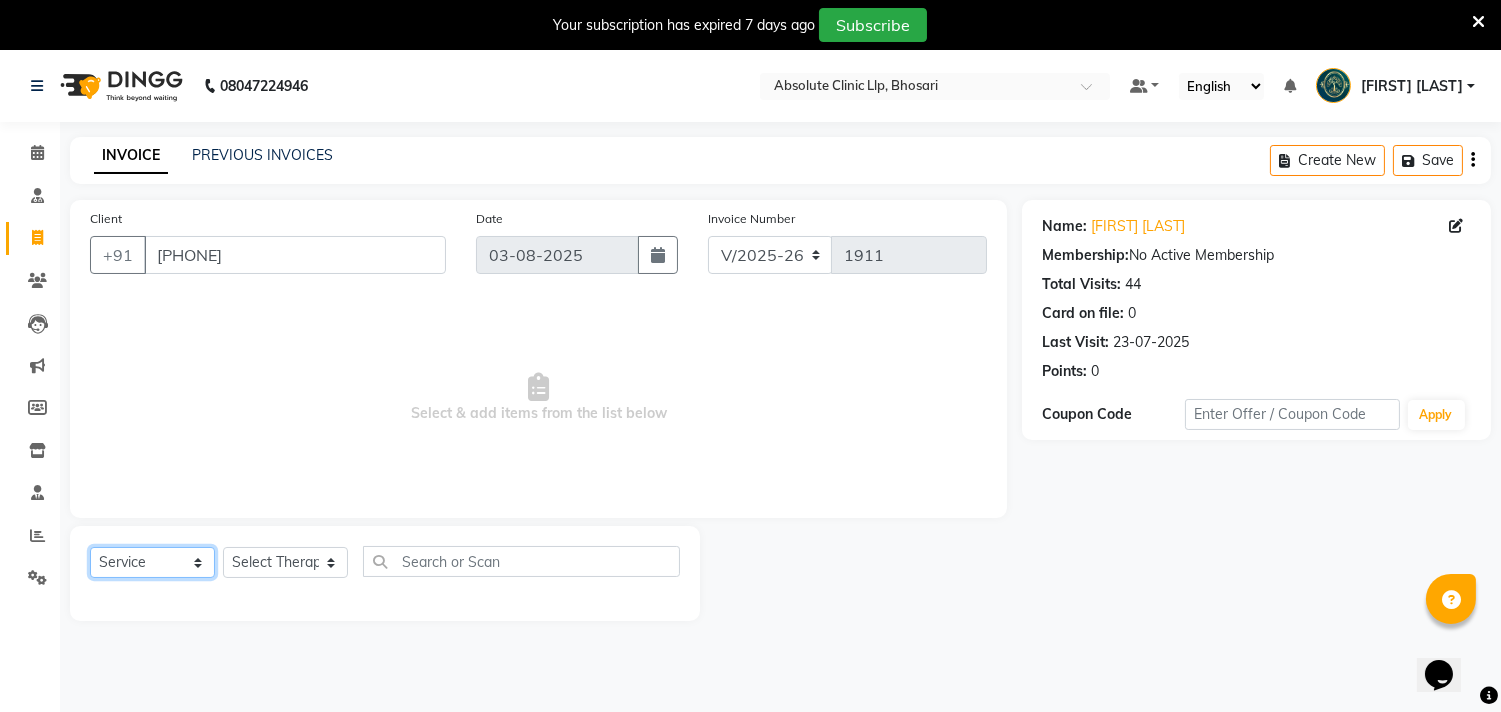 select on "product" 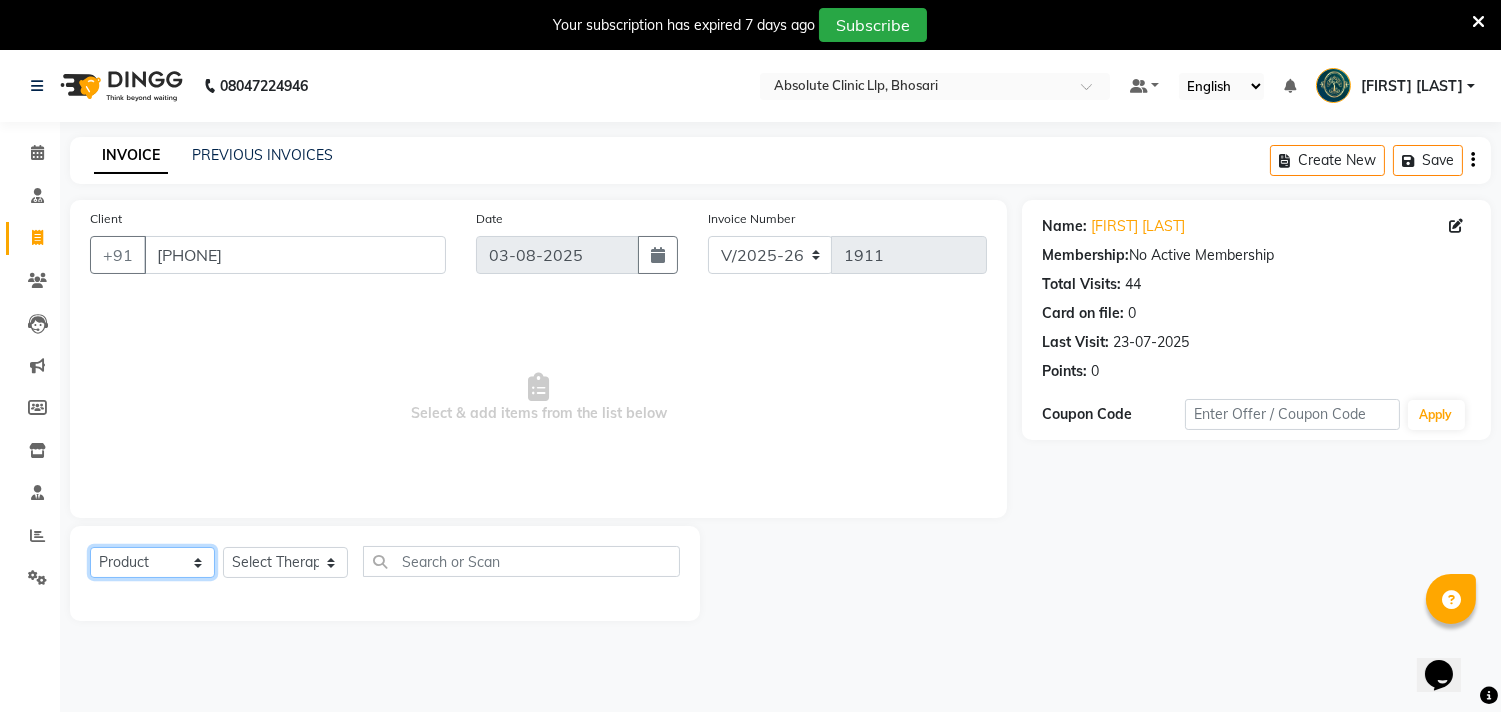 click on "Select  Service  Product  Membership  Package Voucher Prepaid Gift Card" 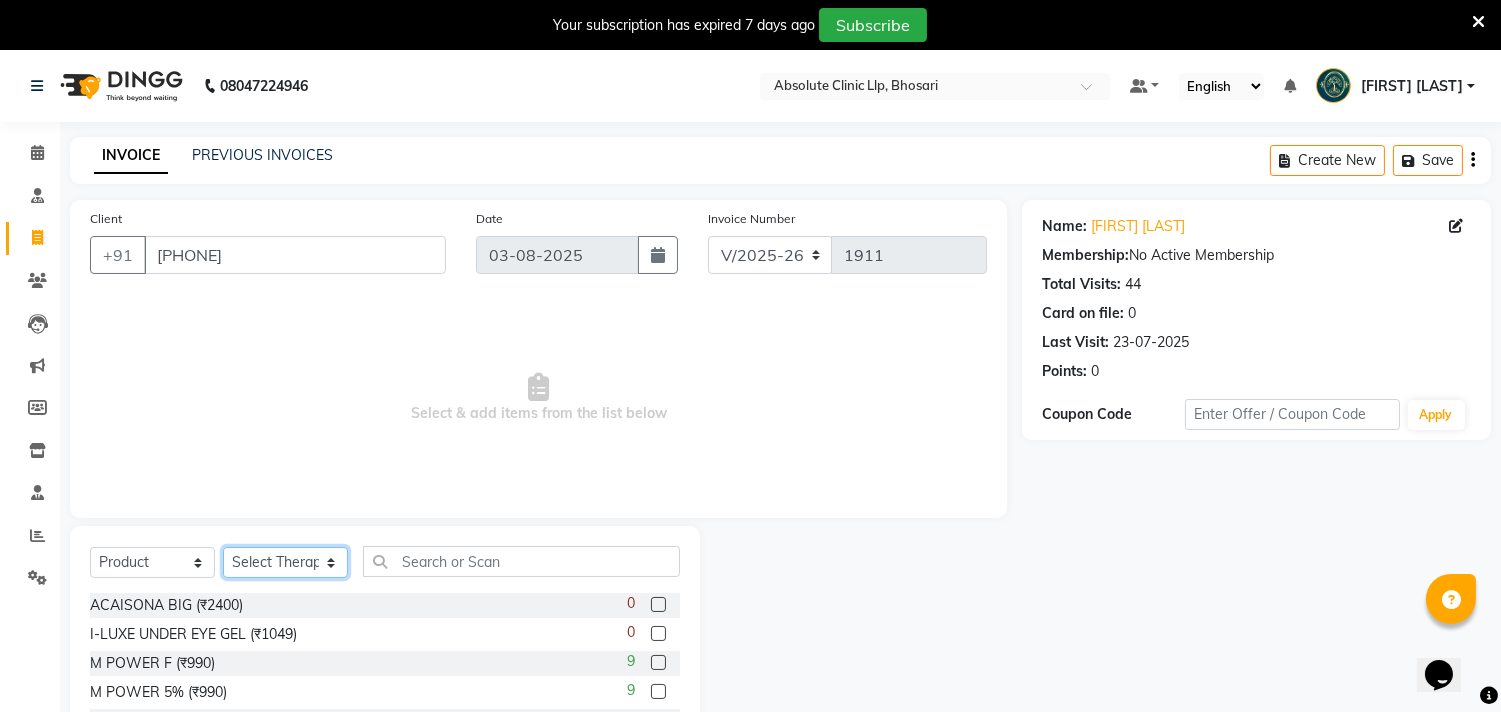 click on "Select Therapist Anita Gawli	 Dr.Bharati Patil Dr.Dhananjay Patil Dr.Rachana Hivarkar Gaurav Raaj Neha Rokde Priyanka  More RECEPTION-phuge prima Sachin Kale	 Sanjivni Kale	 Shekhar Chavan Sonali Naikre	 Vaishali Chowgule" 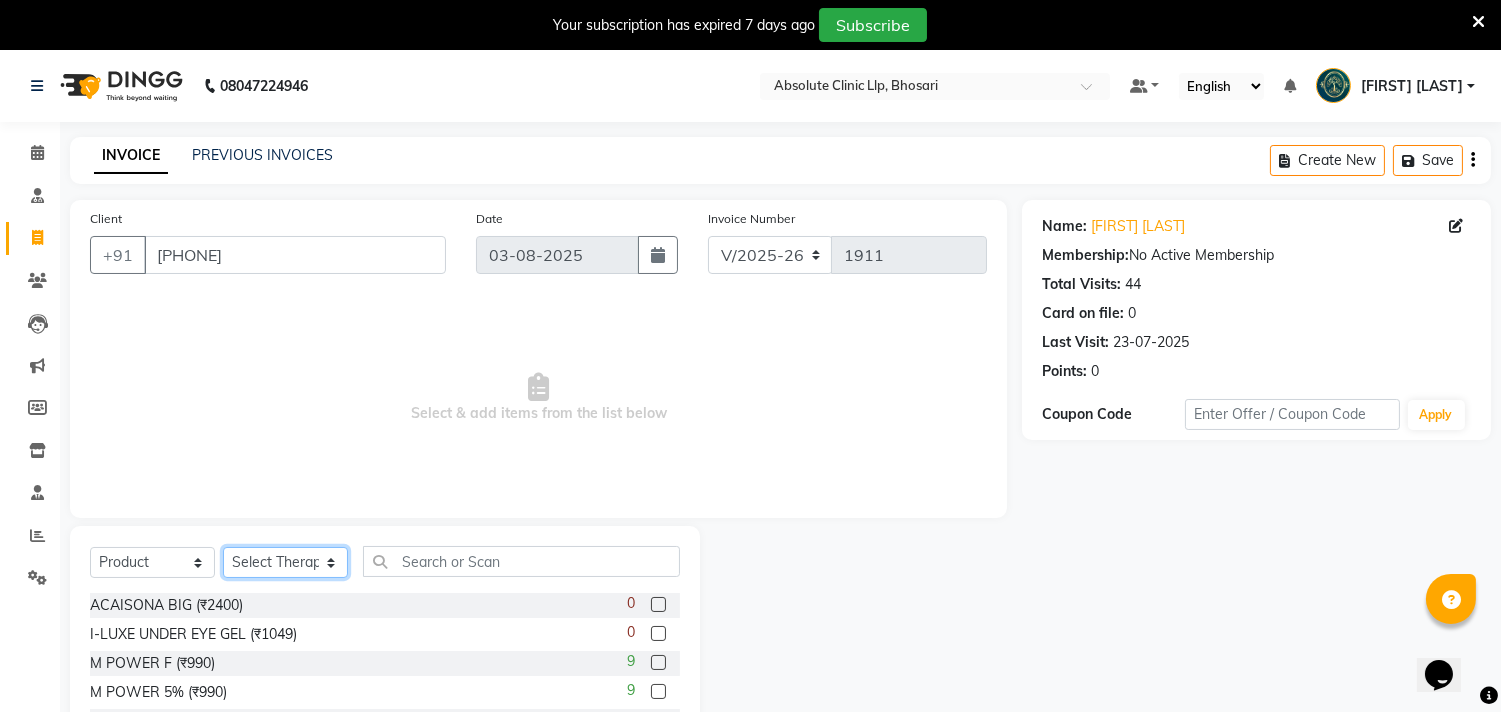 select on "27987" 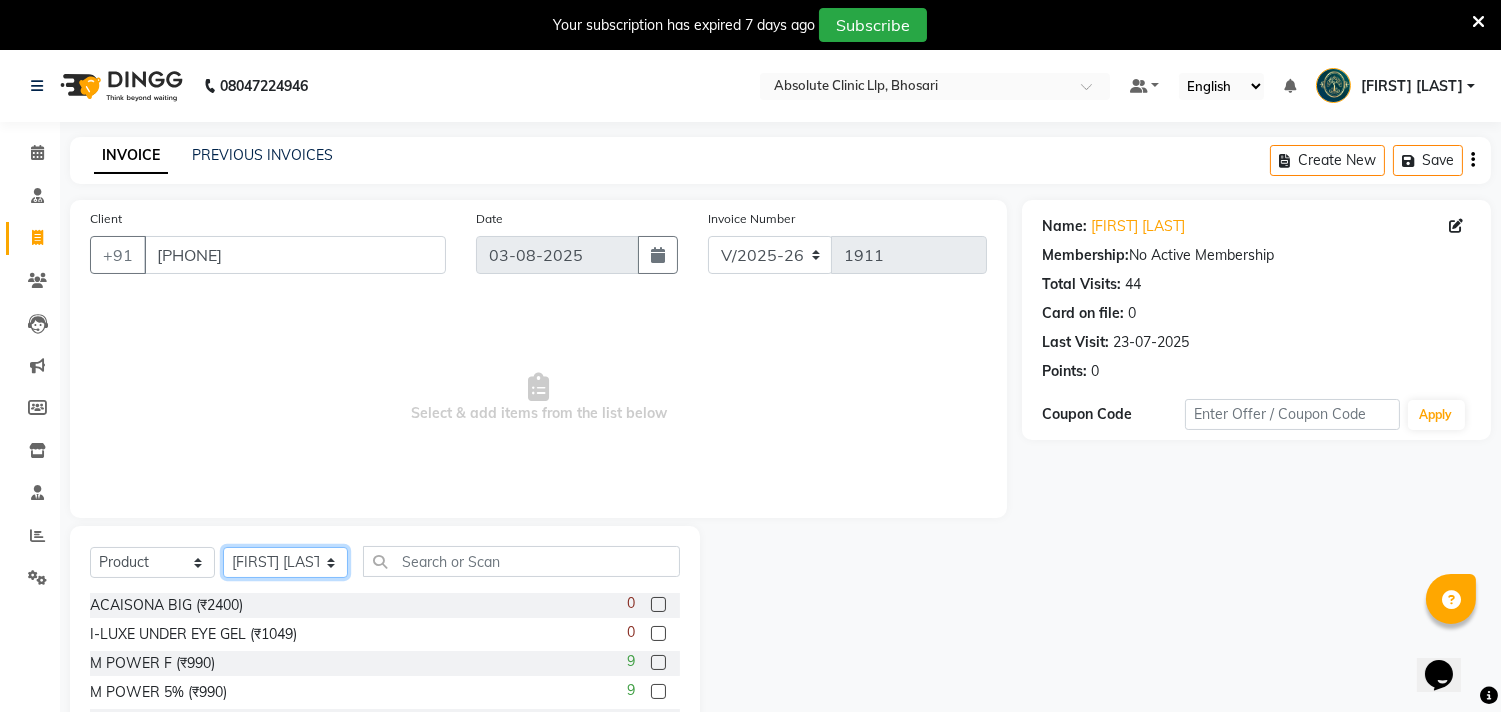 click on "Select Therapist Anita Gawli	 Dr.Bharati Patil Dr.Dhananjay Patil Dr.Rachana Hivarkar Gaurav Raaj Neha Rokde Priyanka  More RECEPTION-phuge prima Sachin Kale	 Sanjivni Kale	 Shekhar Chavan Sonali Naikre	 Vaishali Chowgule" 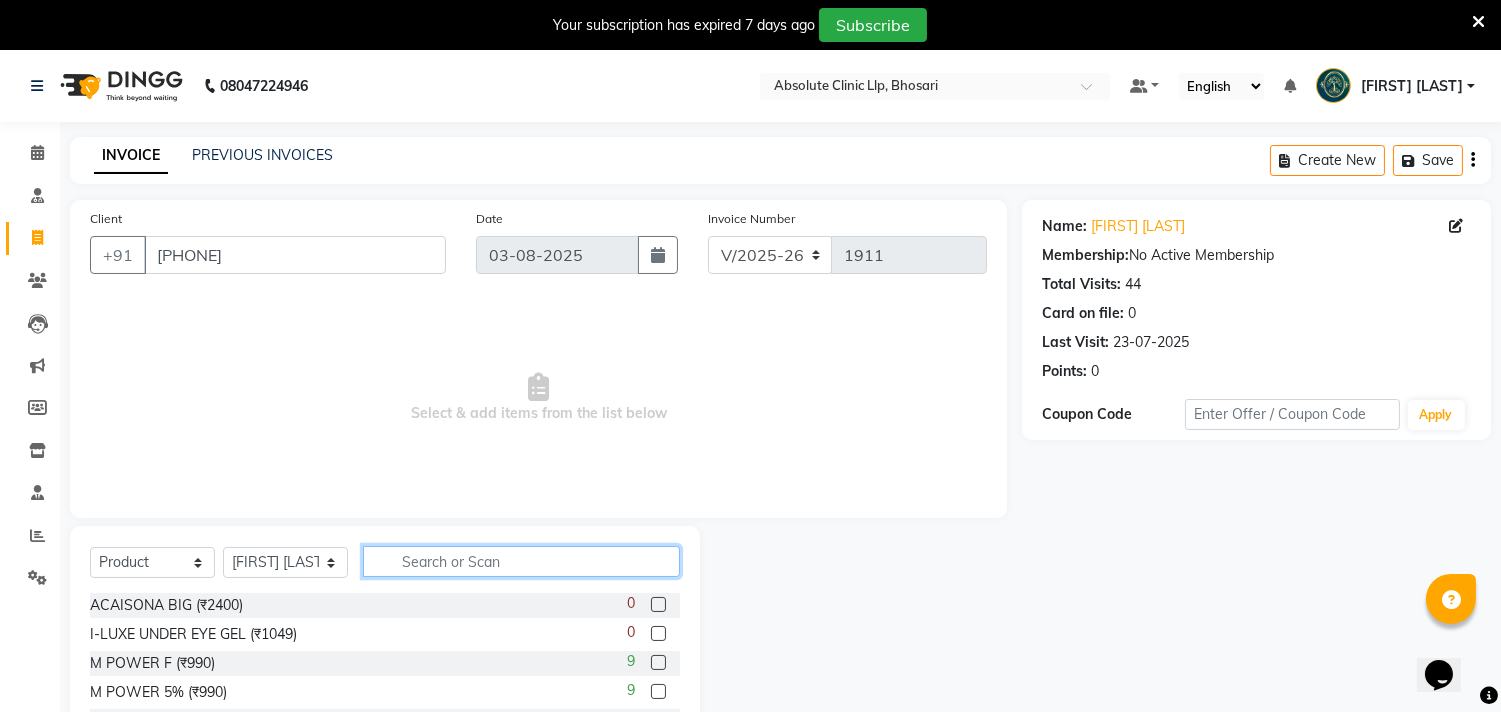 click 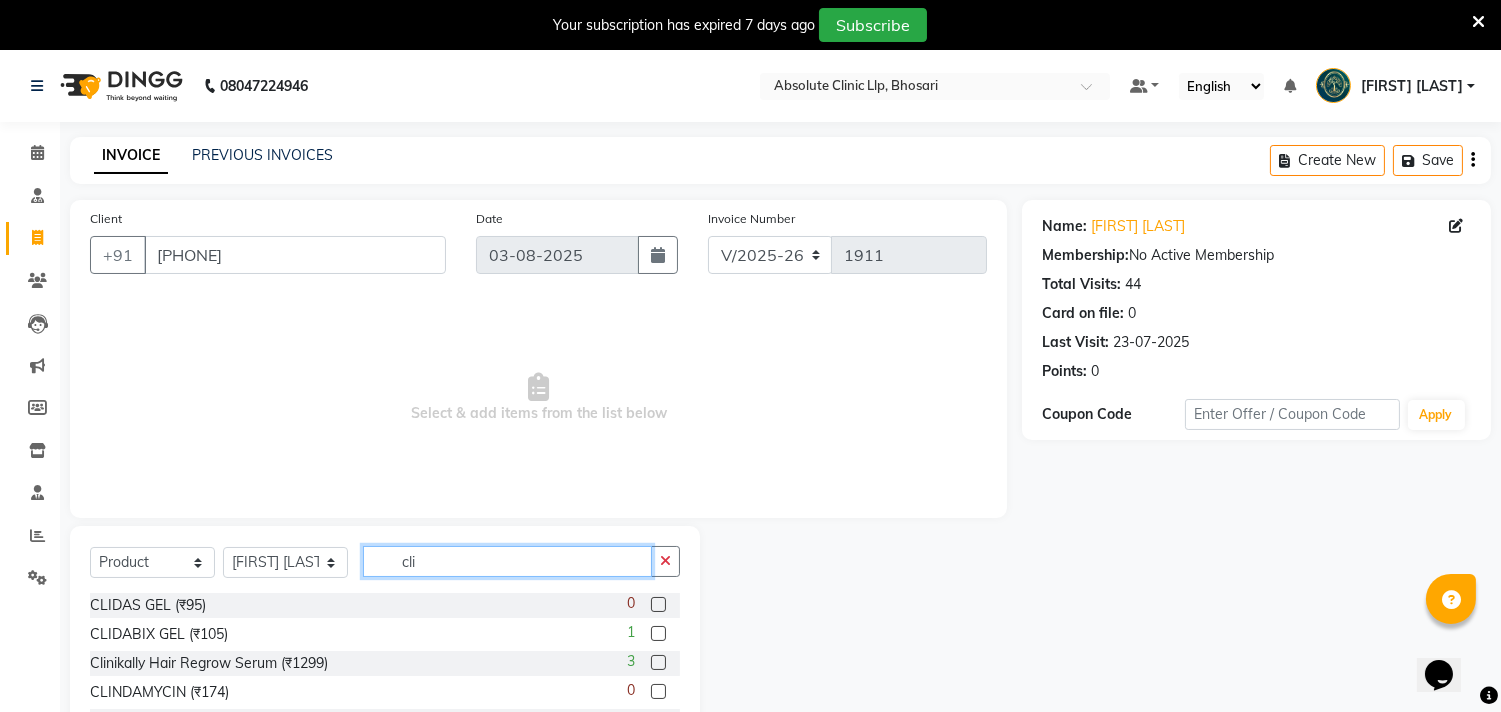 type on "cli" 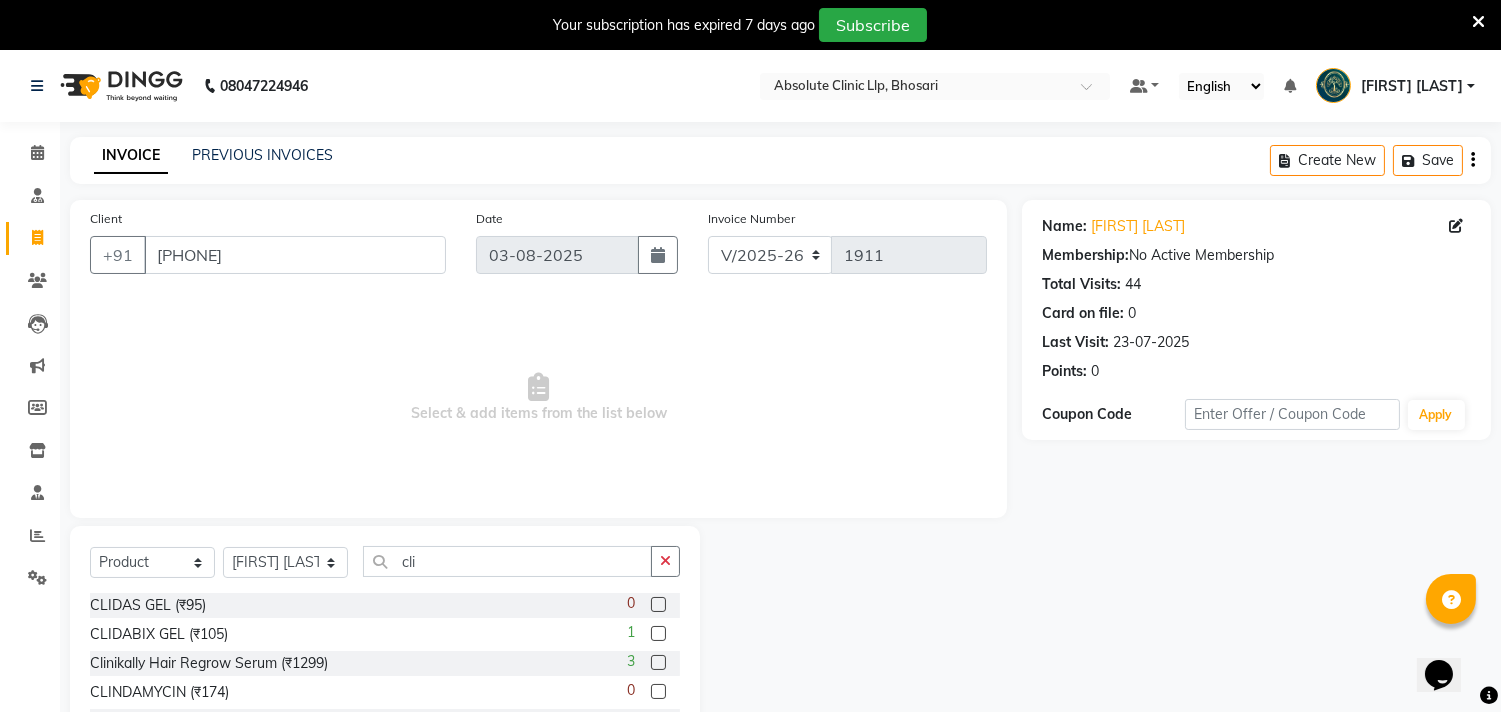 click 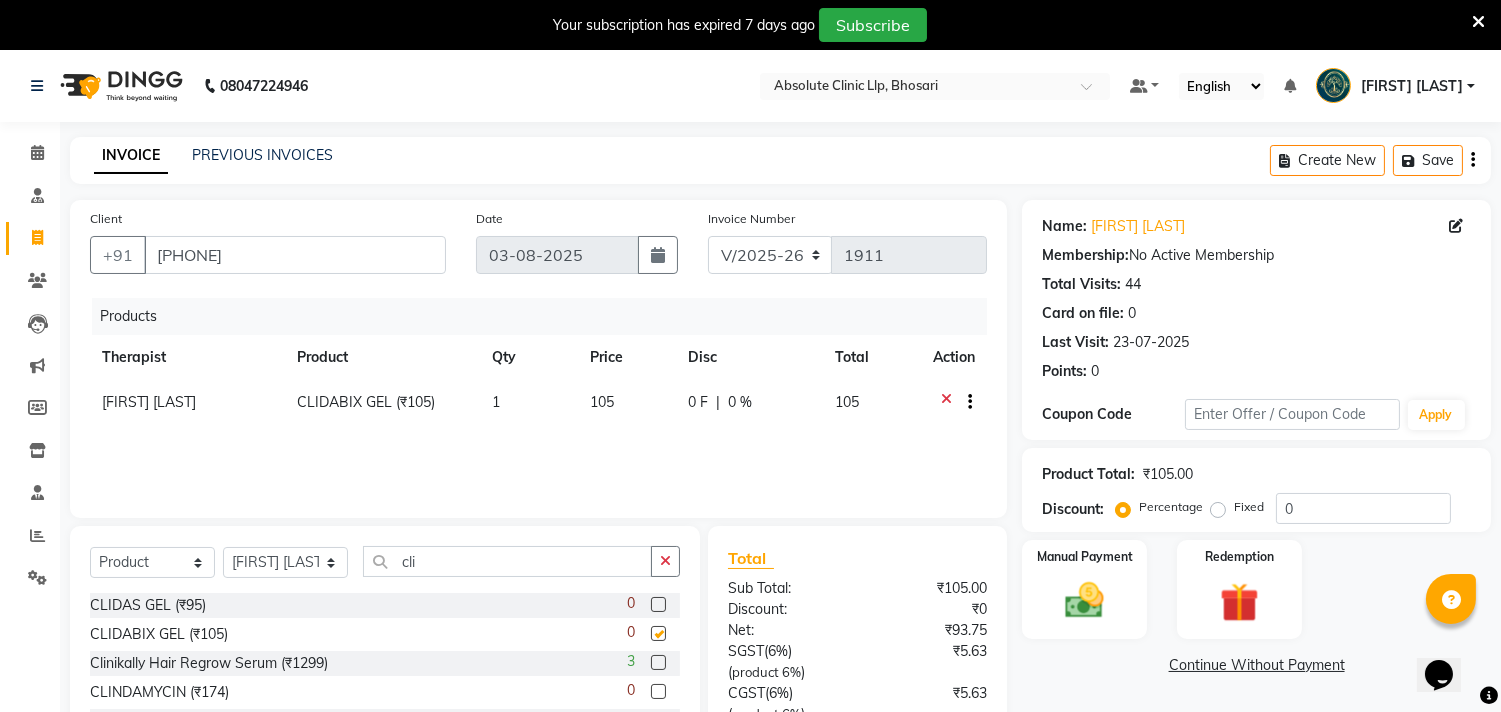 checkbox on "false" 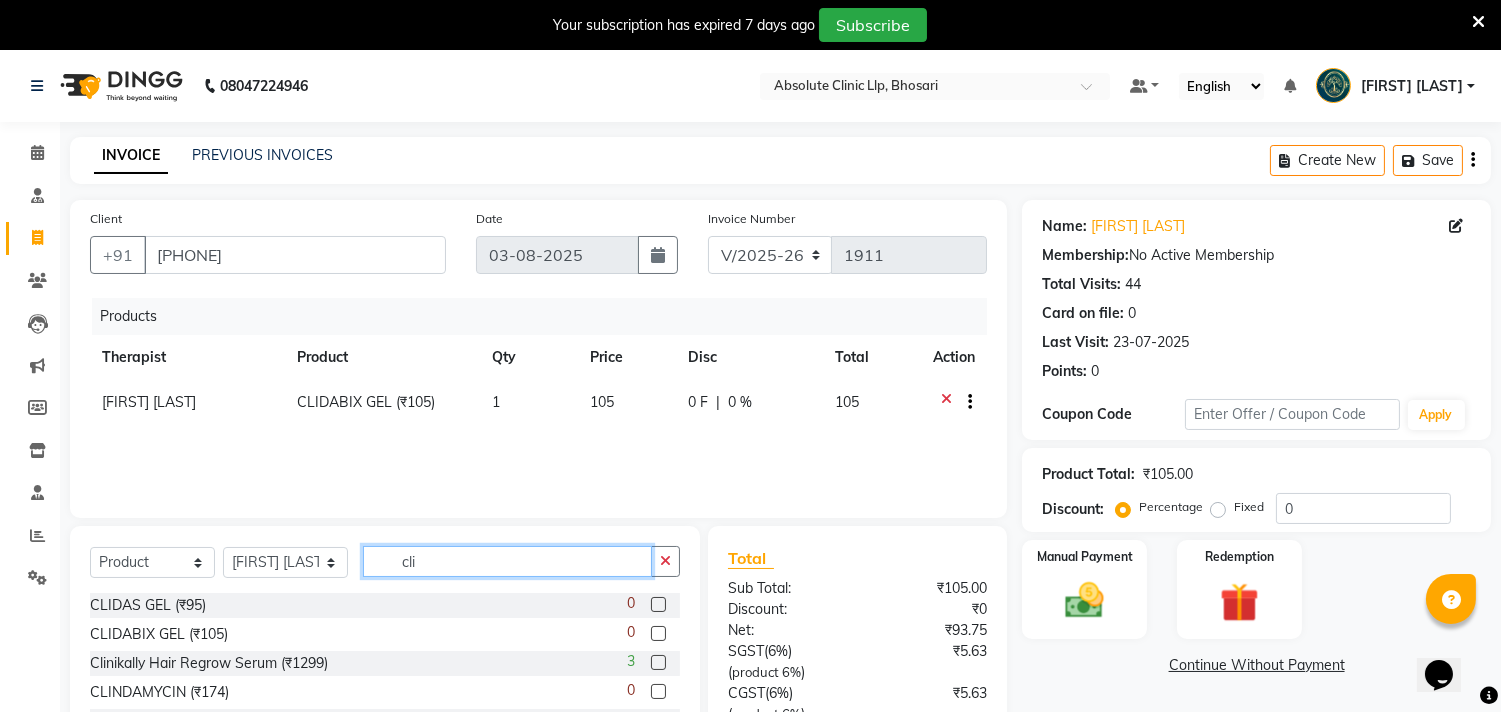 drag, startPoint x: 445, startPoint y: 552, endPoint x: 351, endPoint y: 565, distance: 94.89468 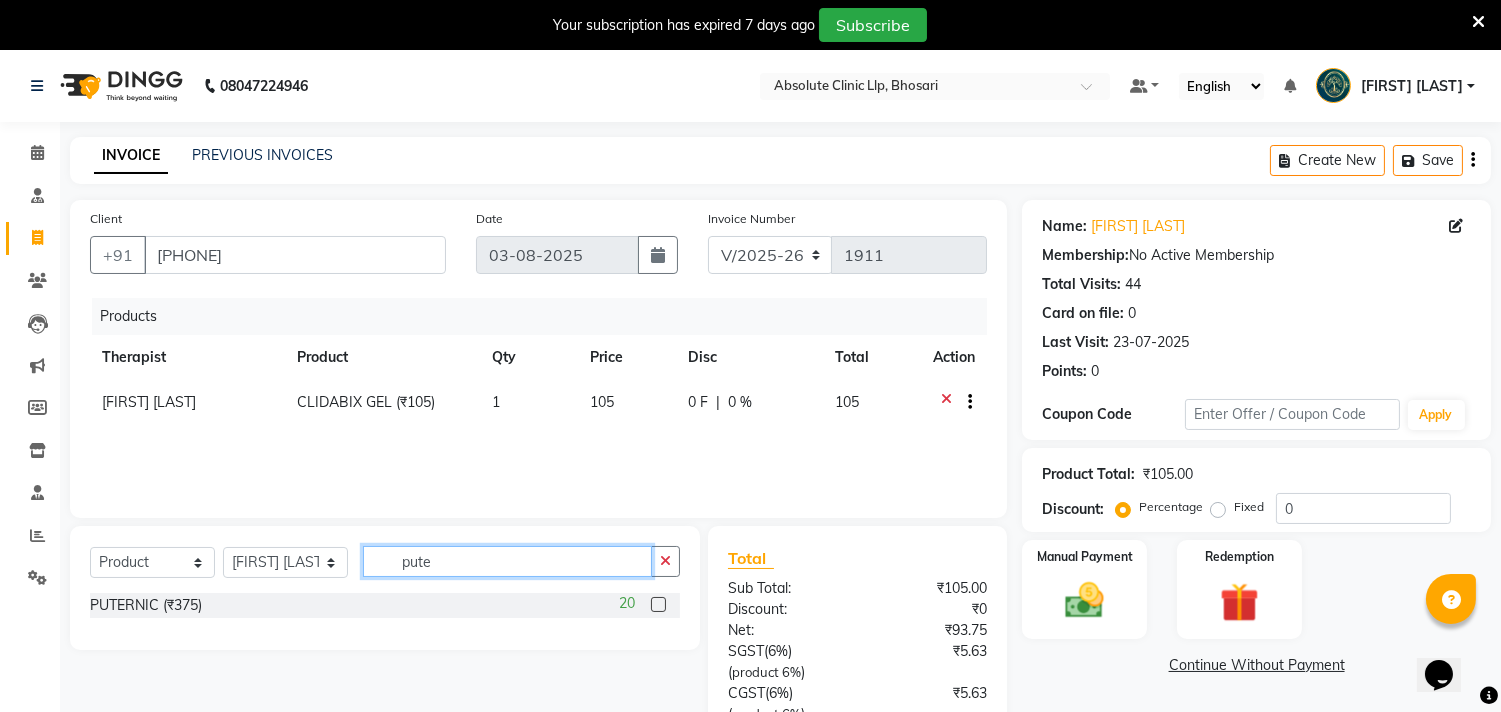 type on "pute" 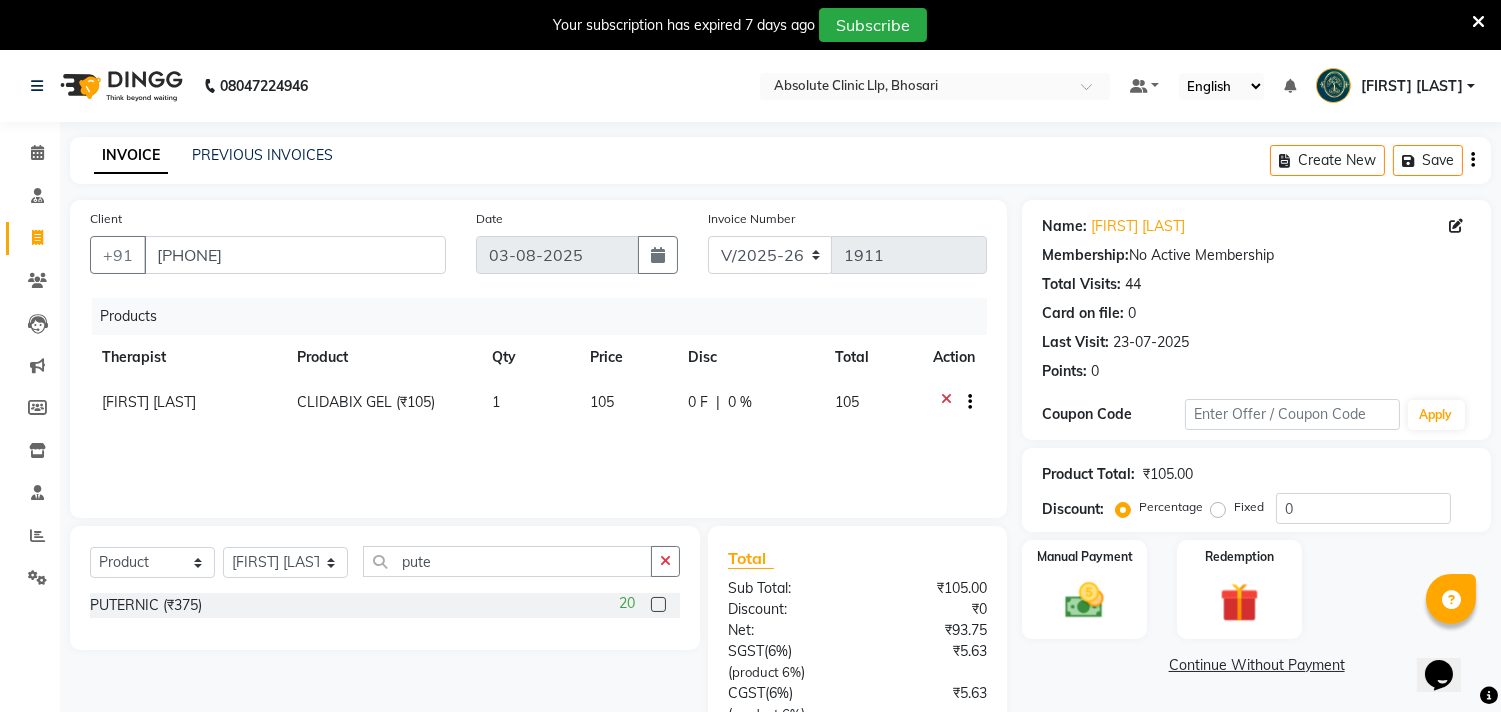 click 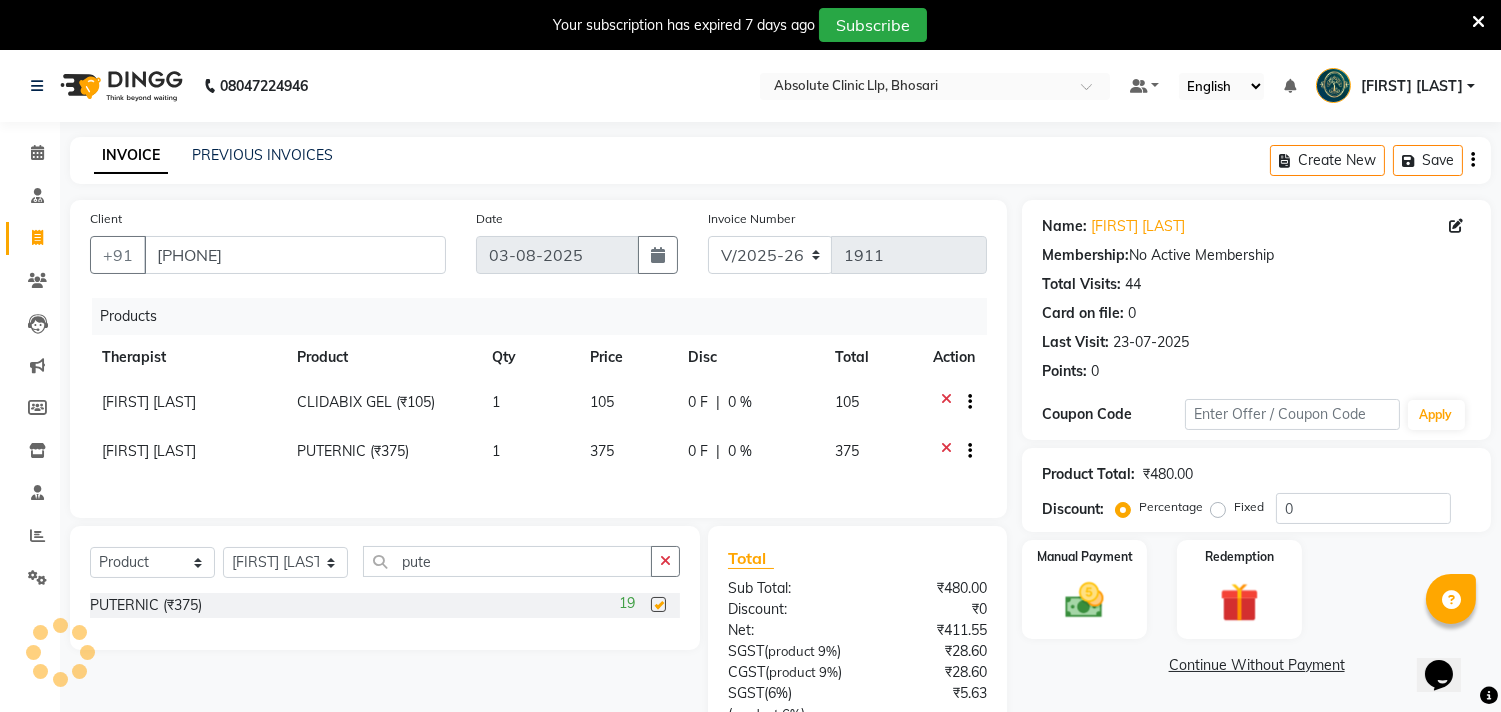 checkbox on "false" 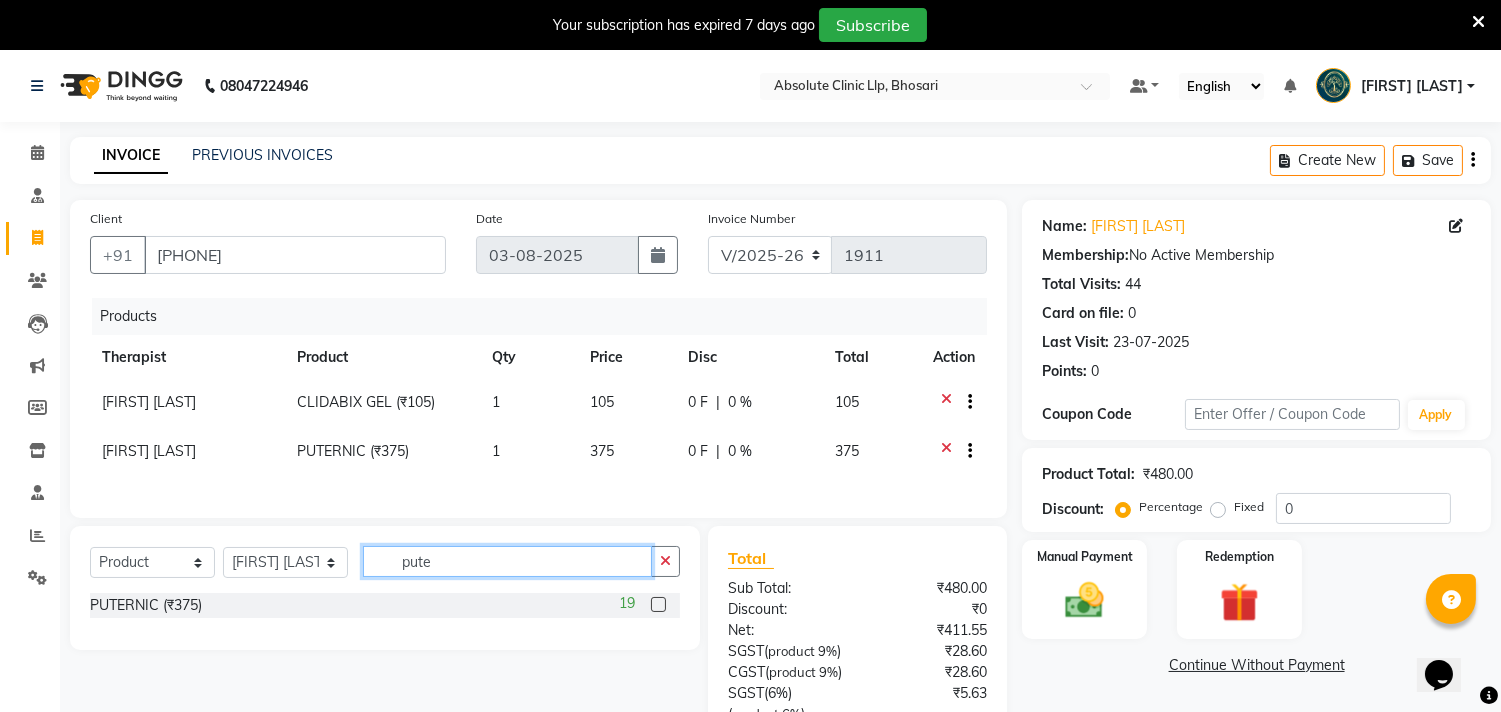 drag, startPoint x: 403, startPoint y: 578, endPoint x: 356, endPoint y: 578, distance: 47 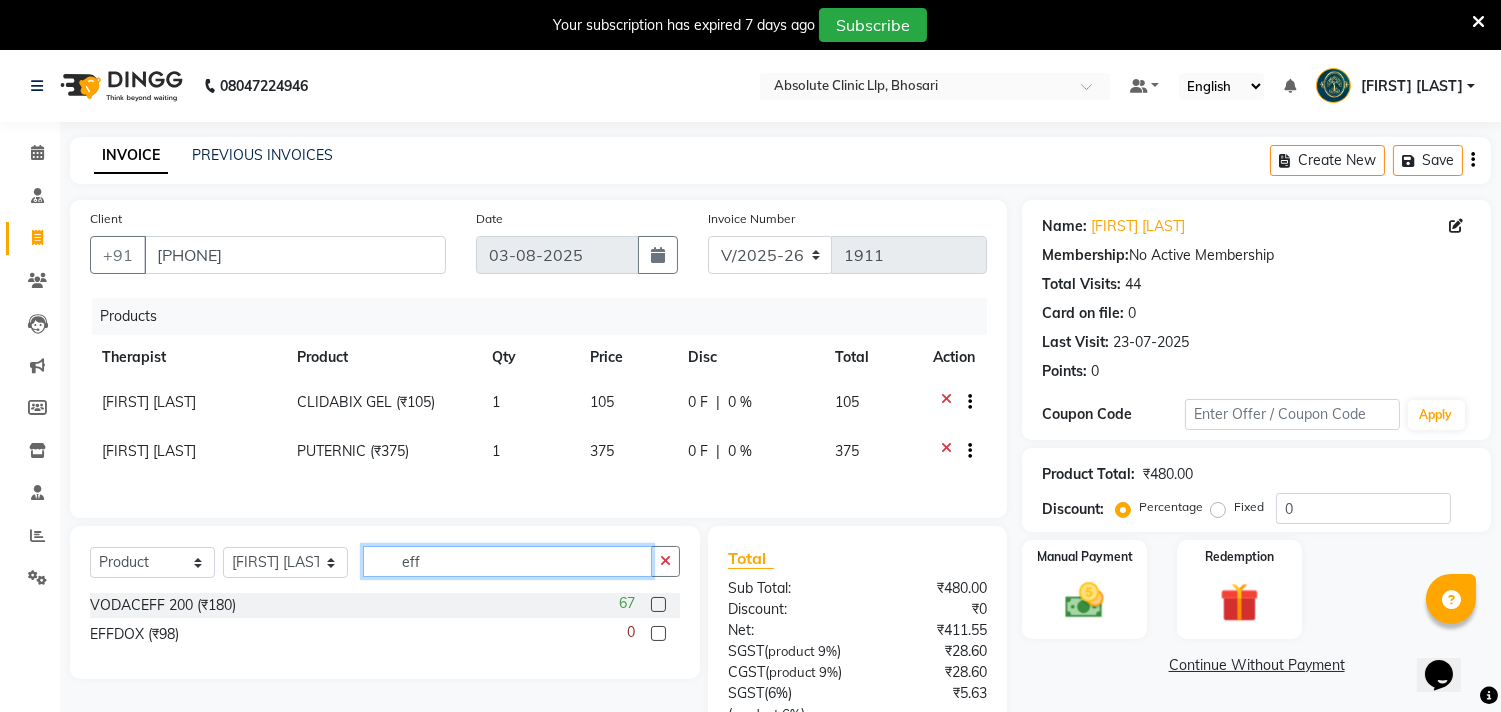 type on "eff" 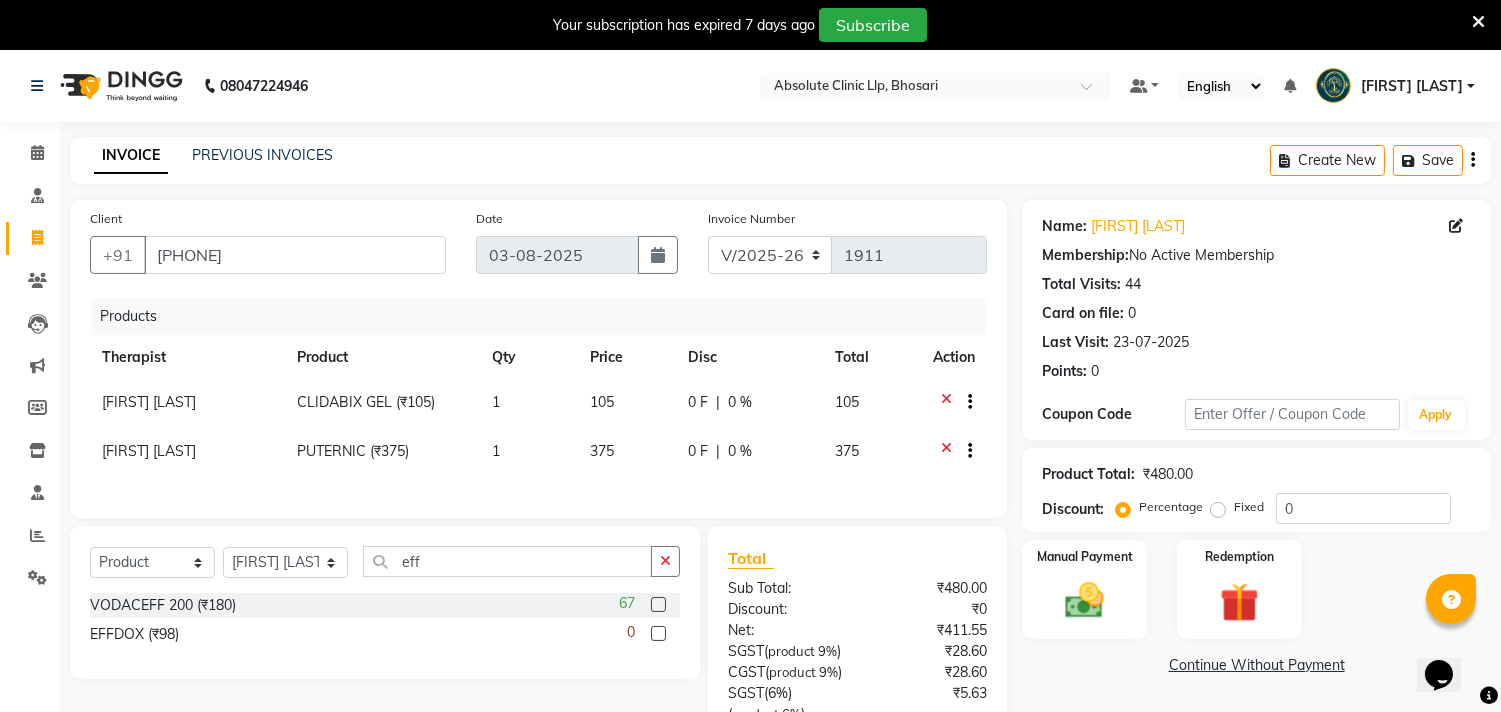 click 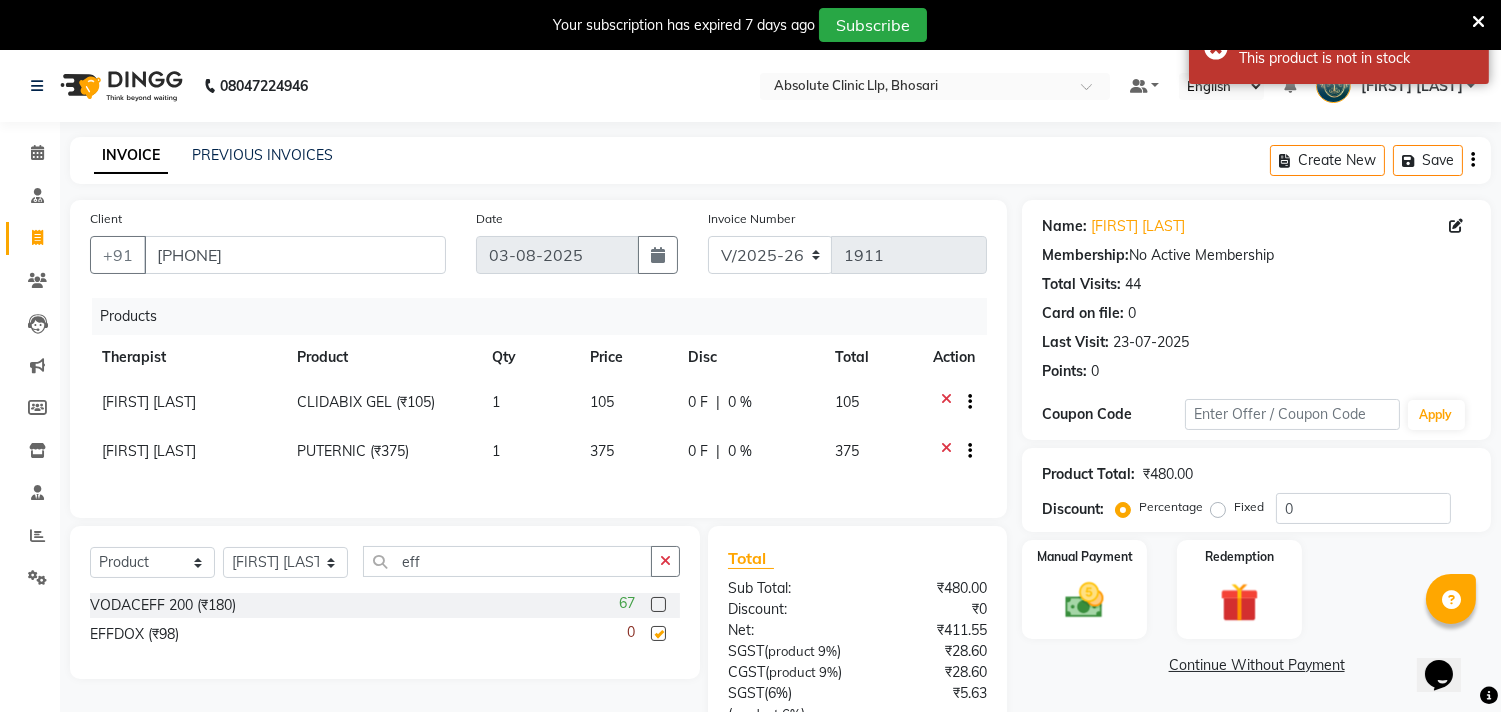 checkbox on "false" 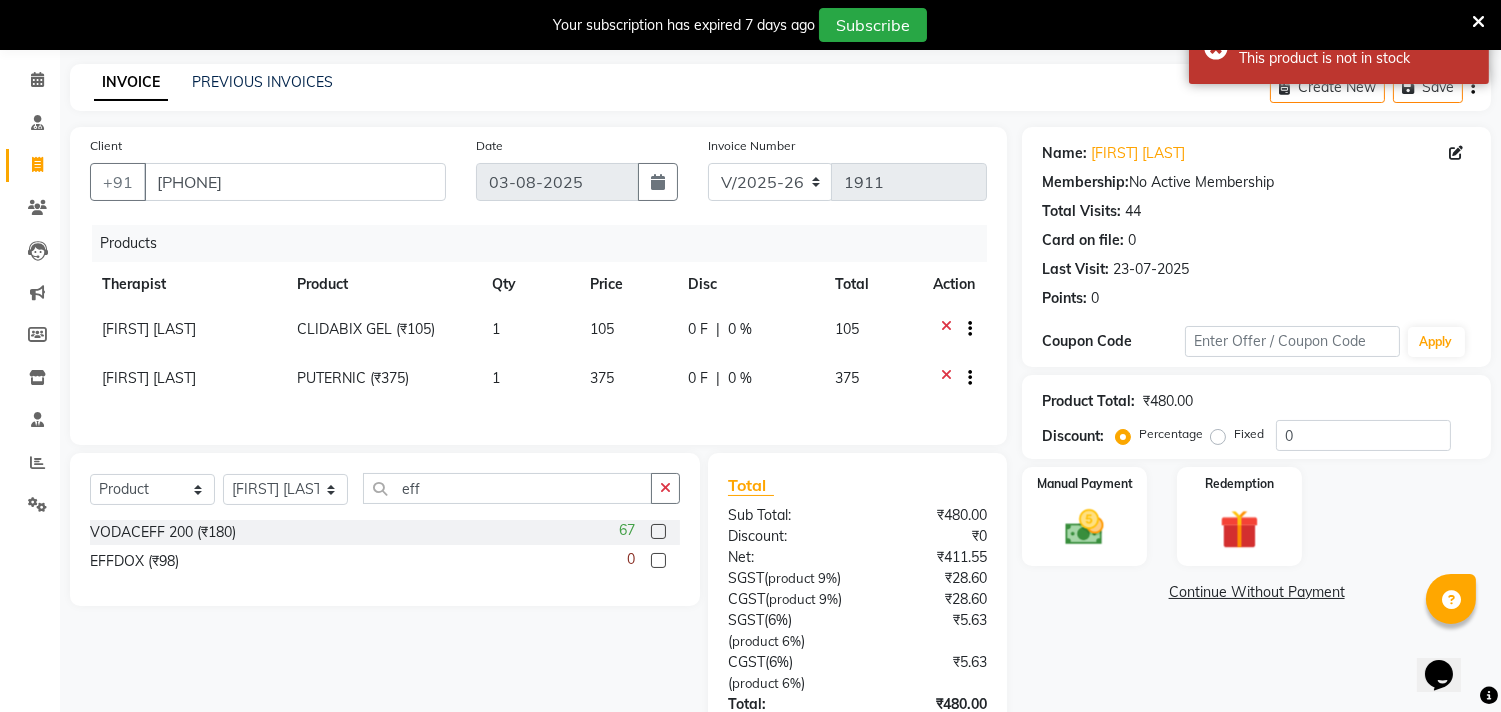 scroll, scrollTop: 111, scrollLeft: 0, axis: vertical 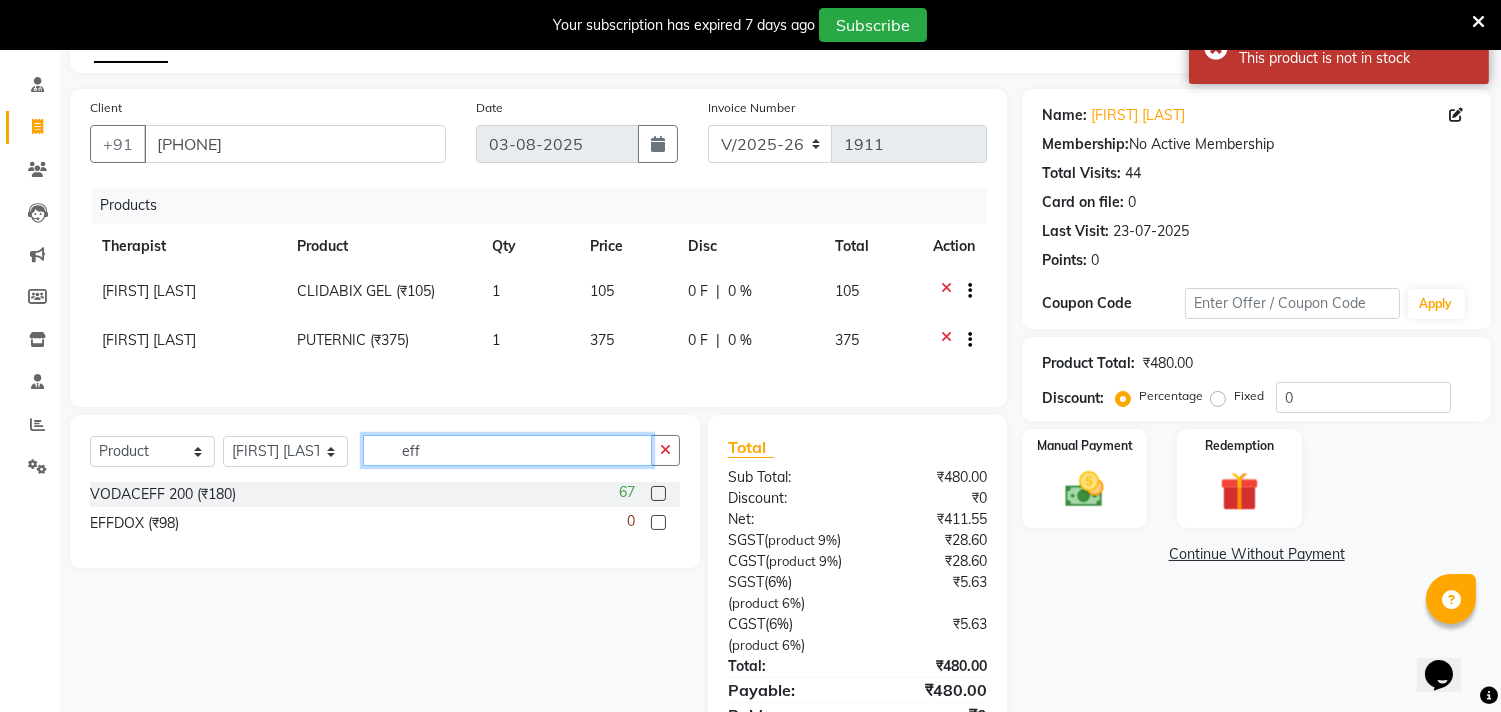 drag, startPoint x: 452, startPoint y: 470, endPoint x: 351, endPoint y: 478, distance: 101.31634 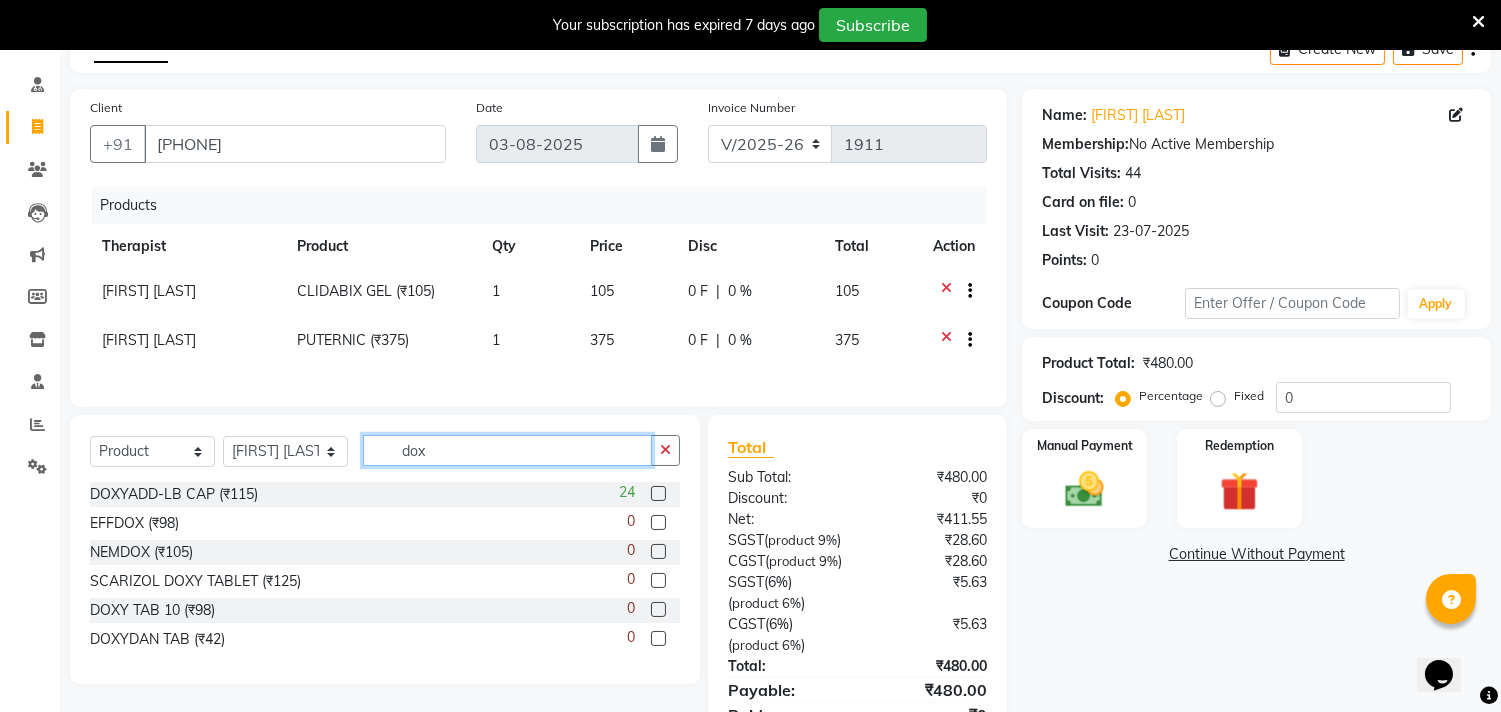 type on "dox" 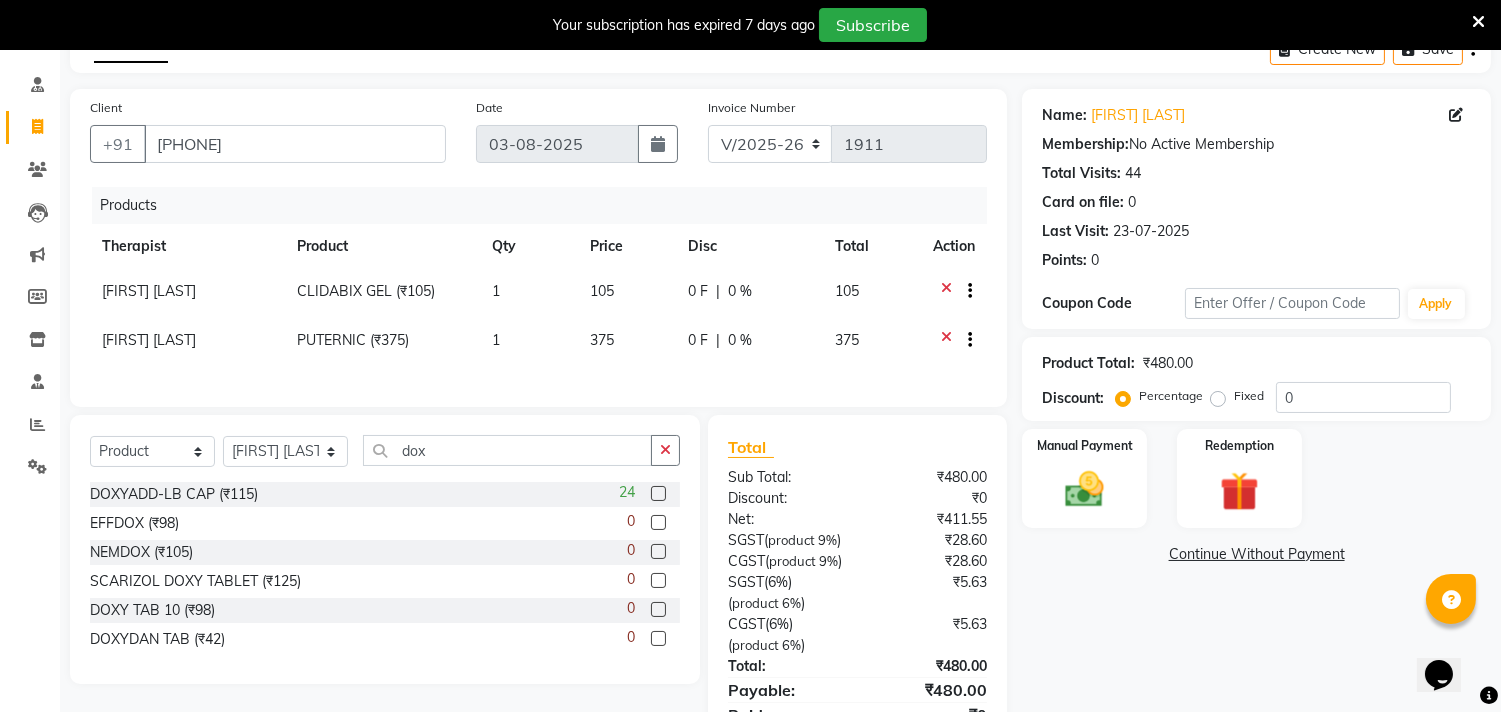 click on "24" 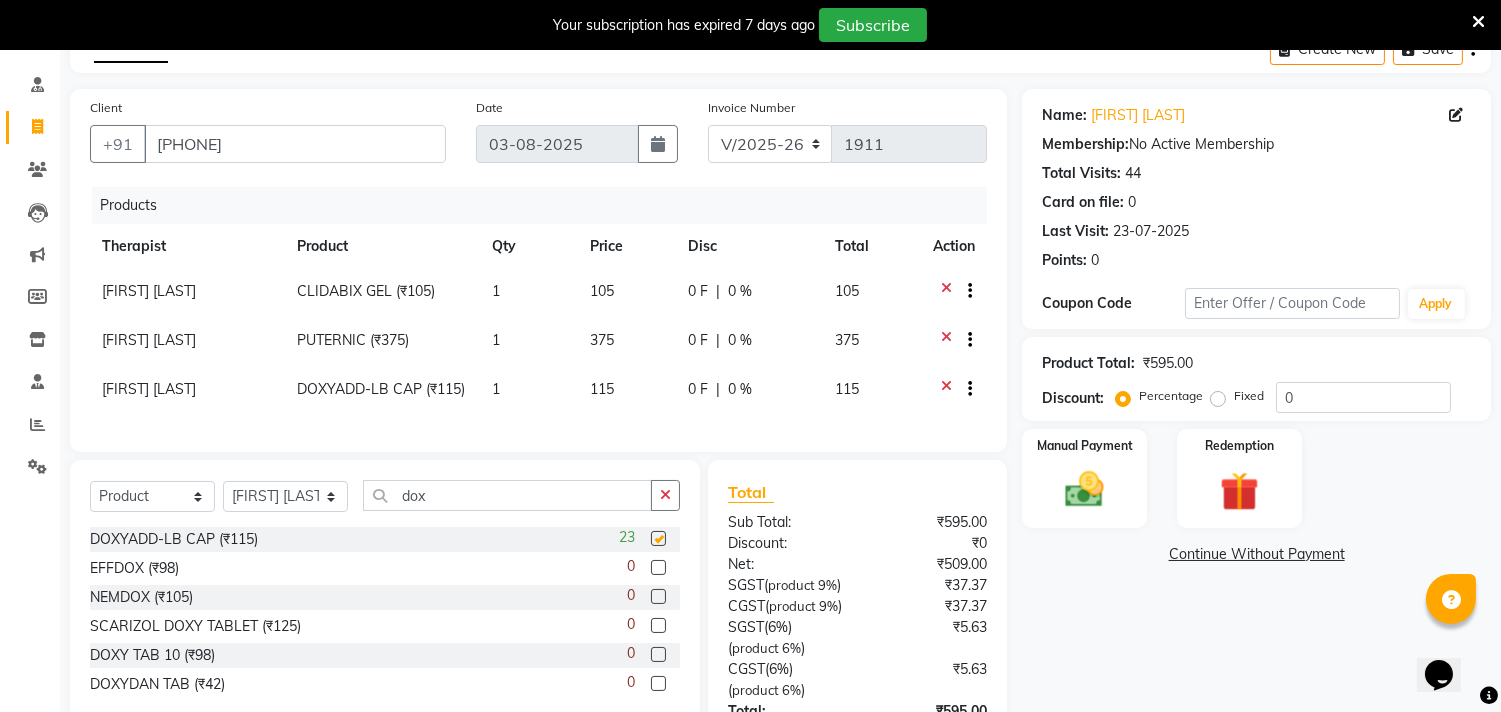 checkbox on "false" 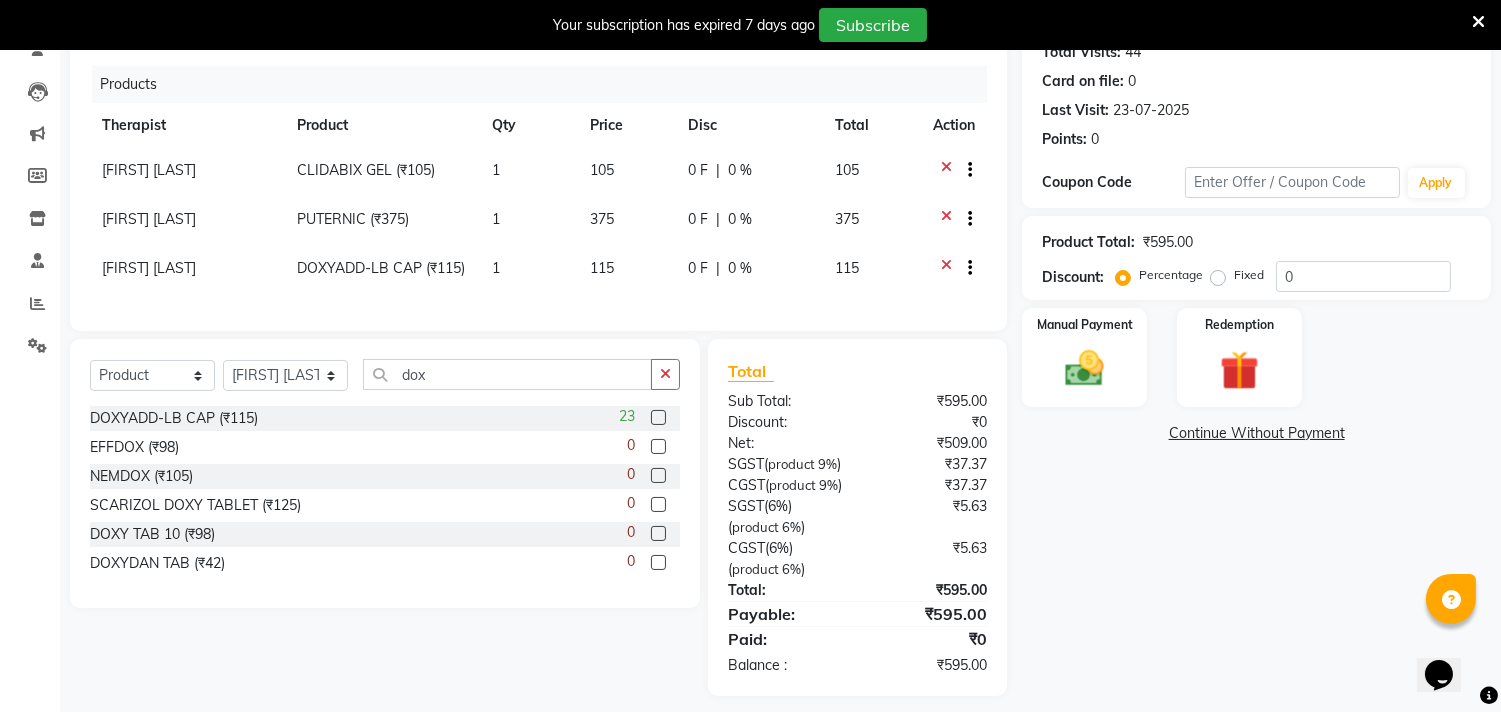 scroll, scrollTop: 193, scrollLeft: 0, axis: vertical 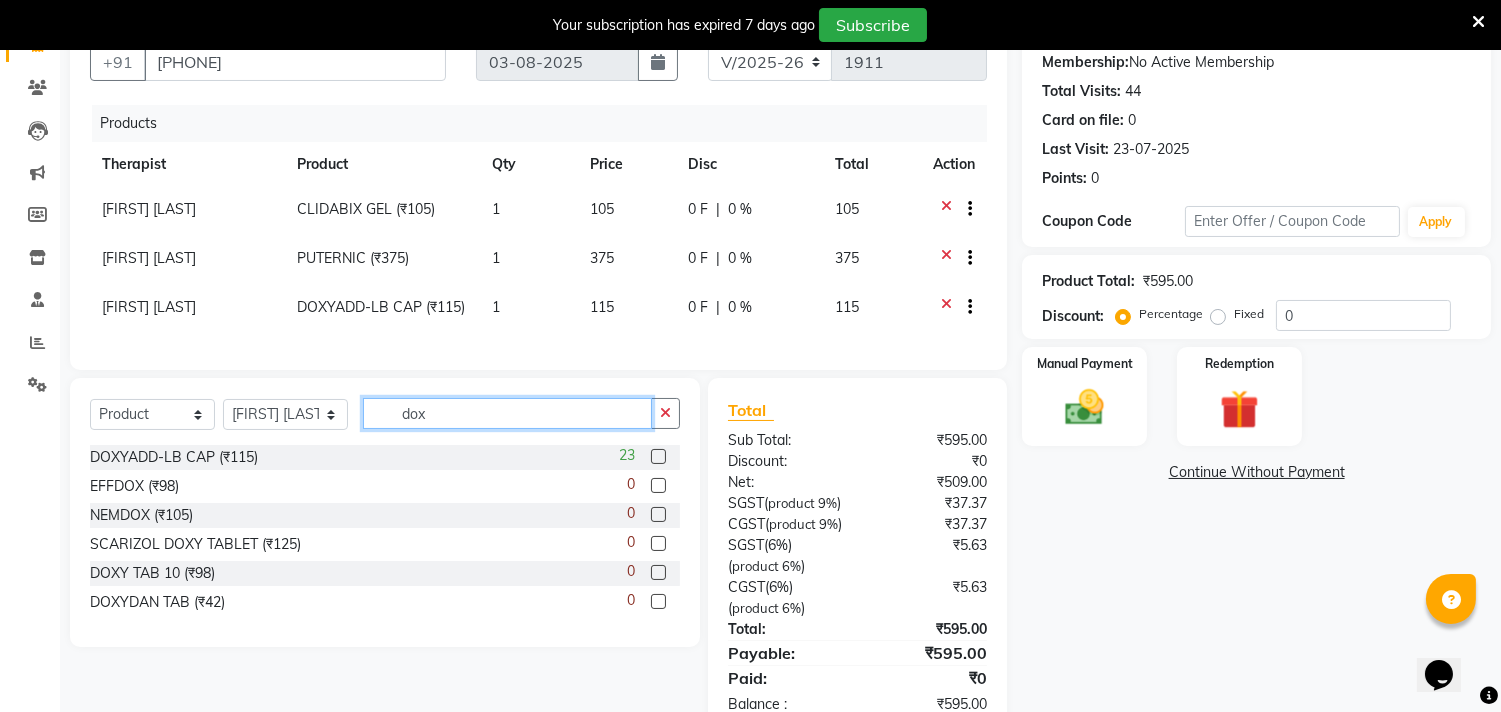 drag, startPoint x: 468, startPoint y: 436, endPoint x: 383, endPoint y: 436, distance: 85 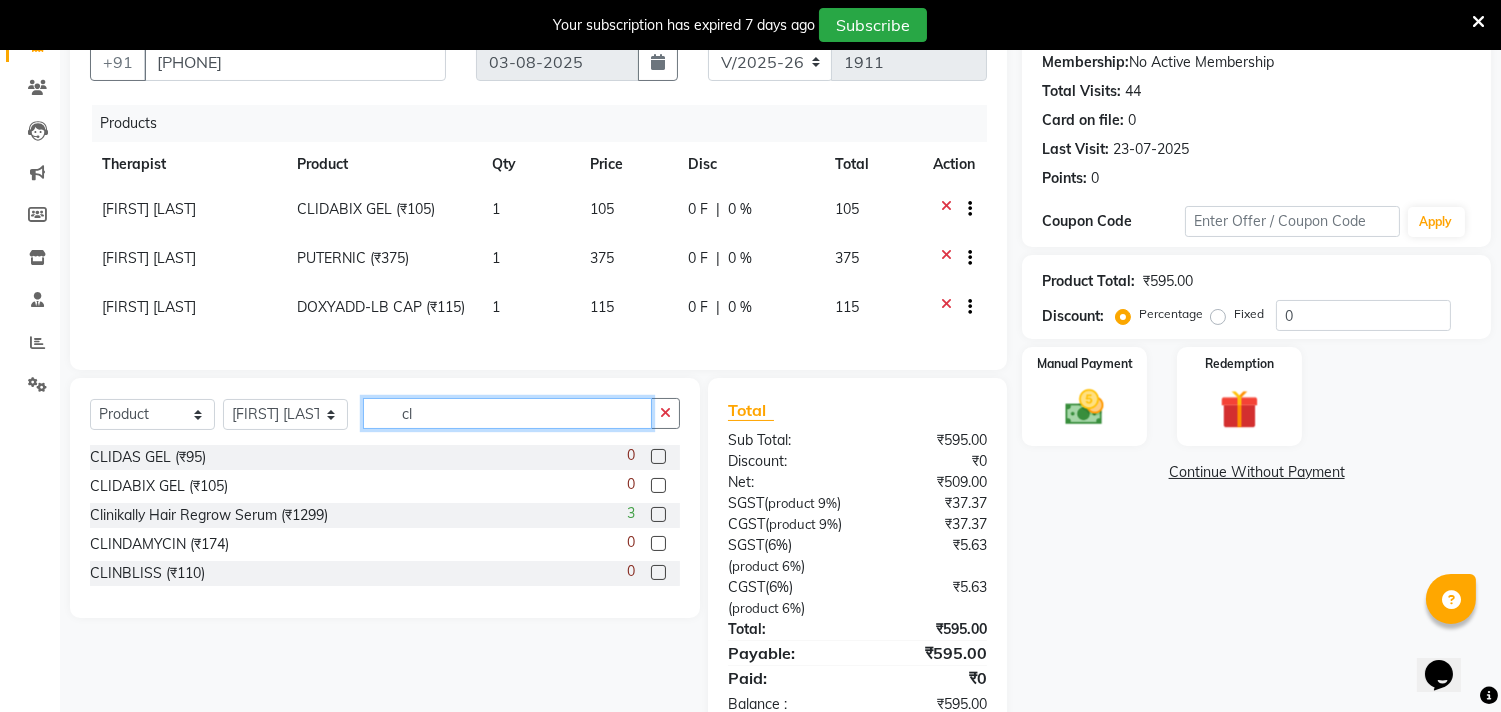 type on "c" 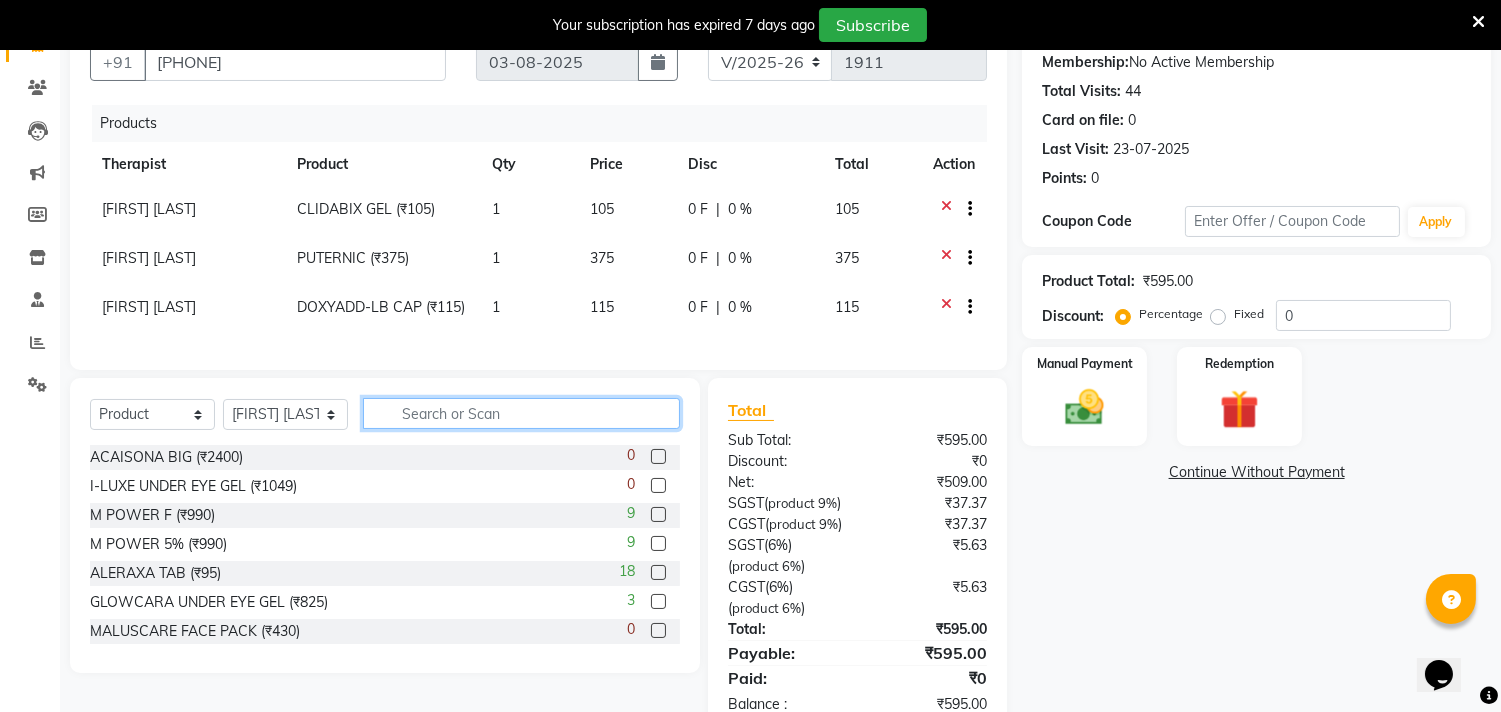 type on "a" 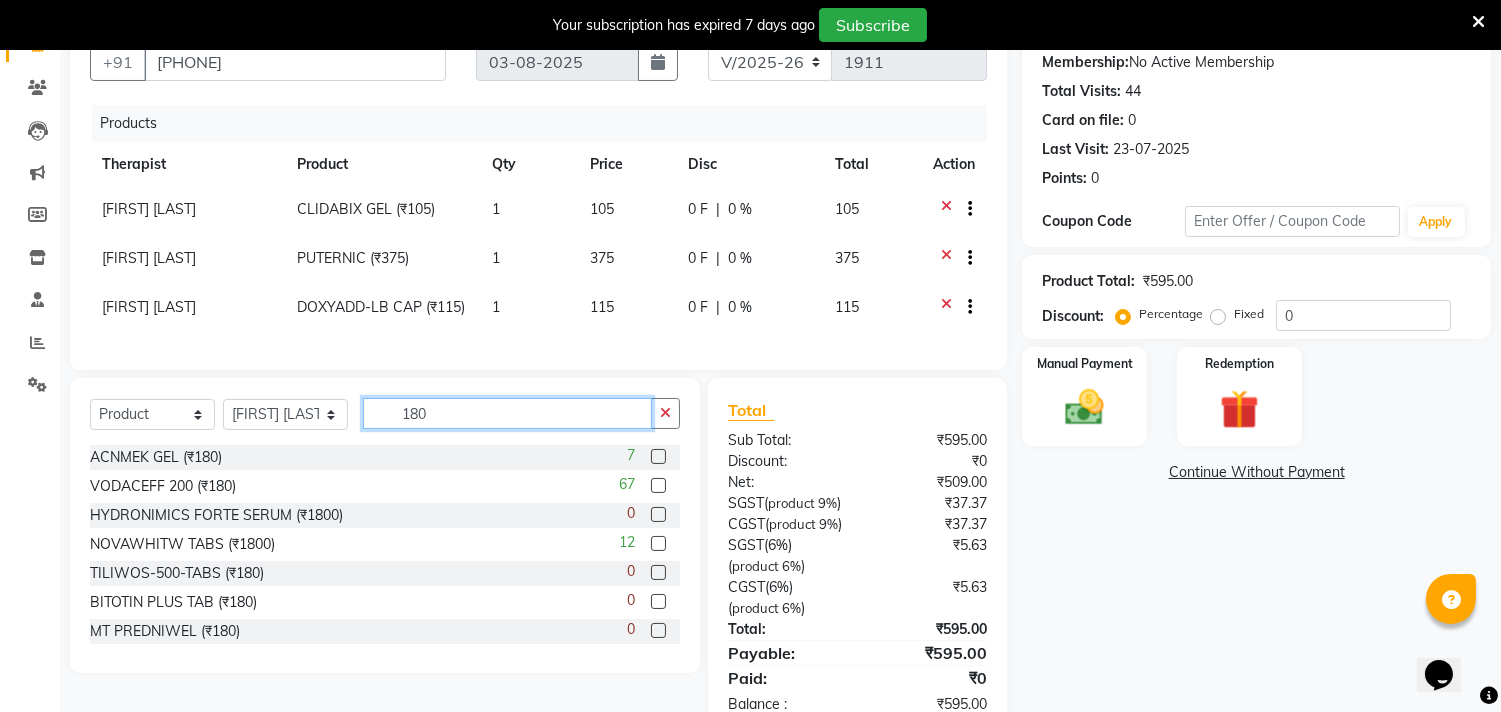 type on "180" 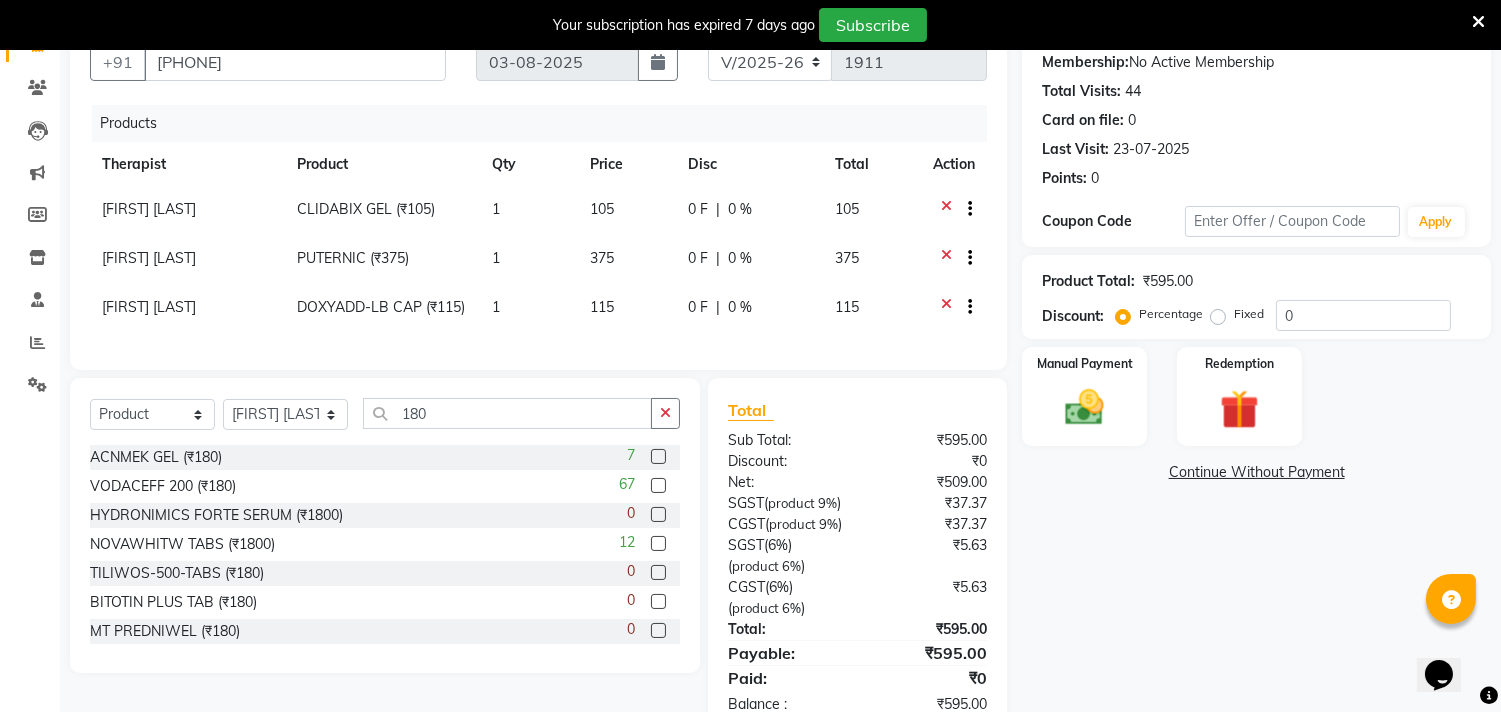 click 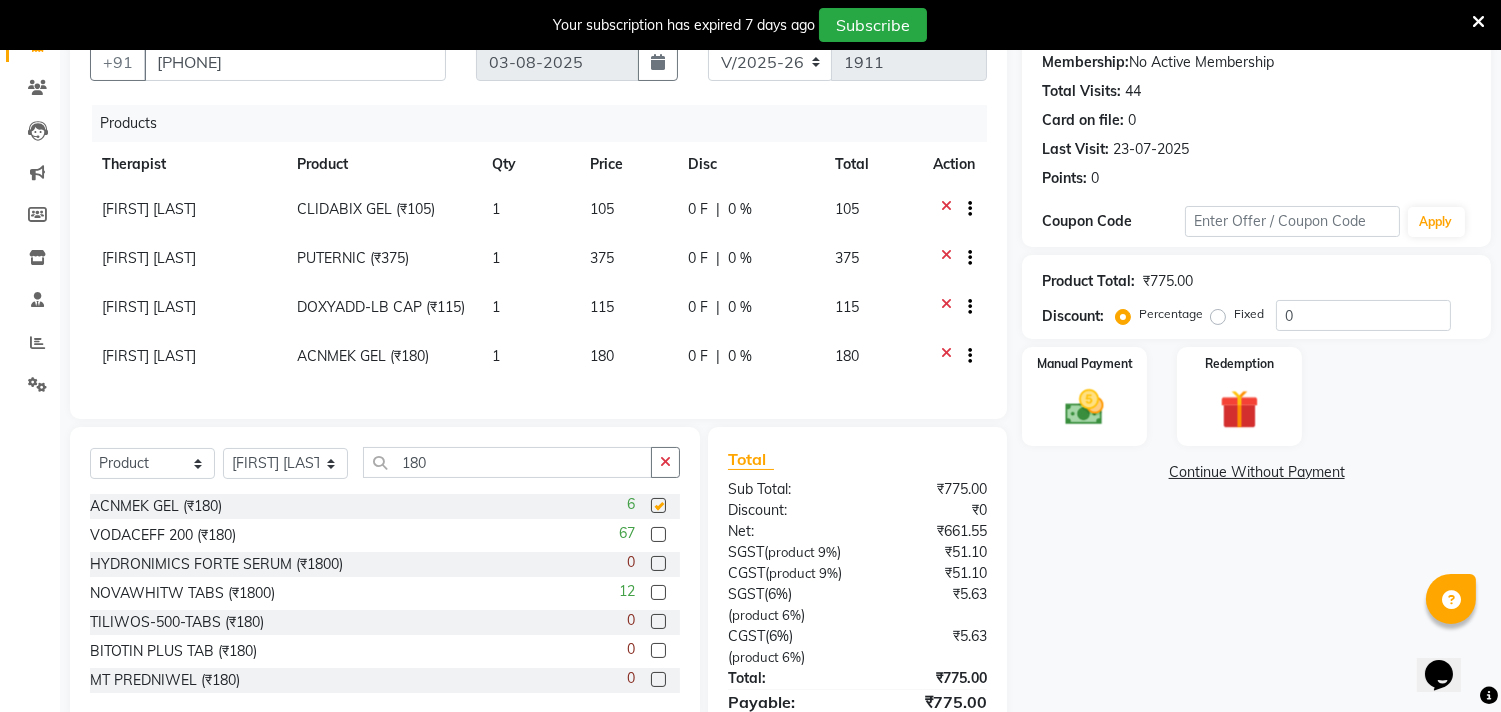 checkbox on "false" 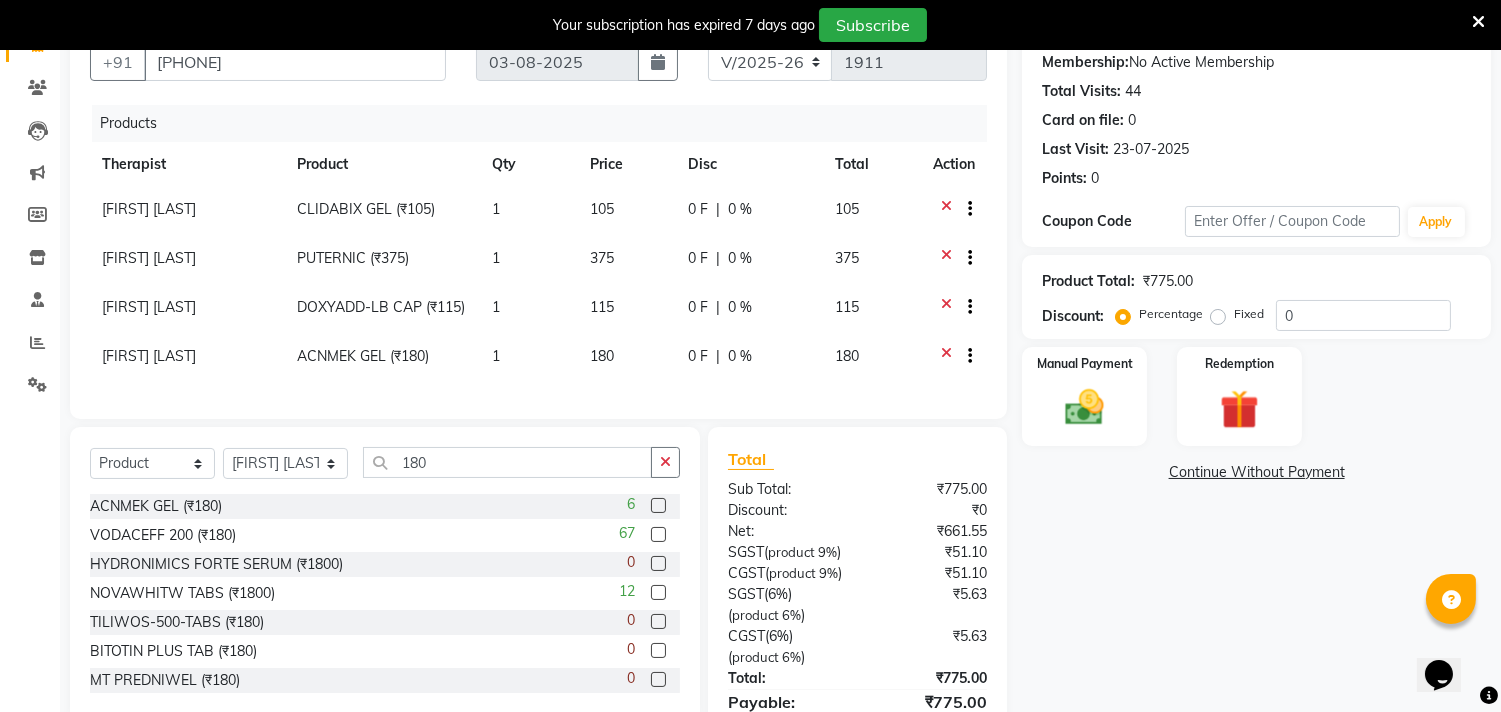 click 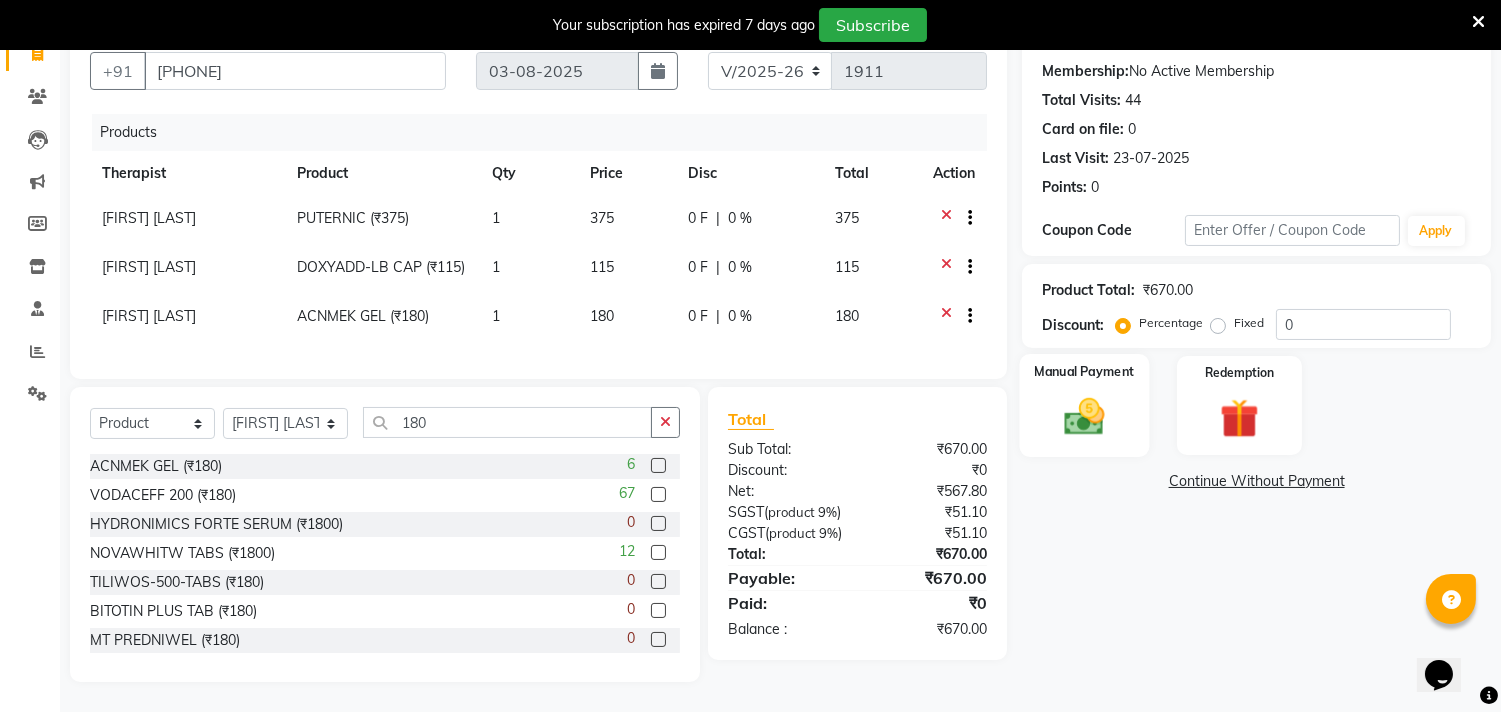 click on "Manual Payment" 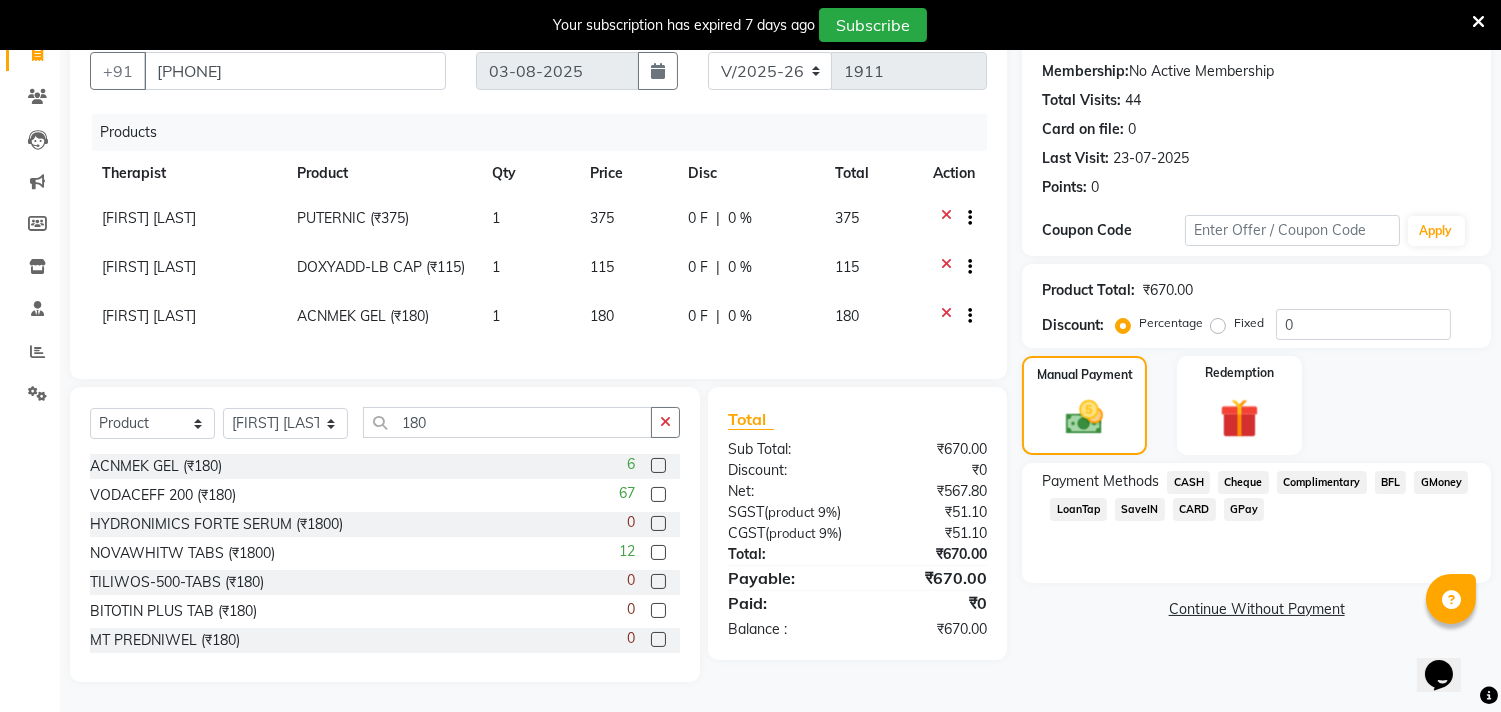 click on "GPay" 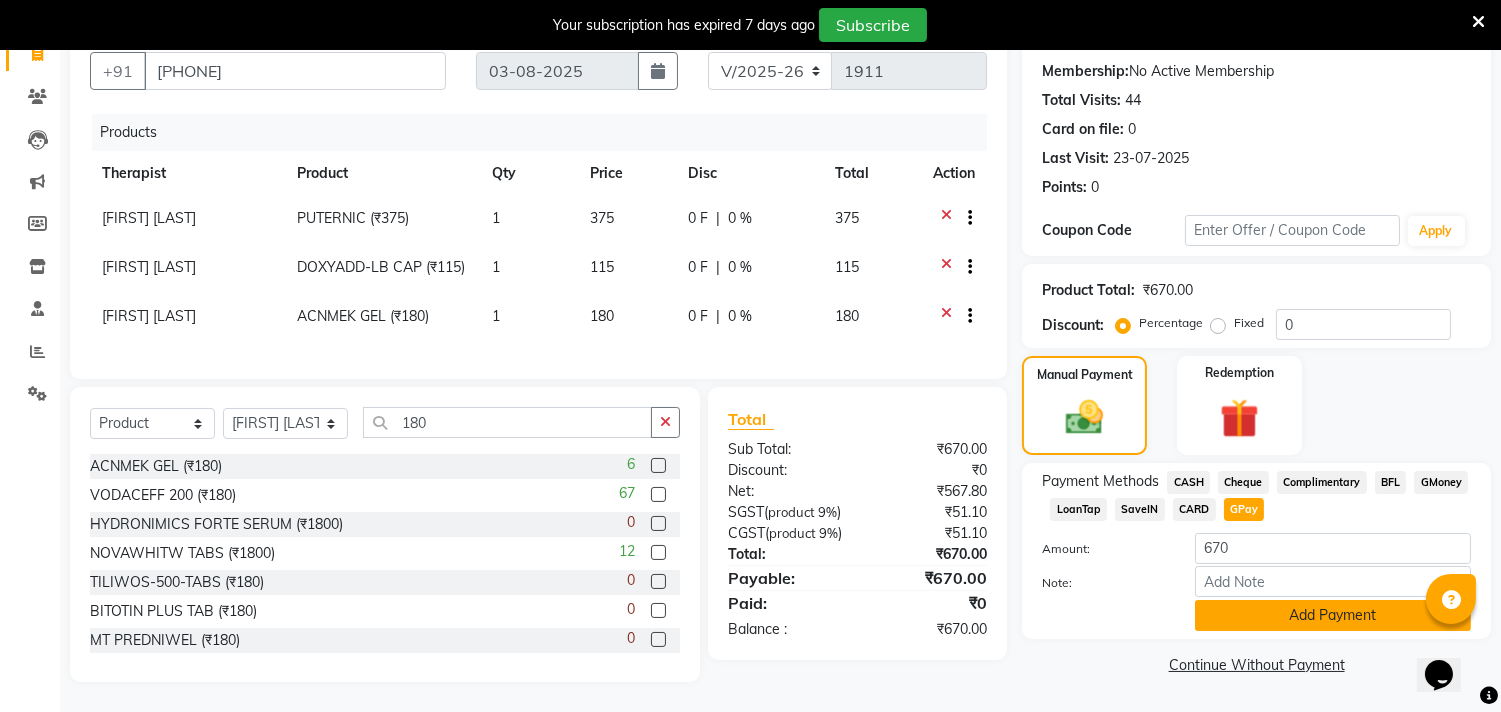 scroll, scrollTop: 221, scrollLeft: 0, axis: vertical 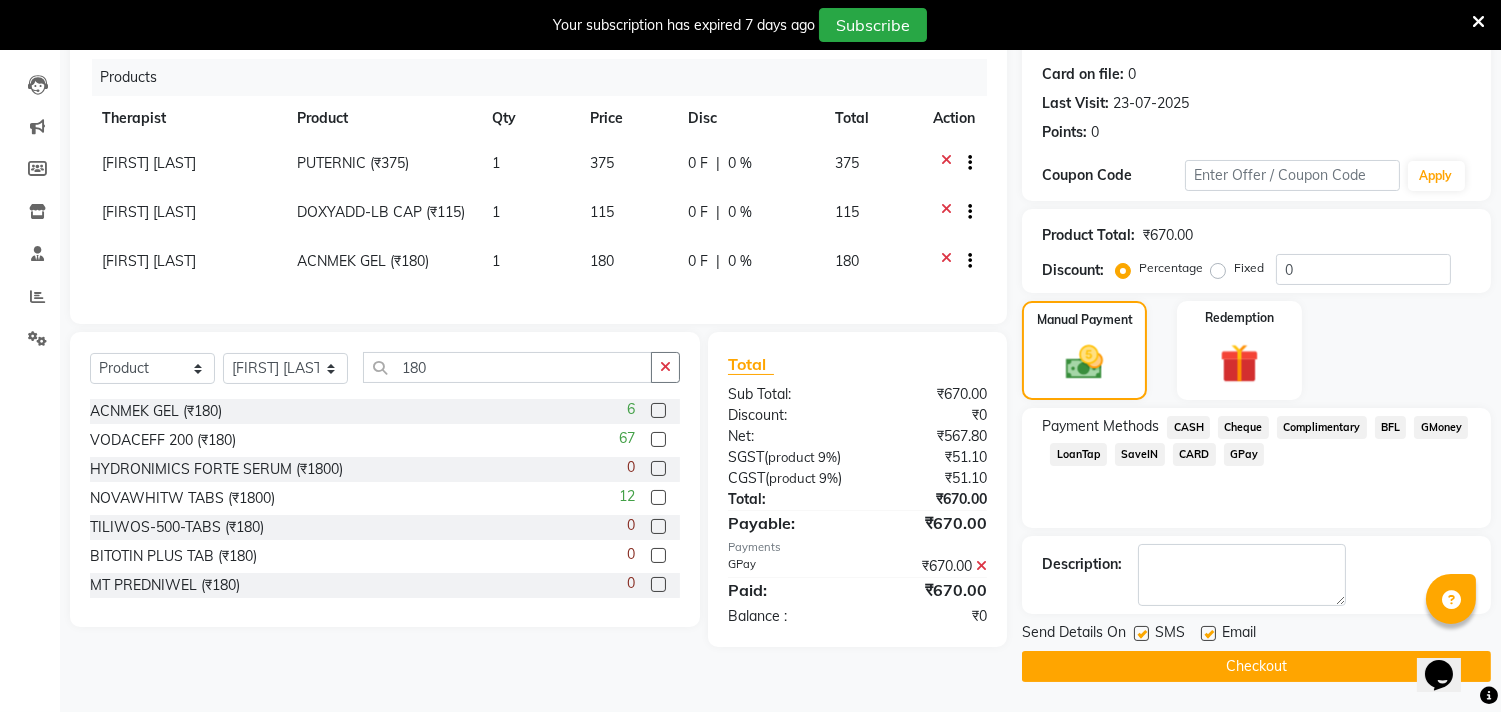 click 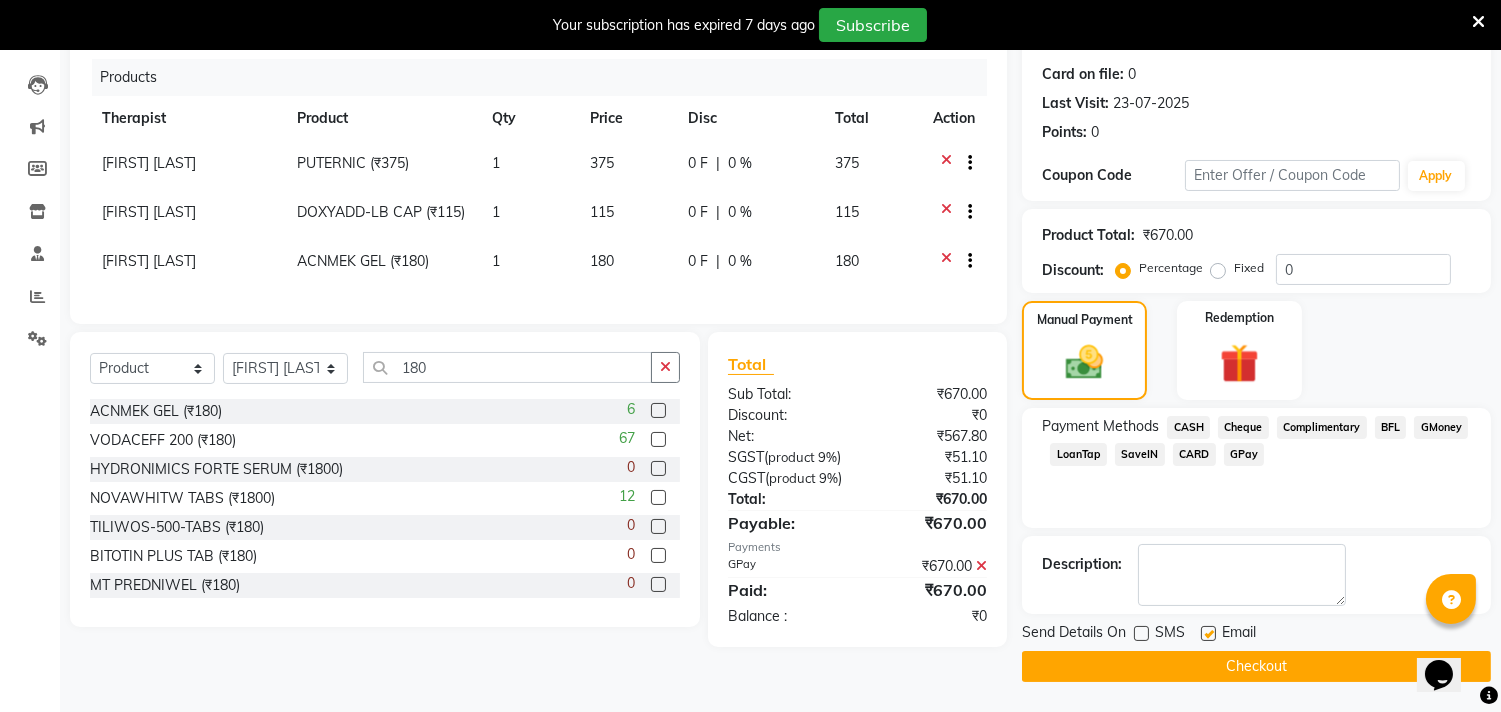 click 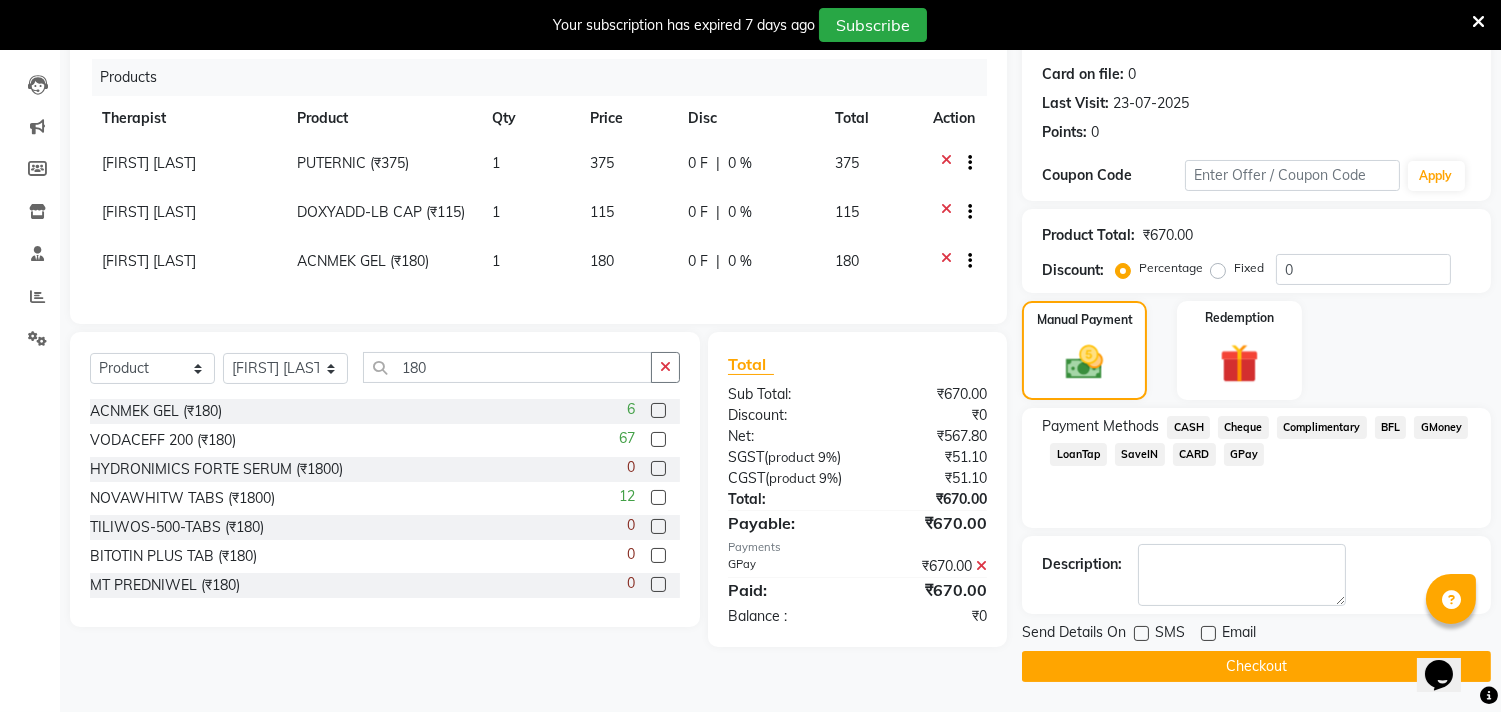 click on "Checkout" 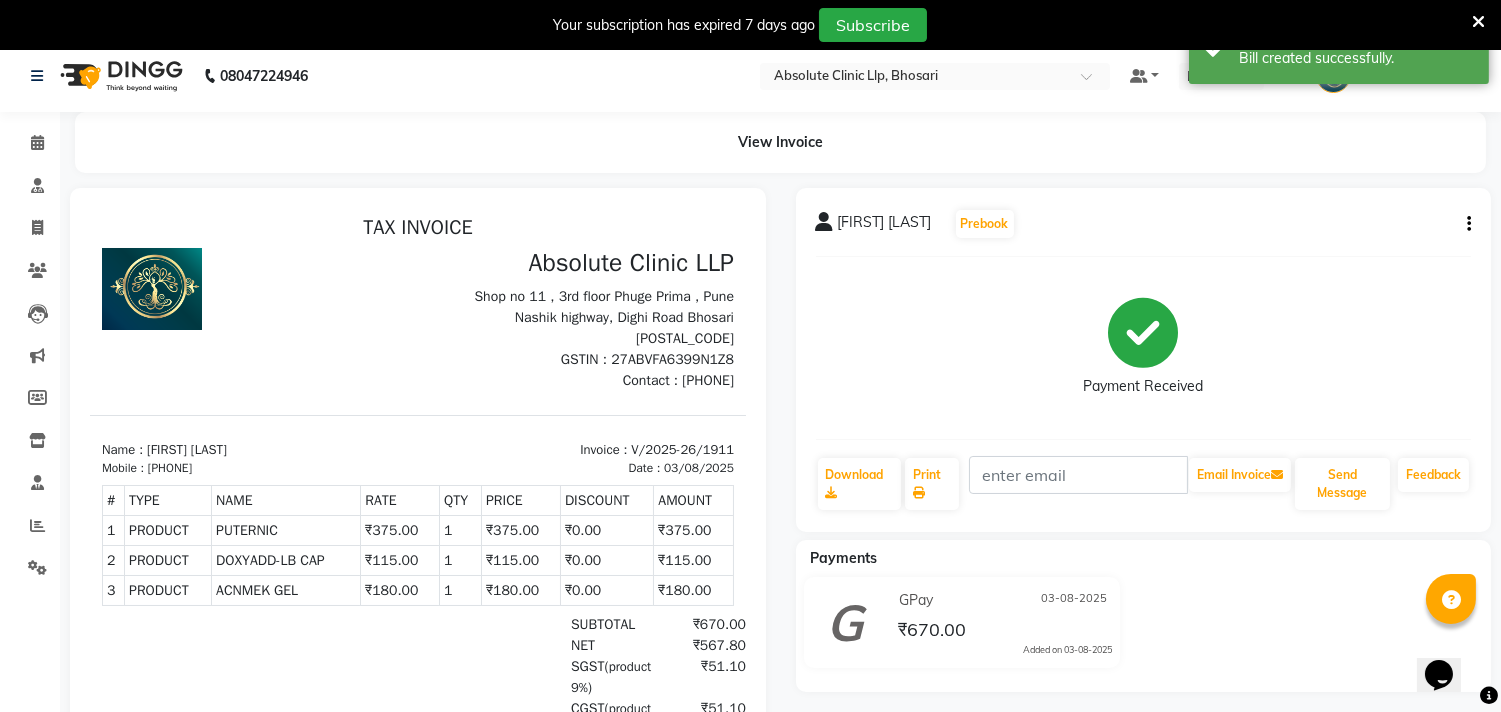 scroll, scrollTop: 0, scrollLeft: 0, axis: both 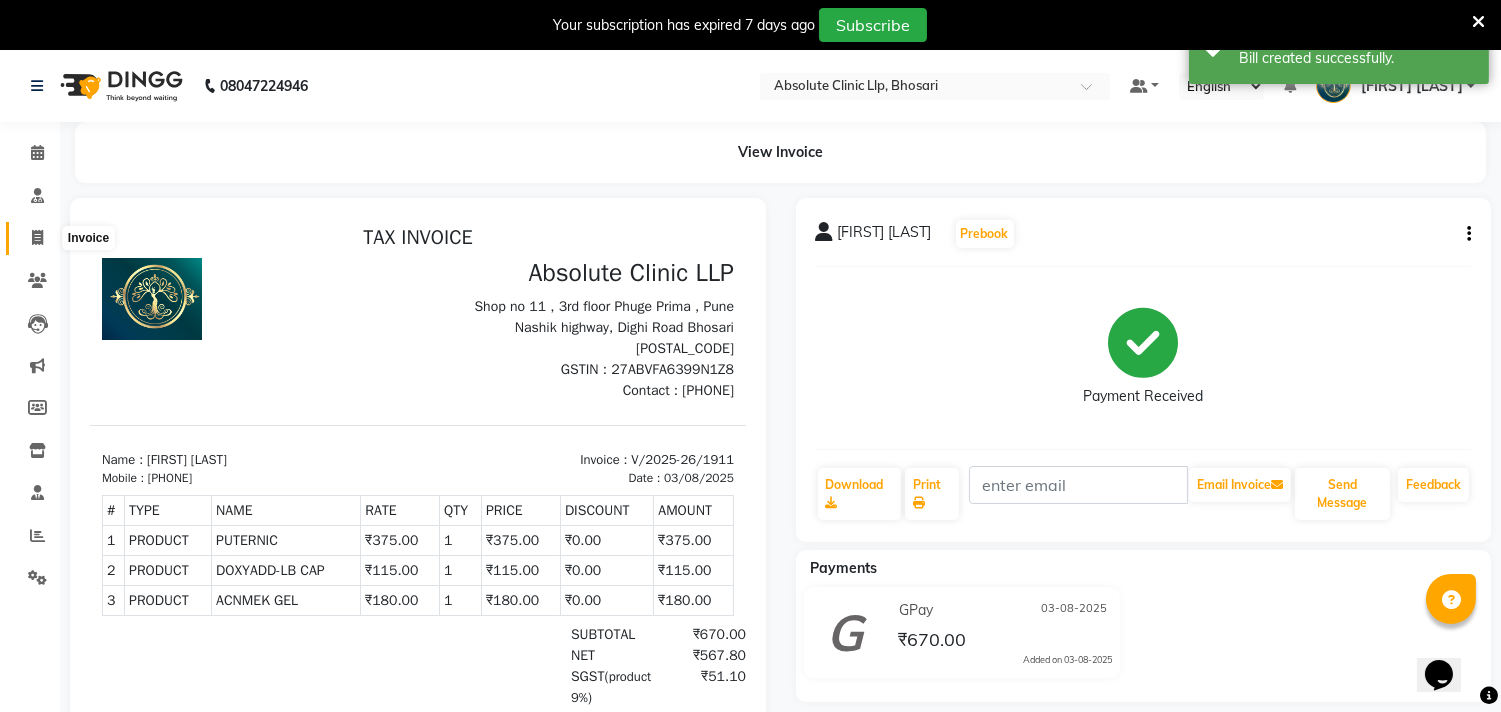 click 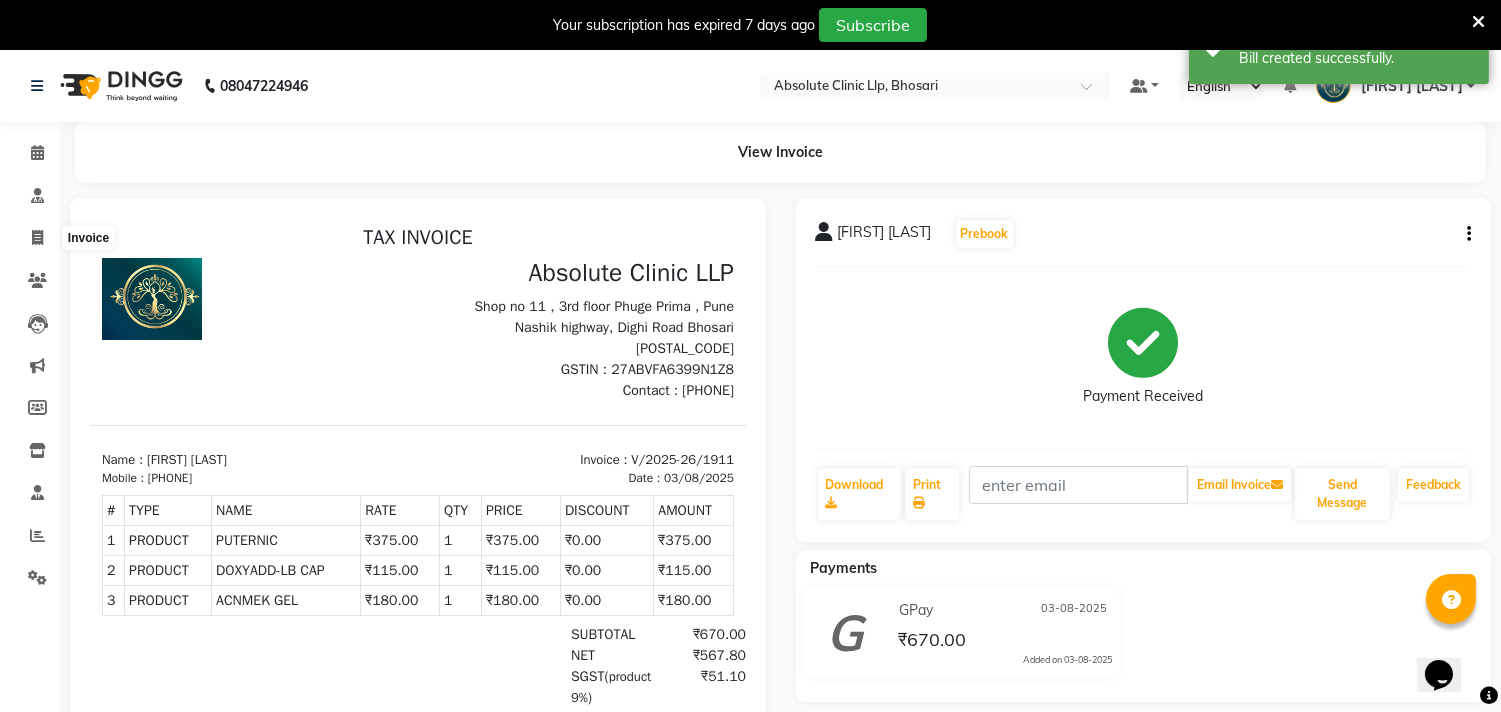 select on "4706" 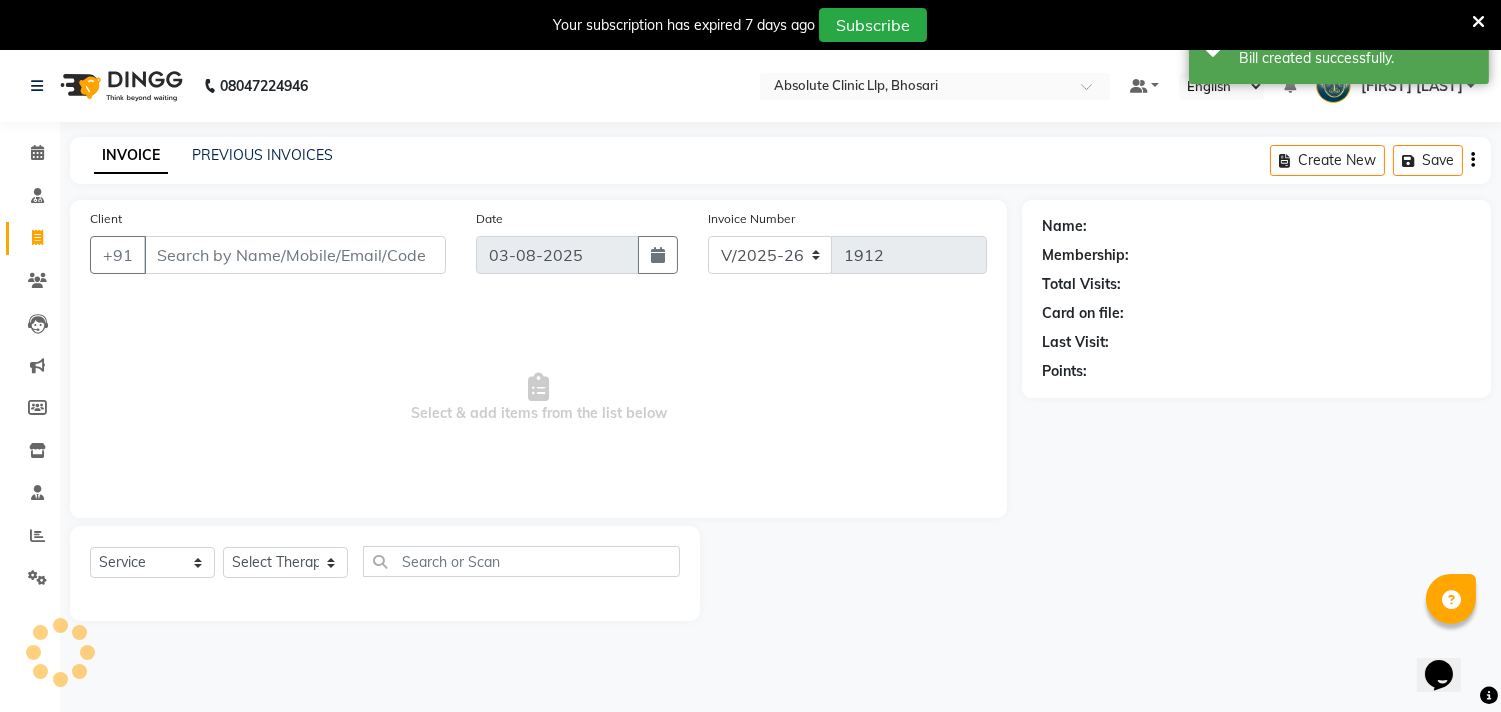 scroll, scrollTop: 50, scrollLeft: 0, axis: vertical 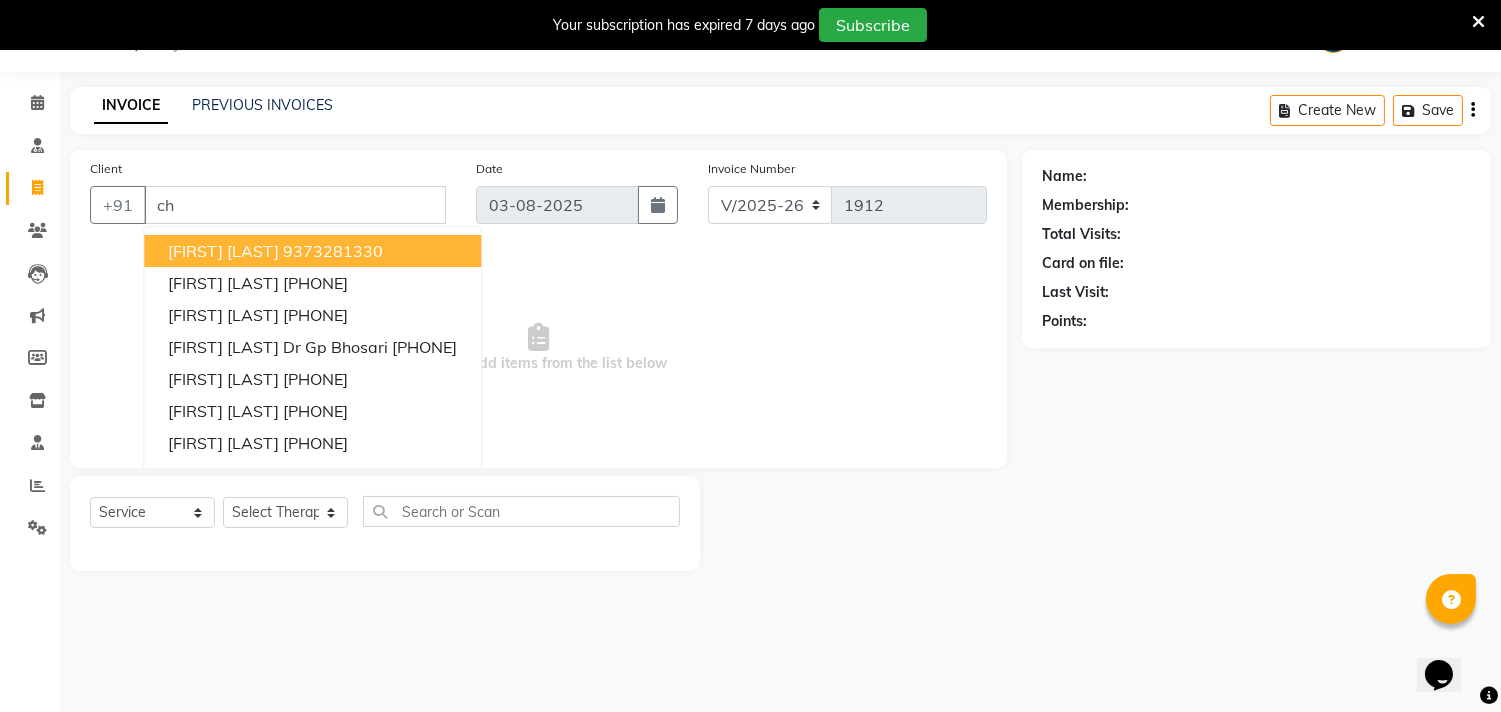 type on "c" 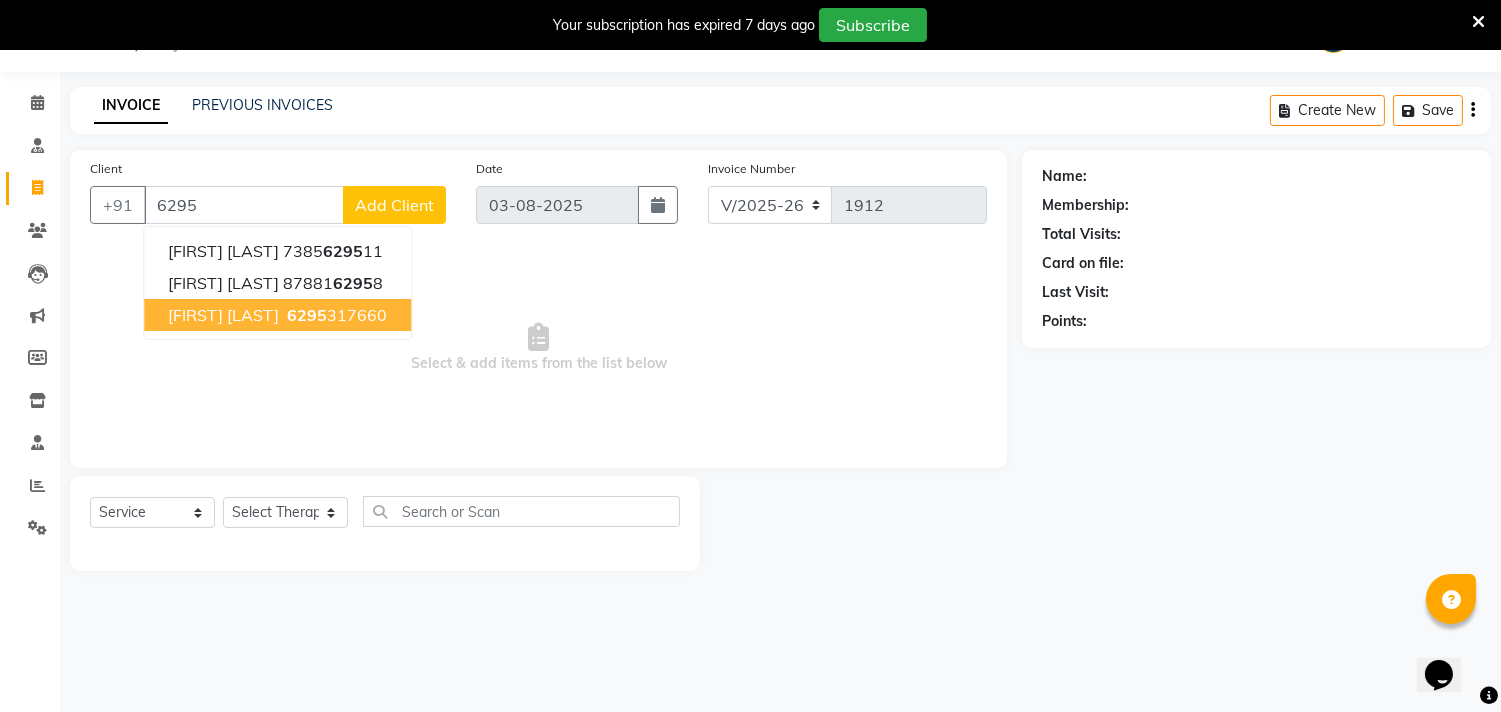 click on "Chaand Shaikh" at bounding box center [223, 315] 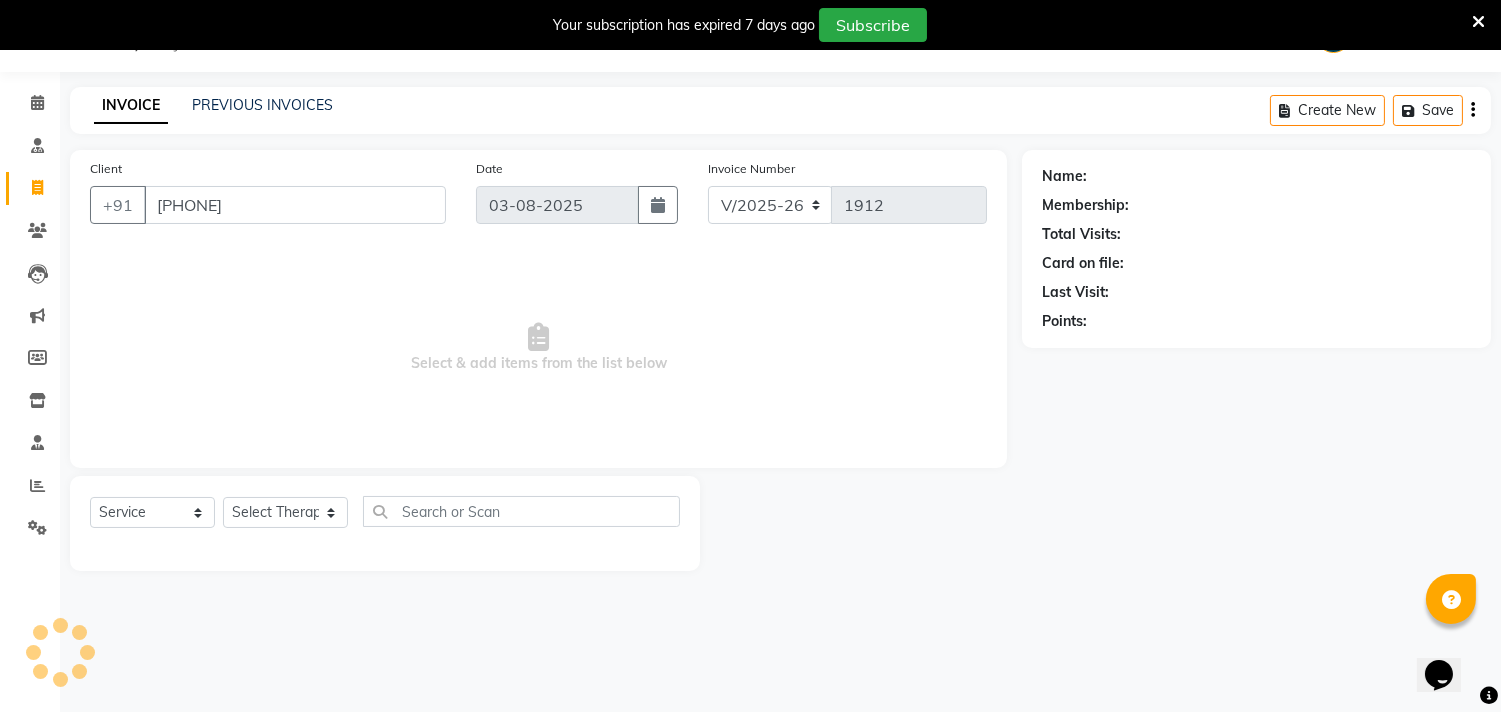 type on "[PHONE]" 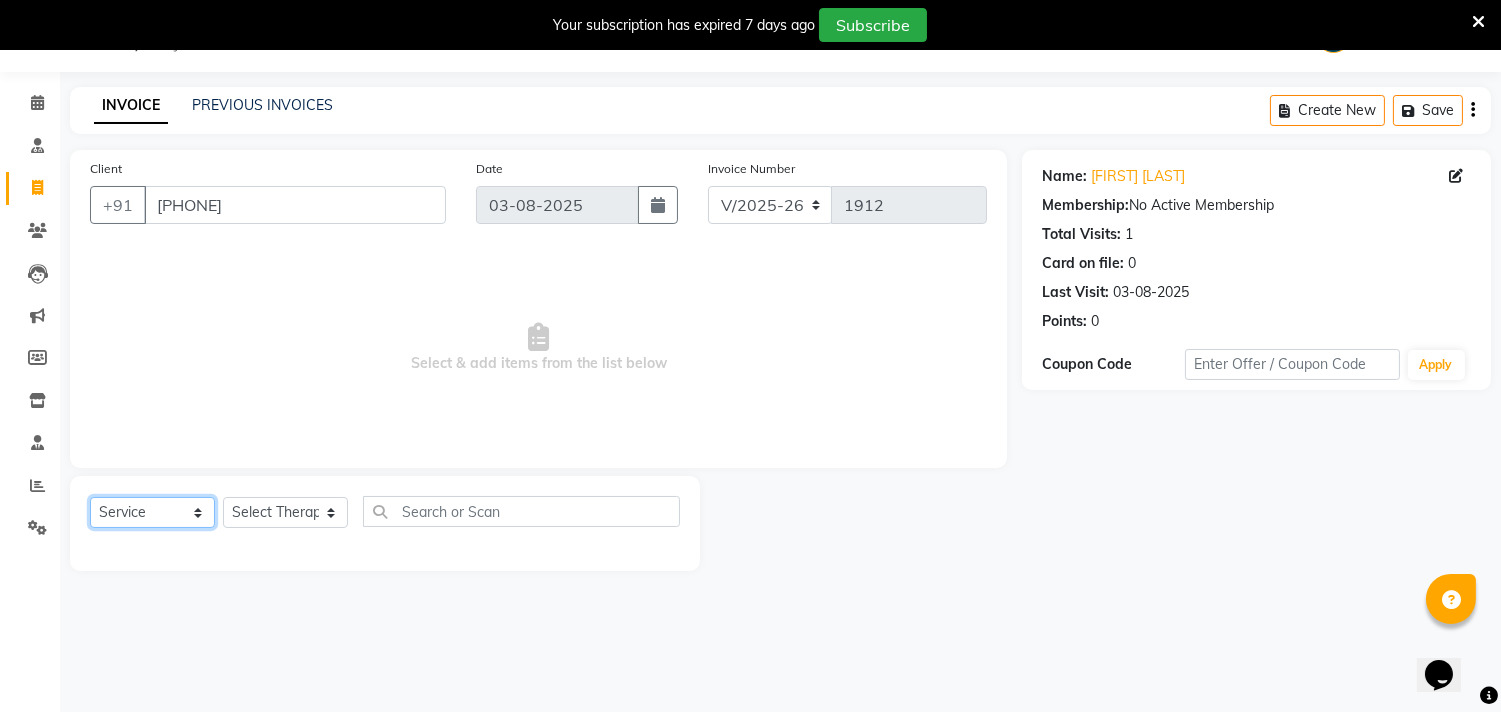 click on "Select  Service  Product  Membership  Package Voucher Prepaid Gift Card" 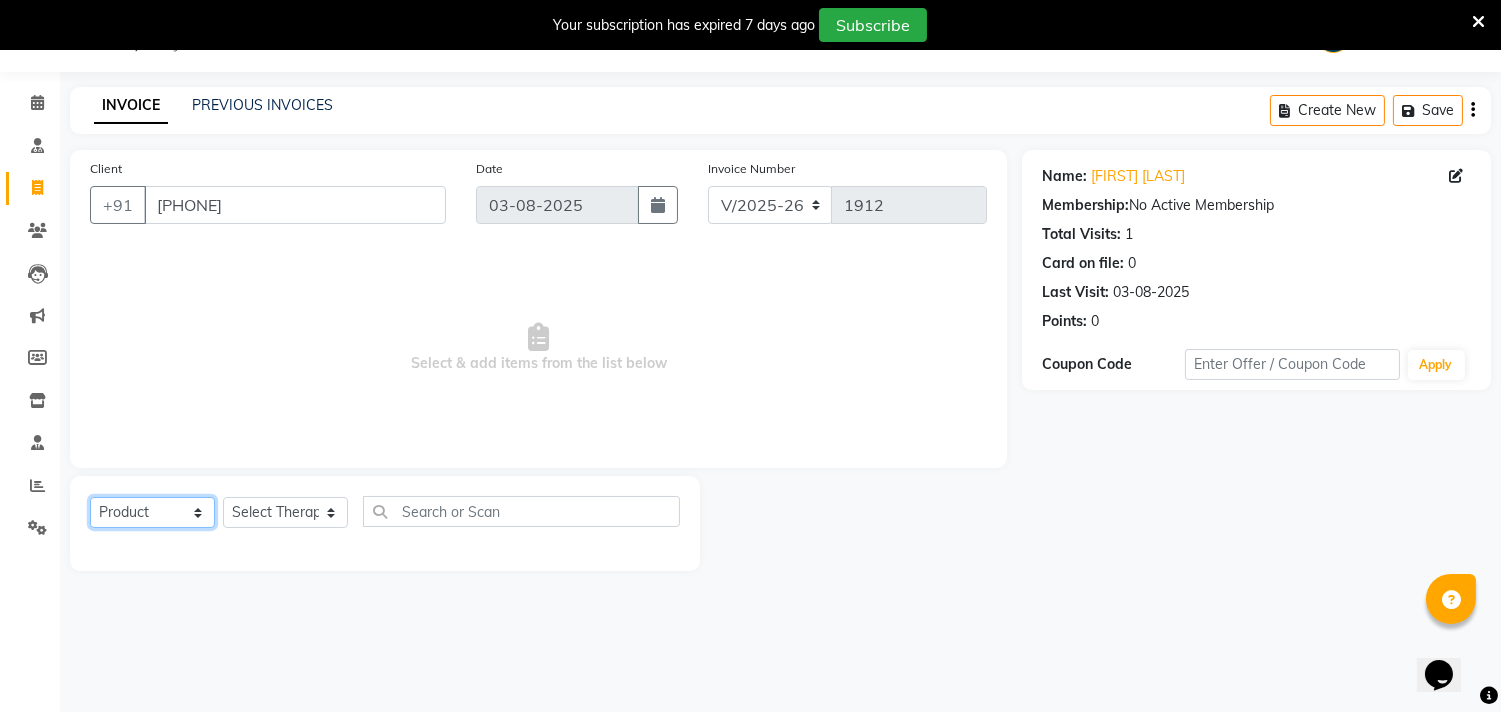 click on "Select  Service  Product  Membership  Package Voucher Prepaid Gift Card" 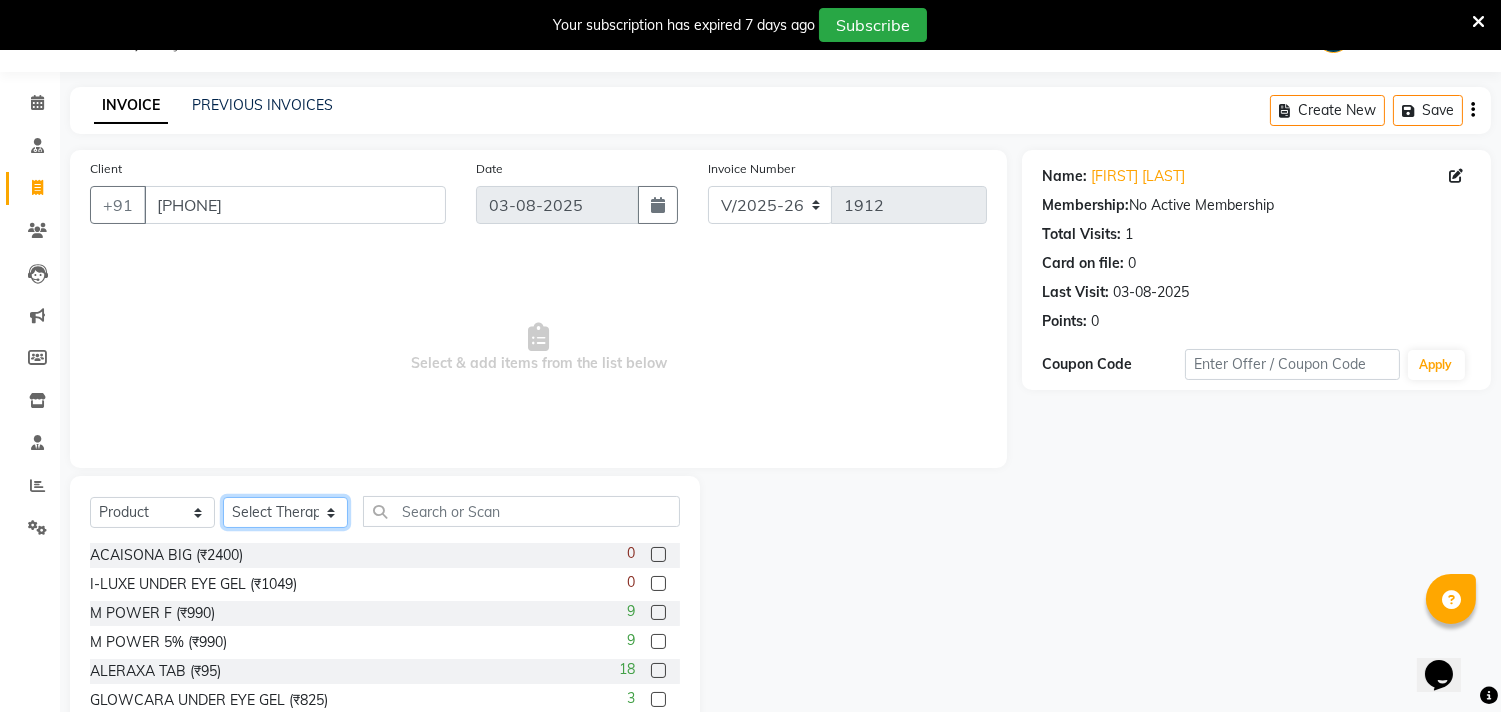click on "Select Therapist Anita Gawli	 Dr.Bharati Patil Dr.Dhananjay Patil Dr.Rachana Hivarkar Gaurav Raaj Neha Rokde Priyanka  More RECEPTION-phuge prima Sachin Kale	 Sanjivni Kale	 Shekhar Chavan Sonali Naikre	 Vaishali Chowgule" 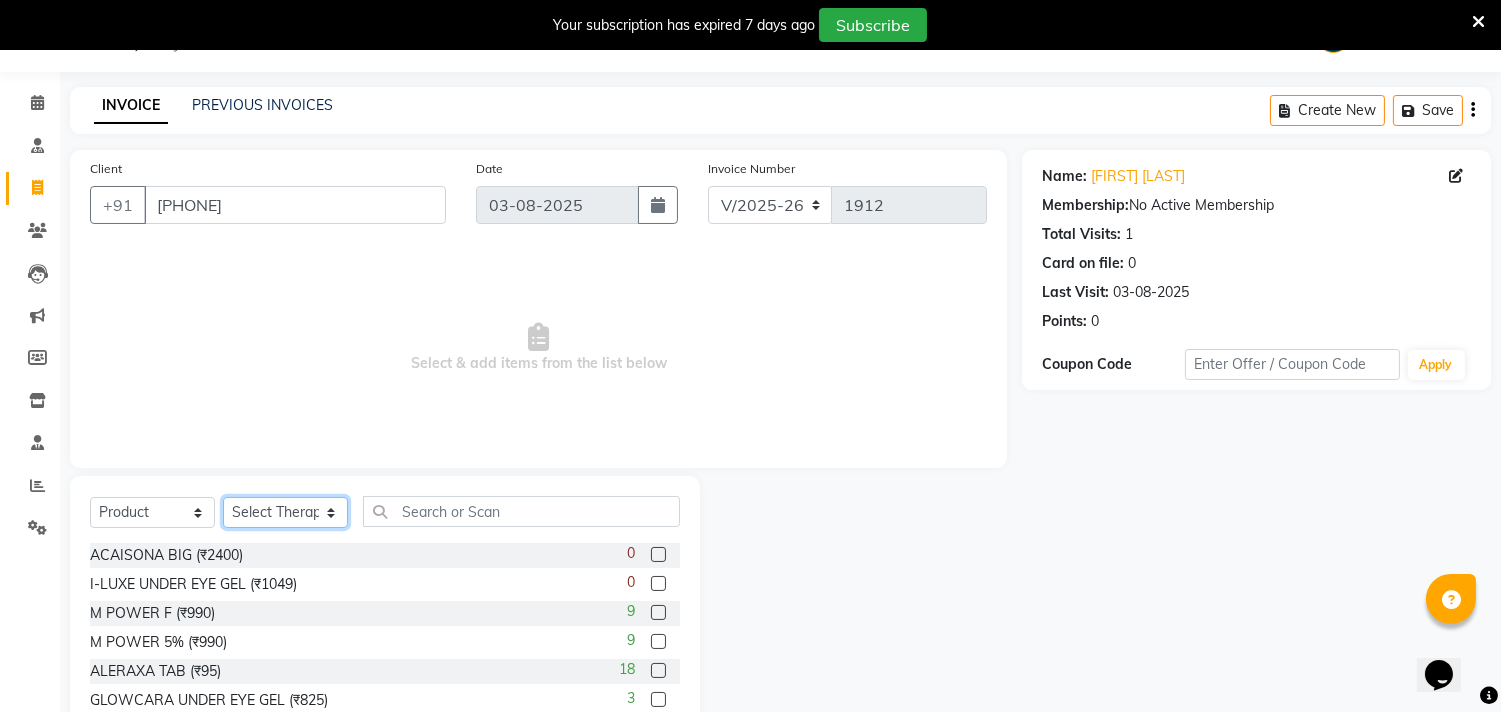 select on "28331" 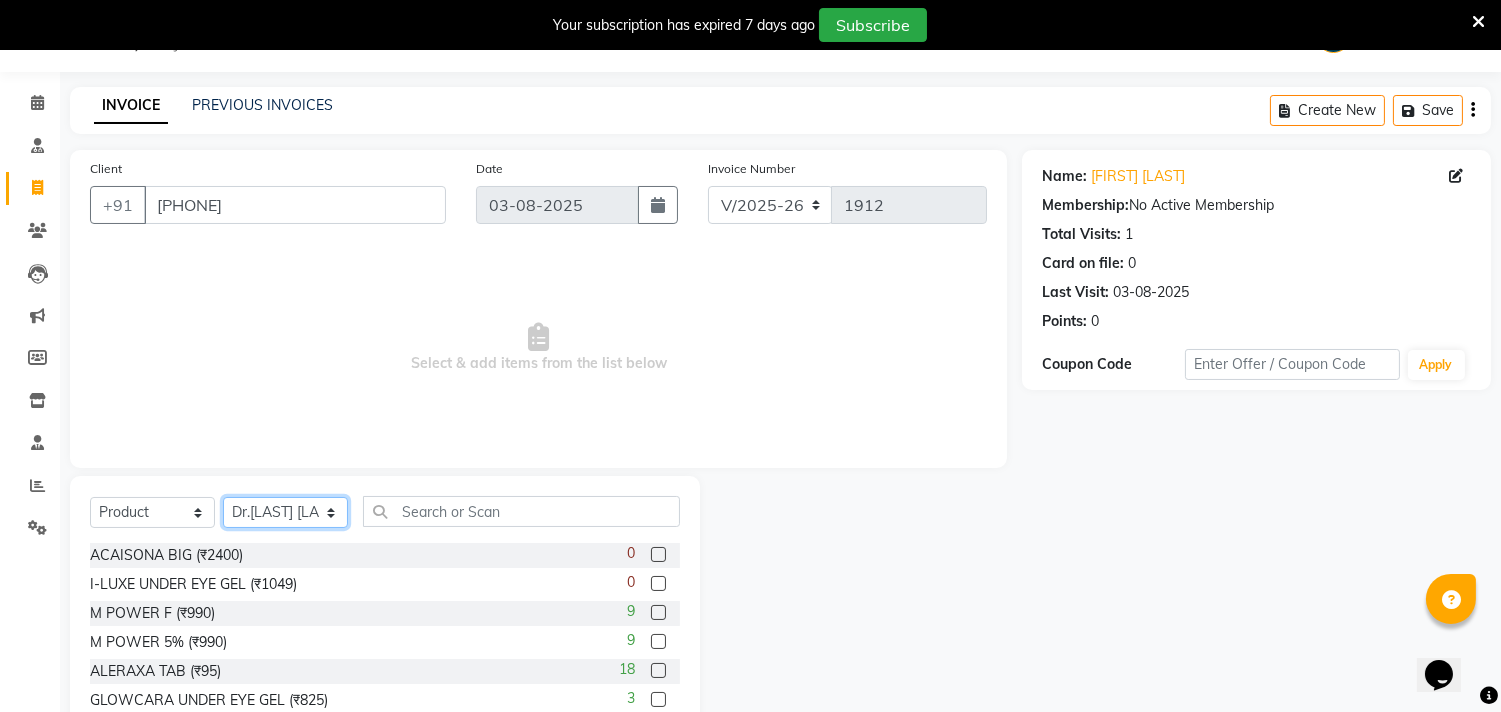 click on "Select Therapist Anita Gawli	 Dr.Bharati Patil Dr.Dhananjay Patil Dr.Rachana Hivarkar Gaurav Raaj Neha Rokde Priyanka  More RECEPTION-phuge prima Sachin Kale	 Sanjivni Kale	 Shekhar Chavan Sonali Naikre	 Vaishali Chowgule" 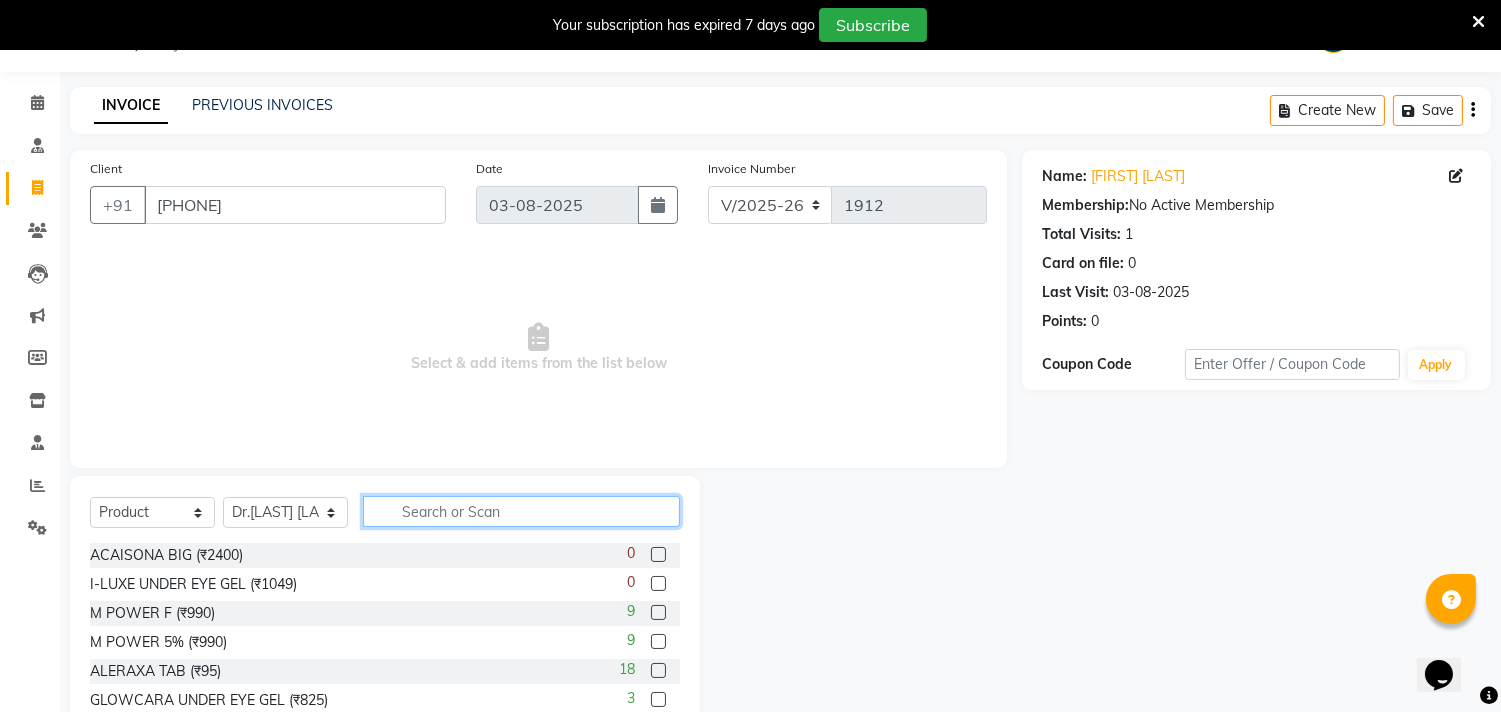 click 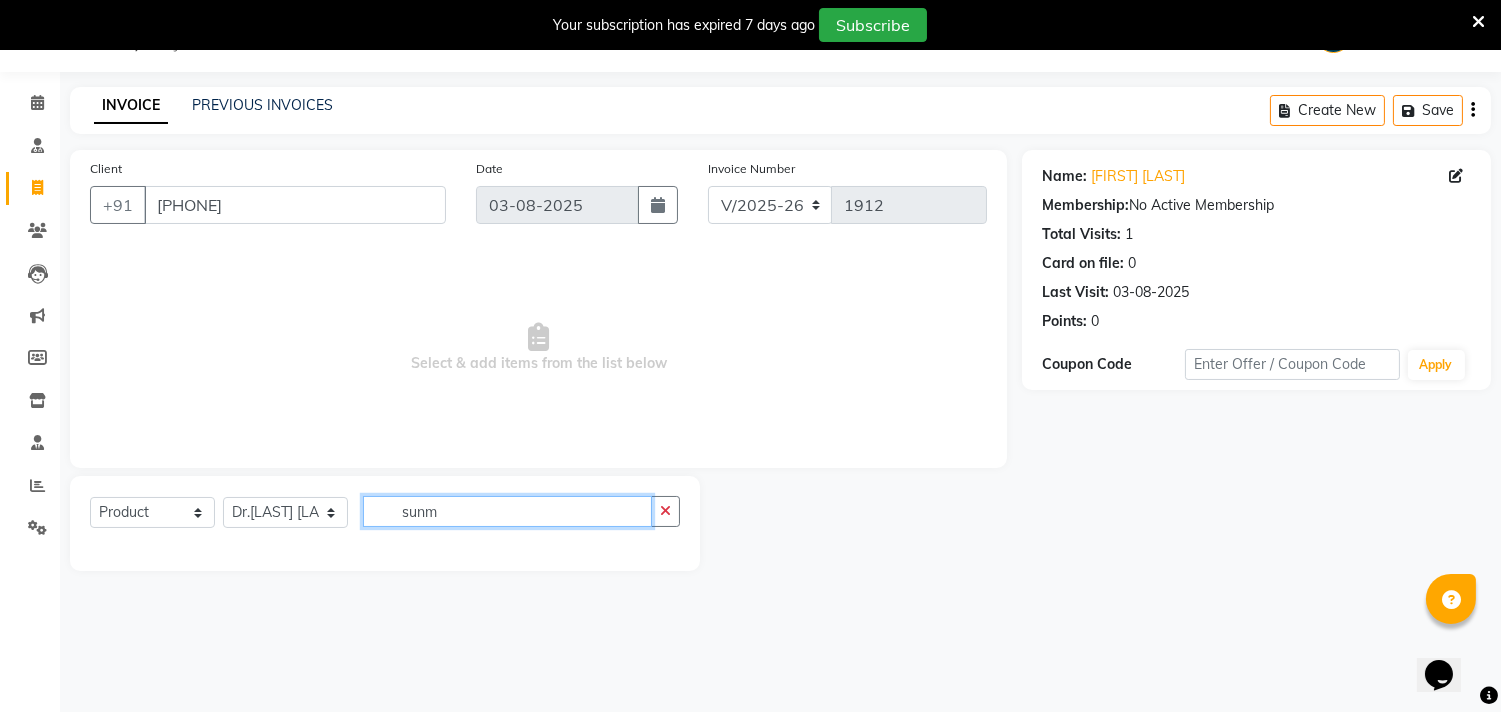 drag, startPoint x: 472, startPoint y: 512, endPoint x: 381, endPoint y: 523, distance: 91.66242 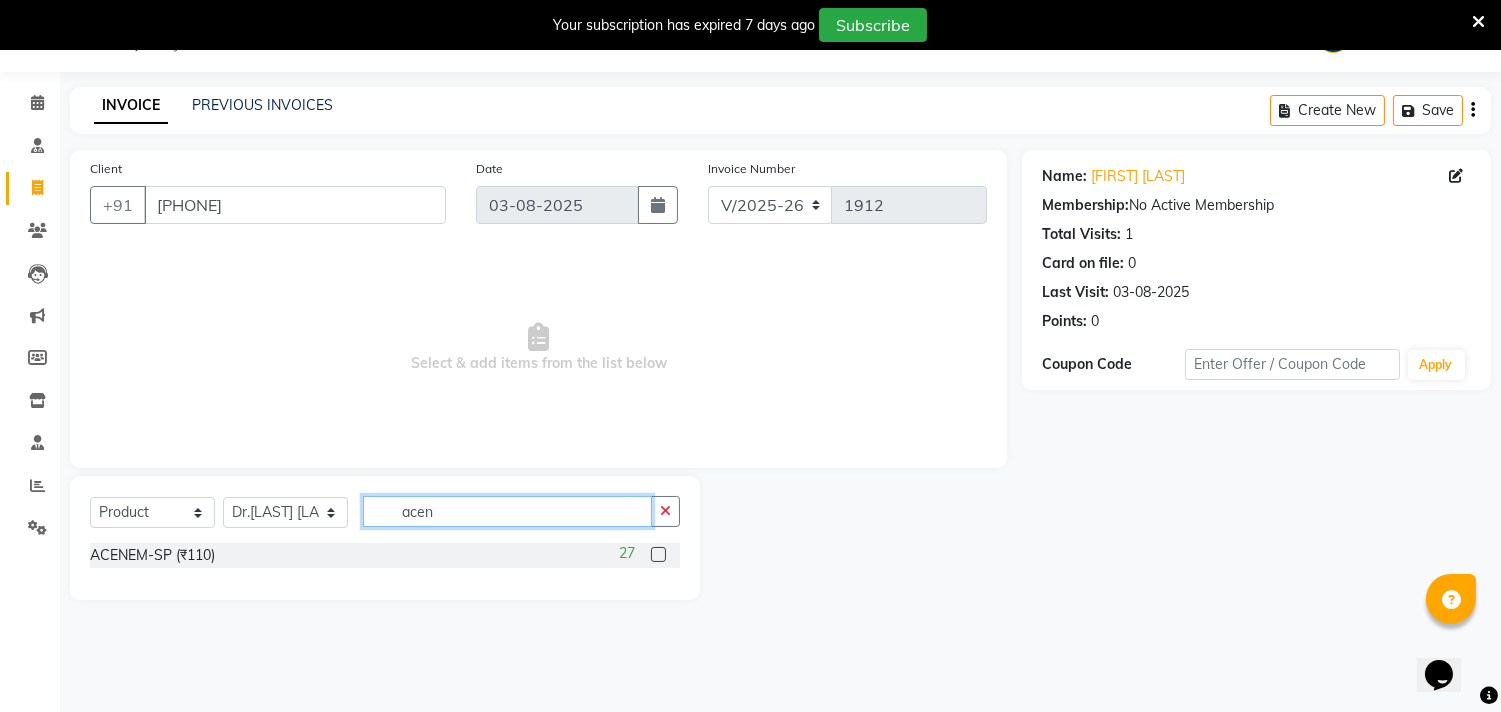 type on "acen" 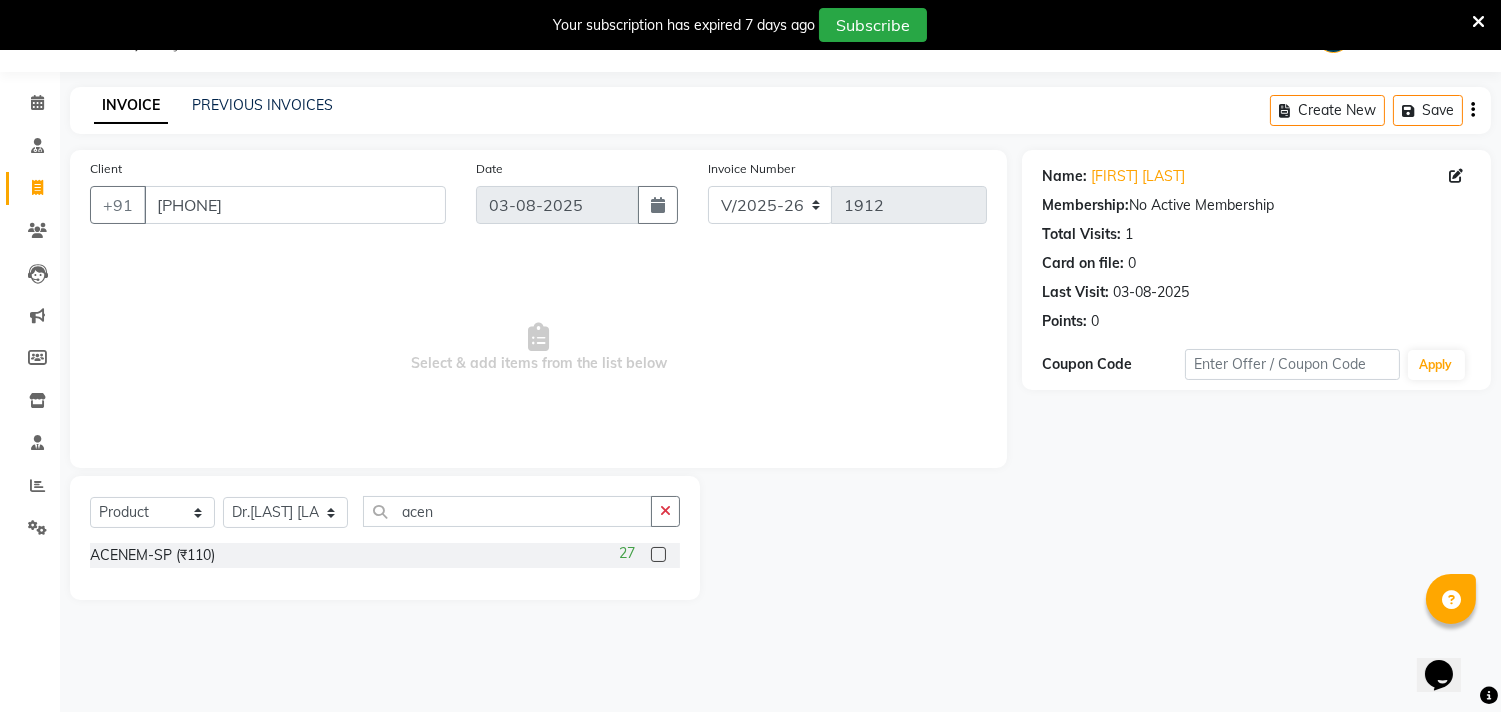 click 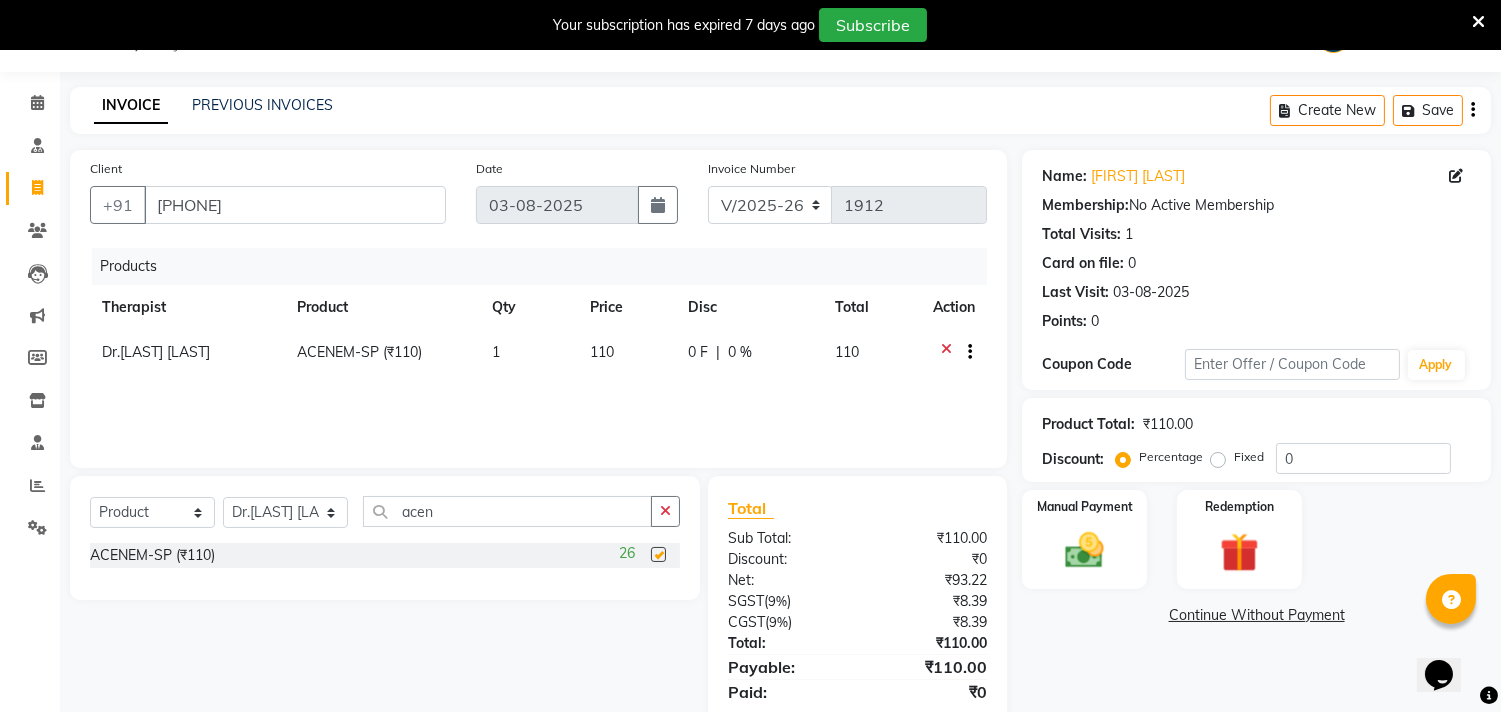 checkbox on "false" 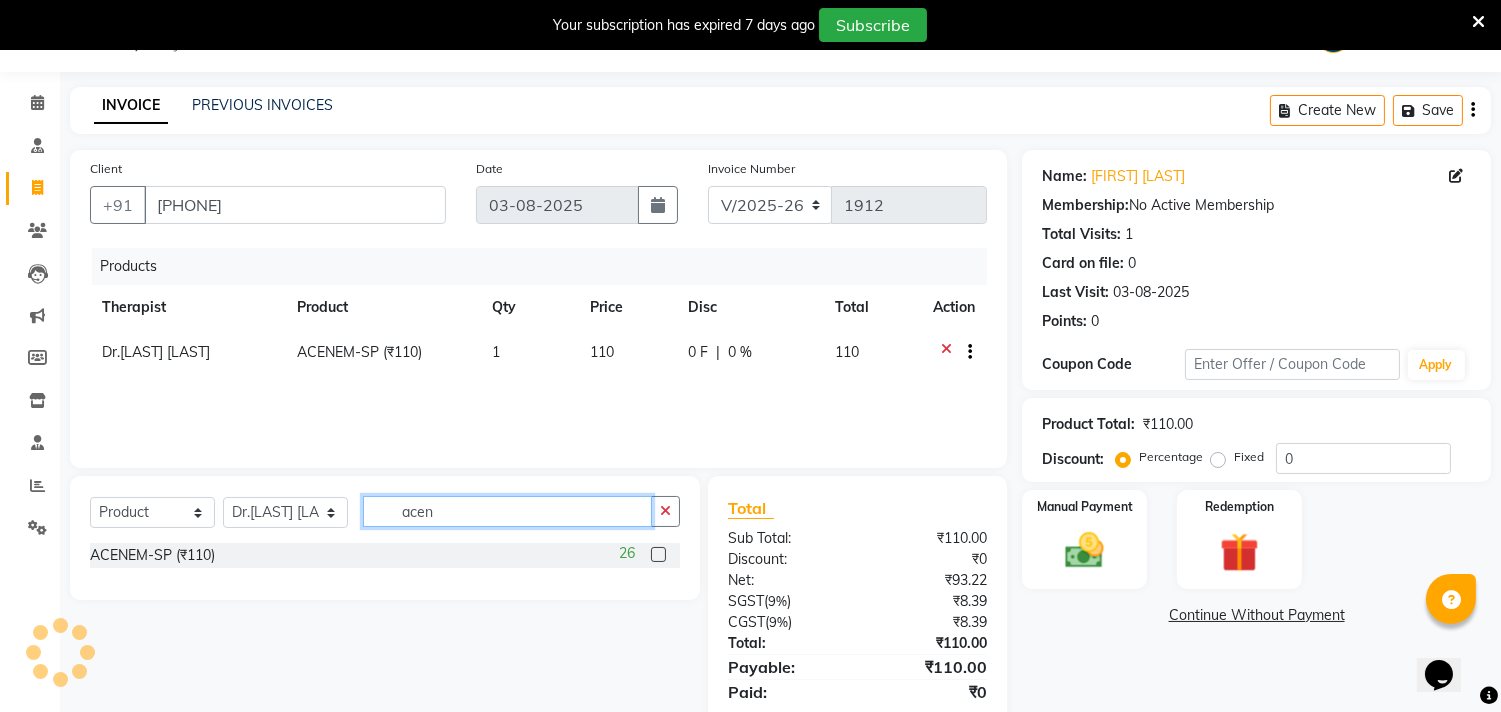drag, startPoint x: 500, startPoint y: 521, endPoint x: 372, endPoint y: 522, distance: 128.0039 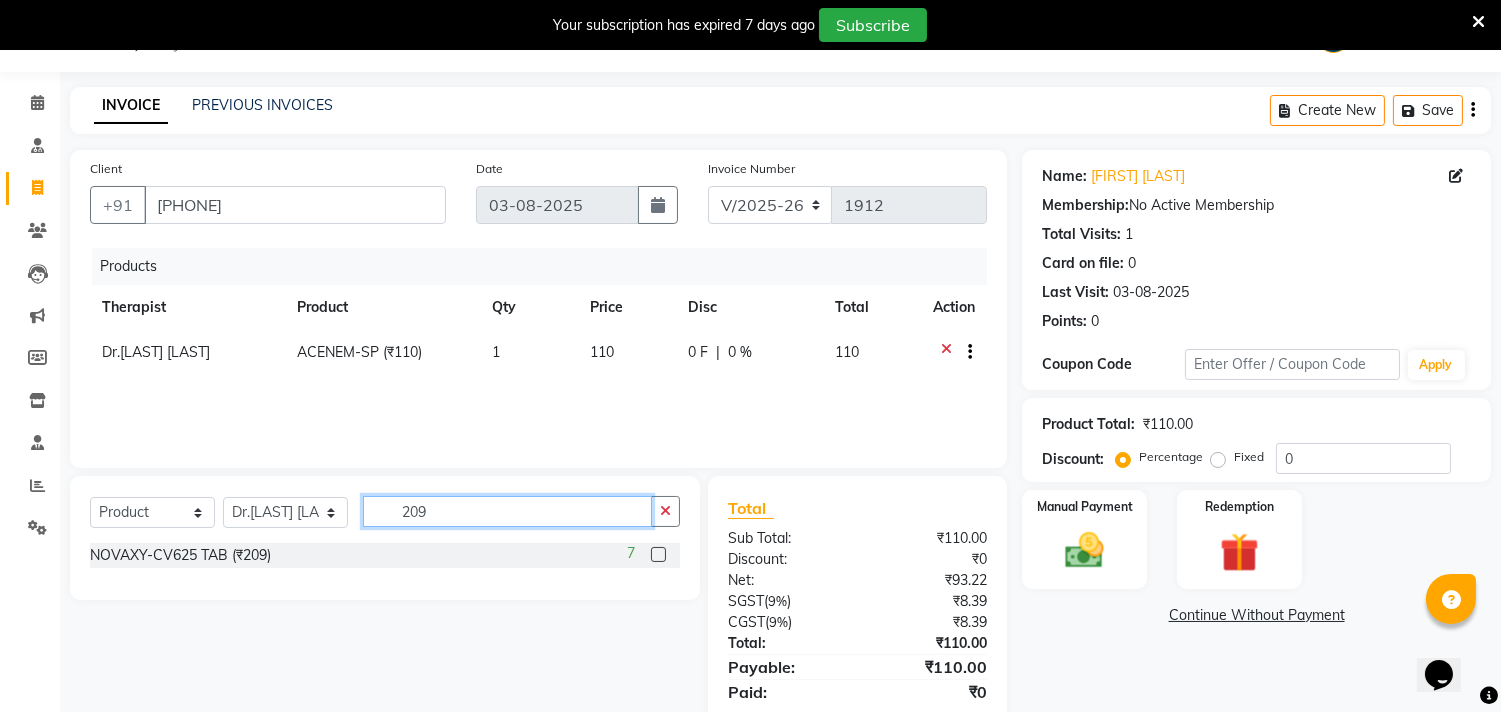 type on "209" 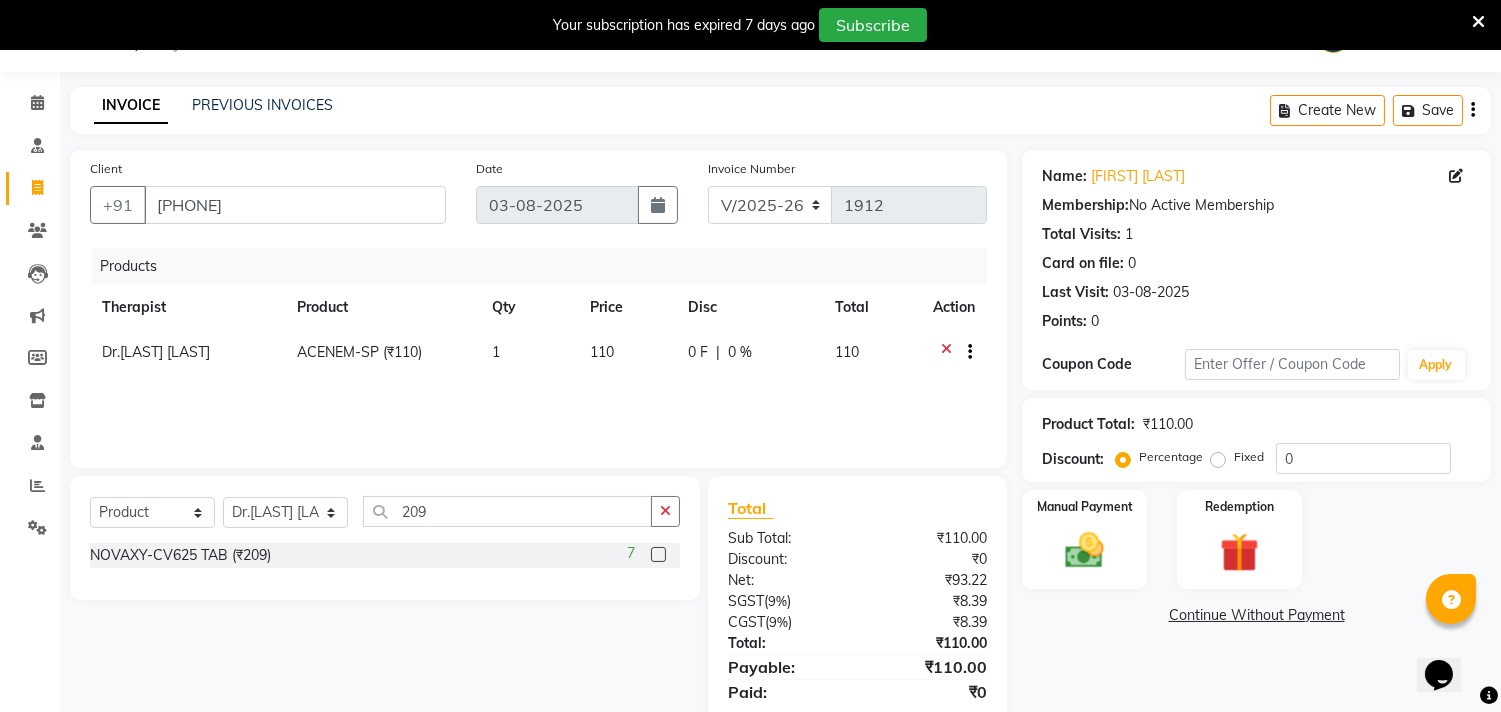 click 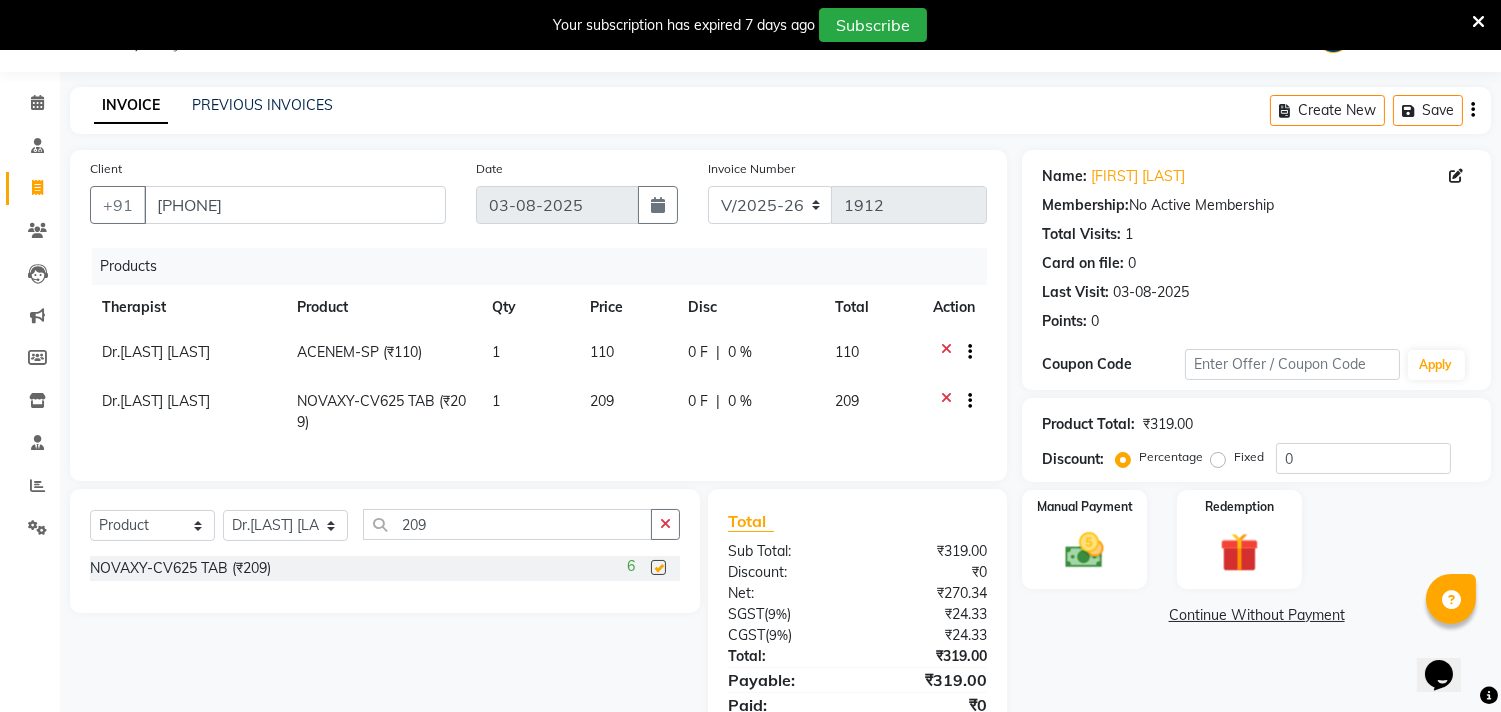 checkbox on "false" 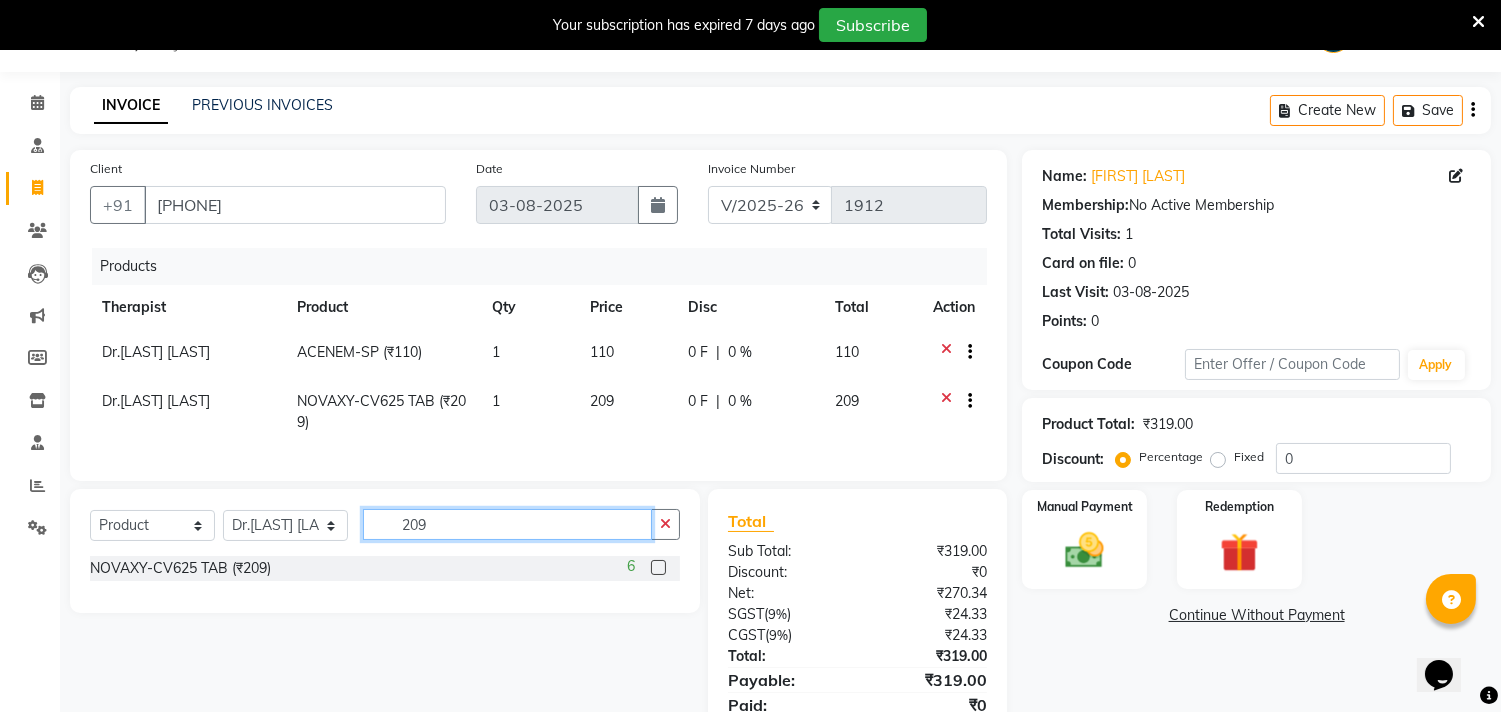 drag, startPoint x: 457, startPoint y: 540, endPoint x: 390, endPoint y: 537, distance: 67.06713 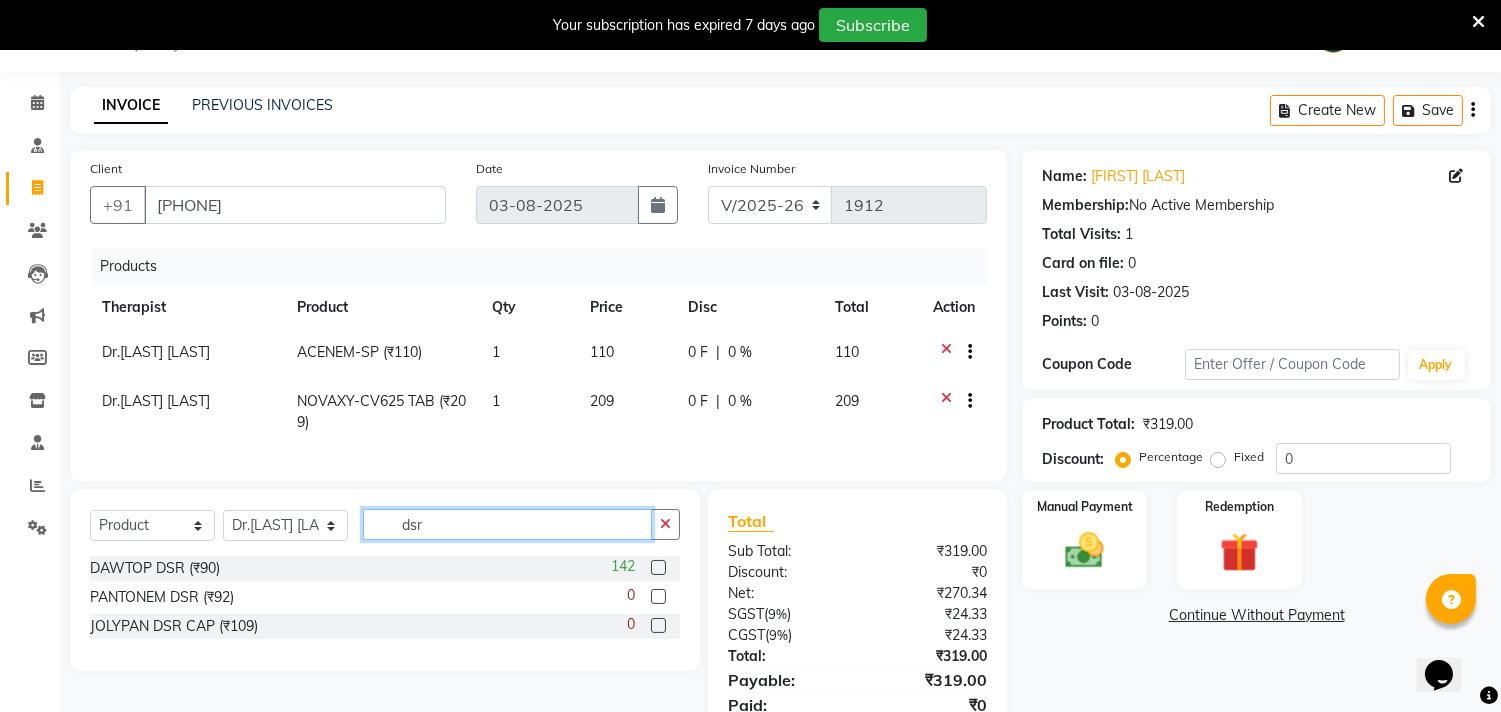 type on "dsr" 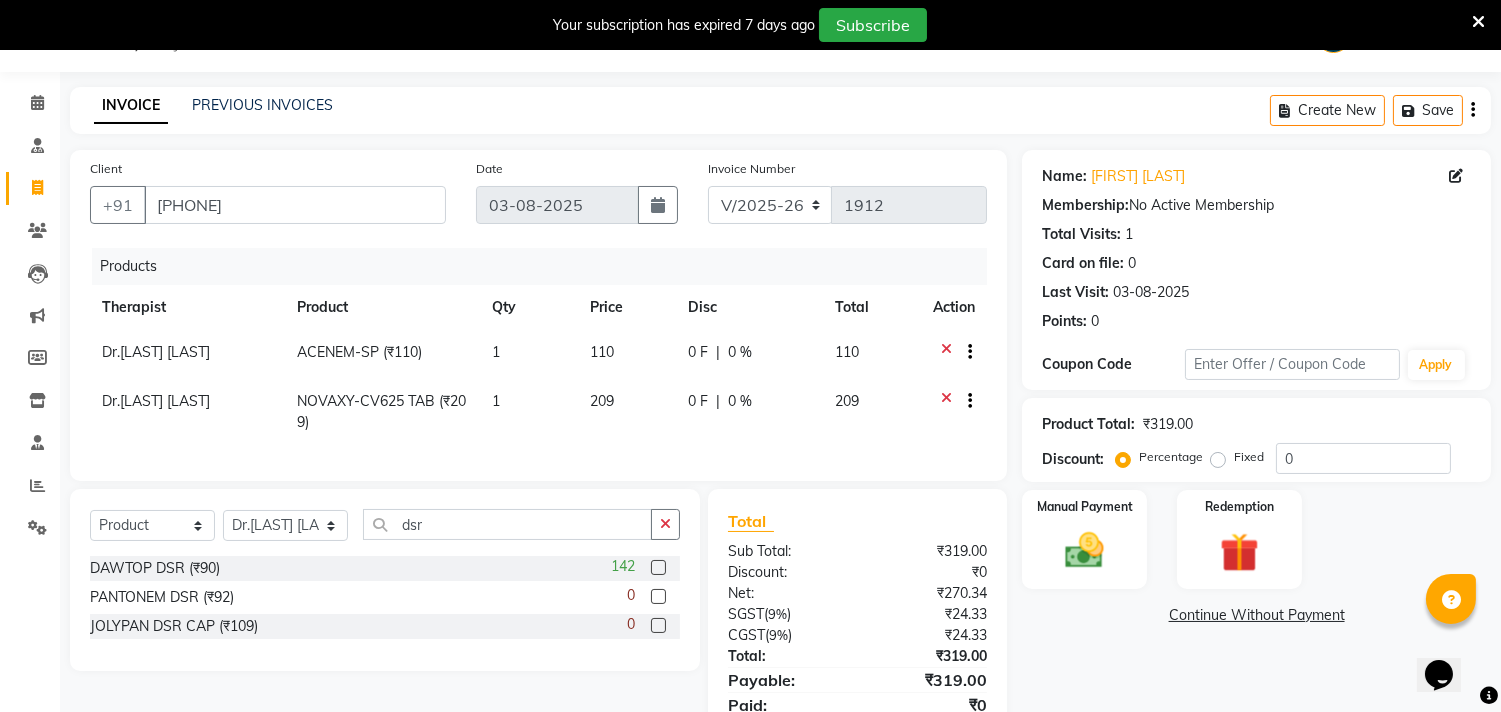 click 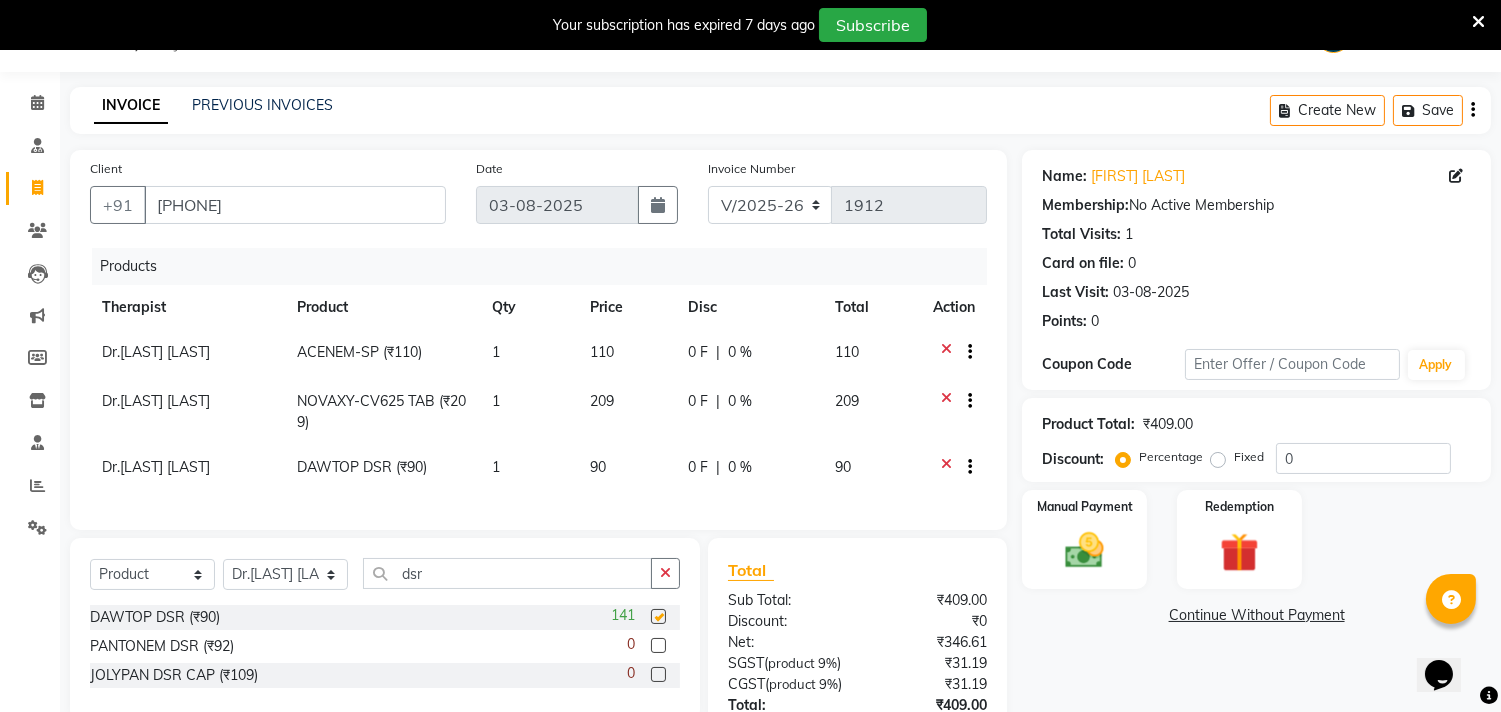 checkbox on "false" 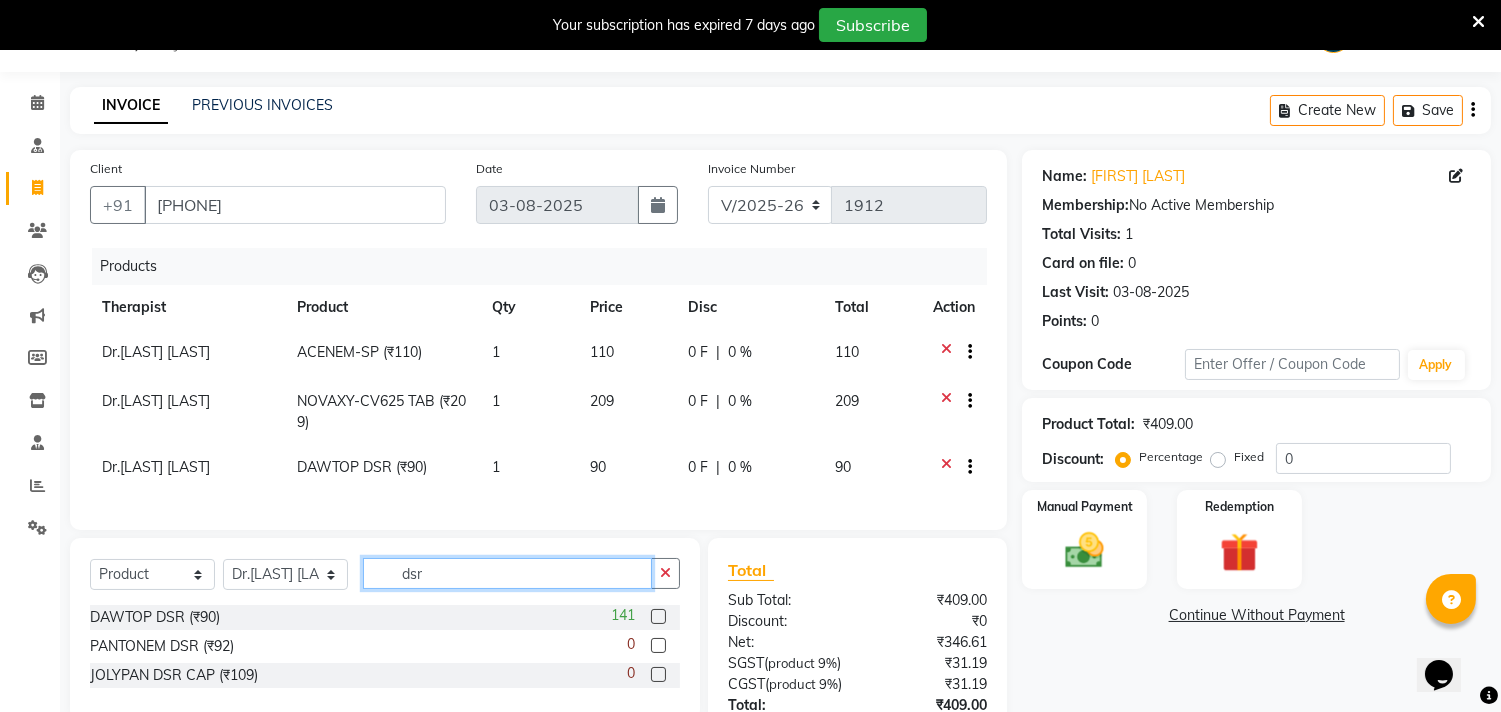 drag, startPoint x: 455, startPoint y: 600, endPoint x: 341, endPoint y: 600, distance: 114 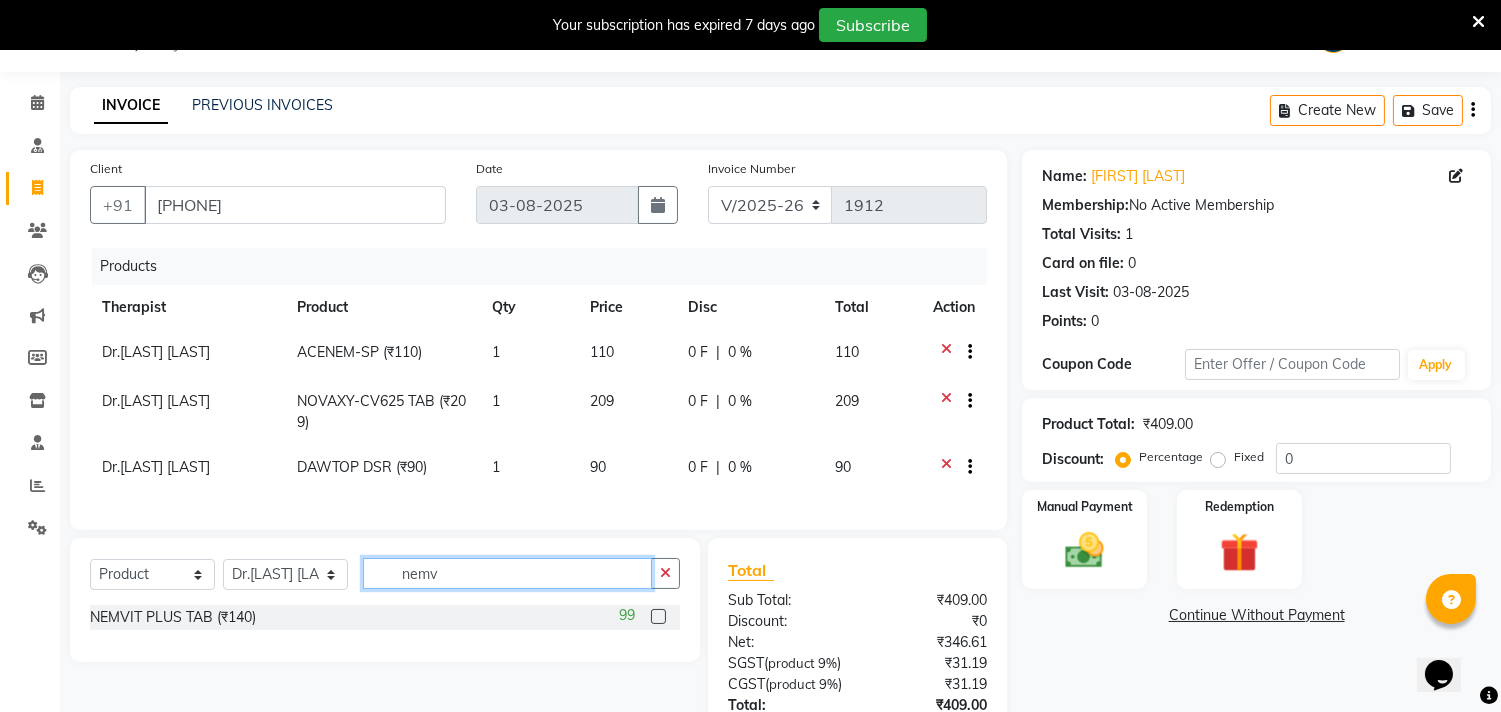 type on "nemv" 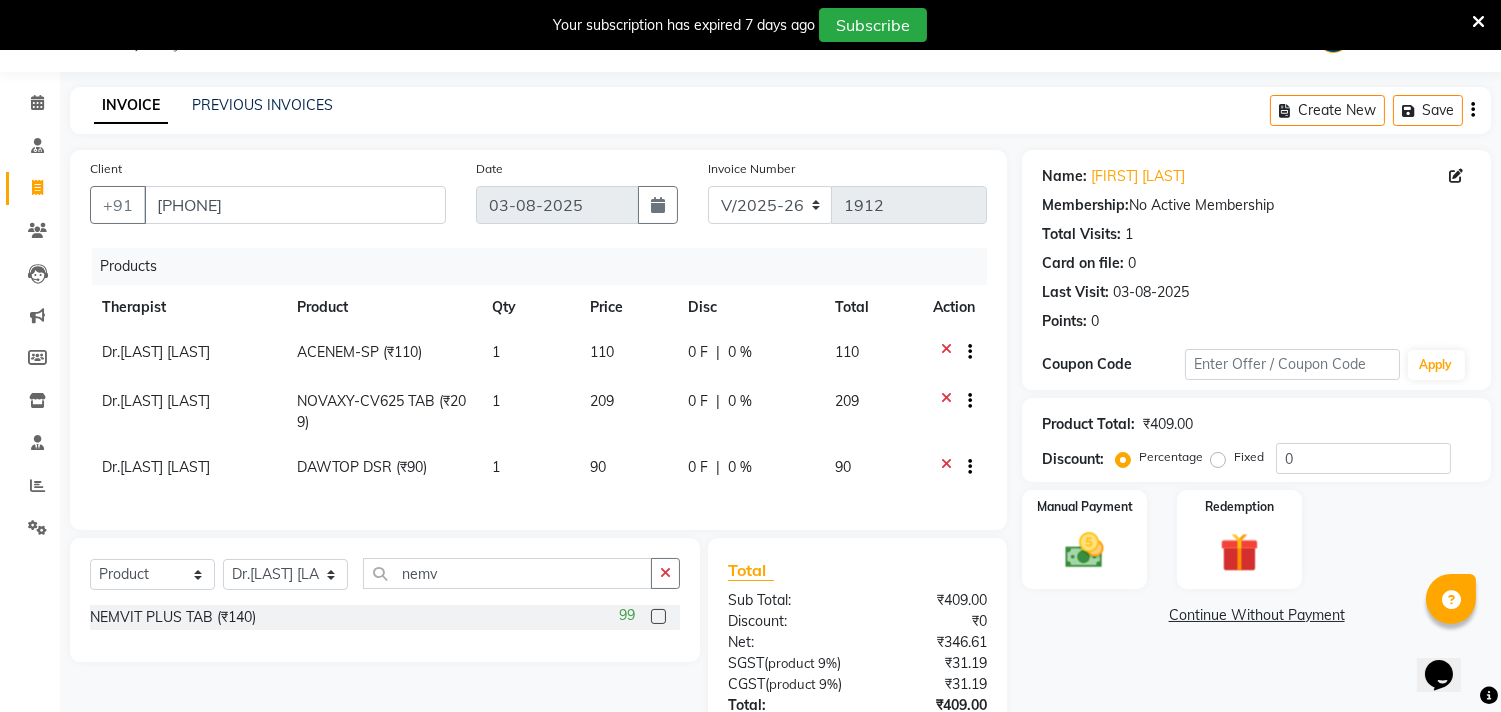 click 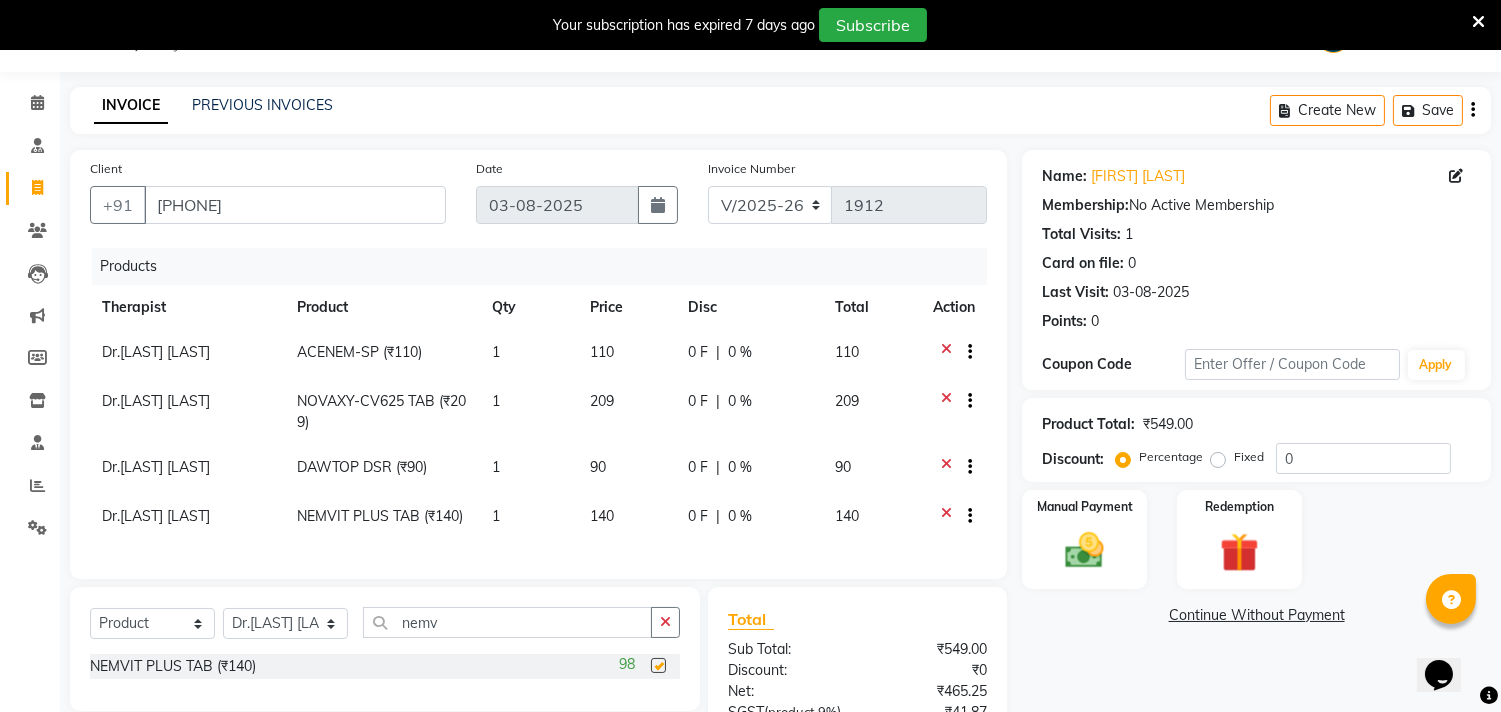checkbox on "false" 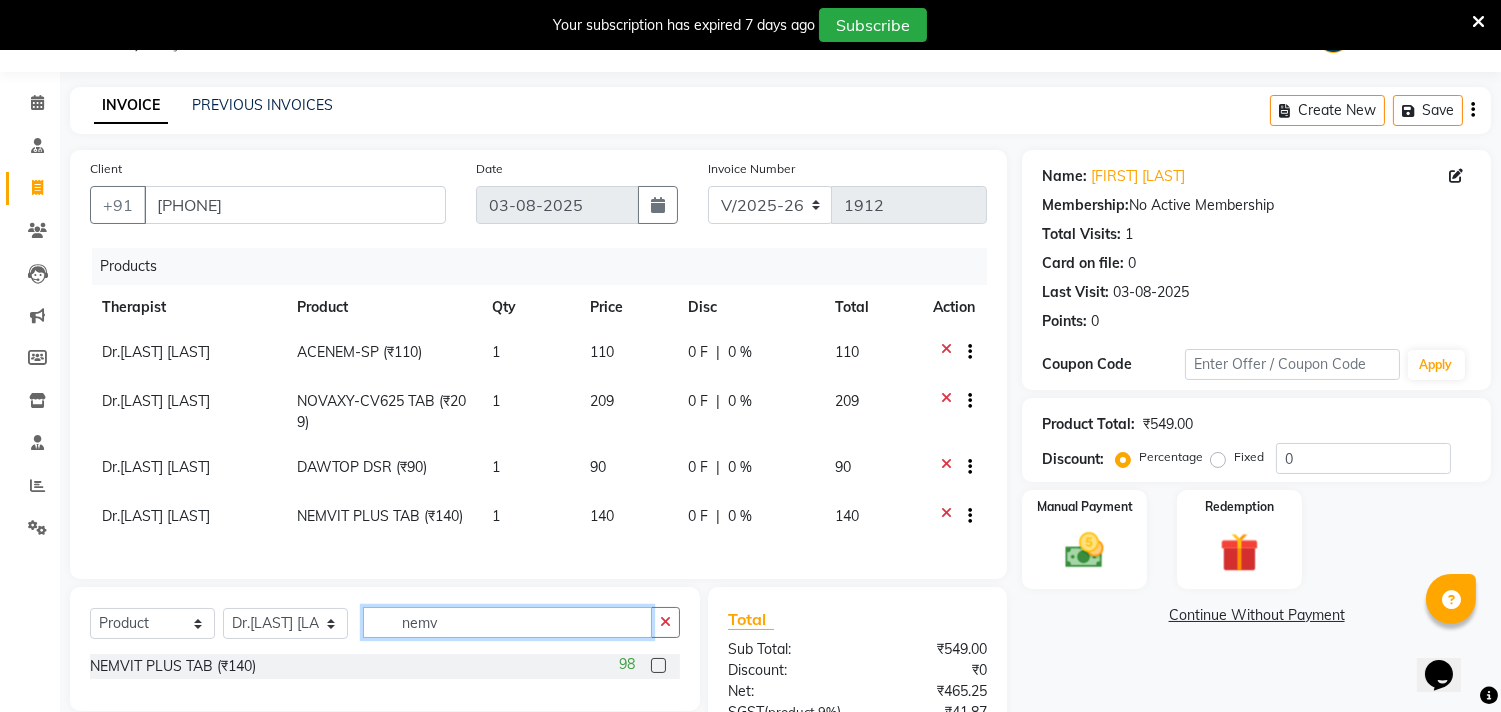 drag, startPoint x: 461, startPoint y: 636, endPoint x: 353, endPoint y: 644, distance: 108.29589 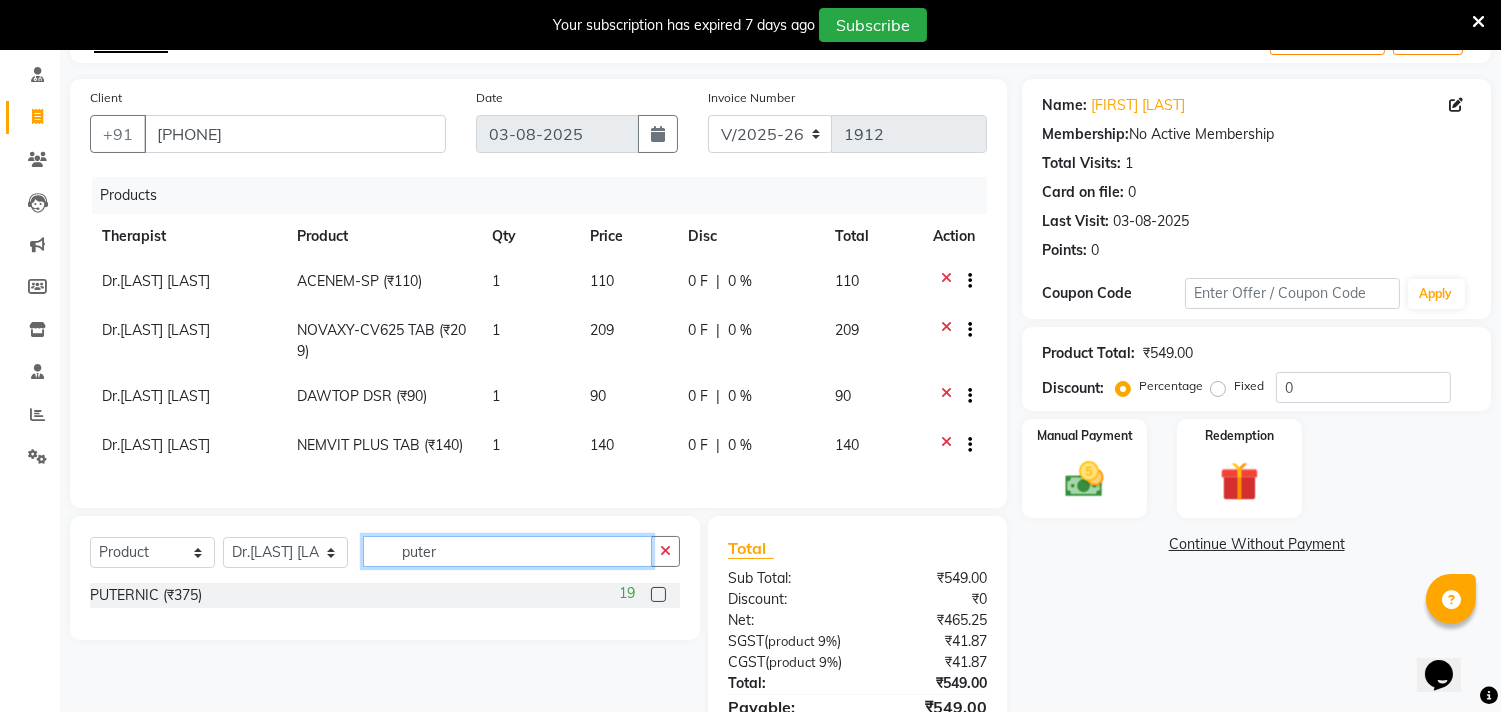 scroll, scrollTop: 161, scrollLeft: 0, axis: vertical 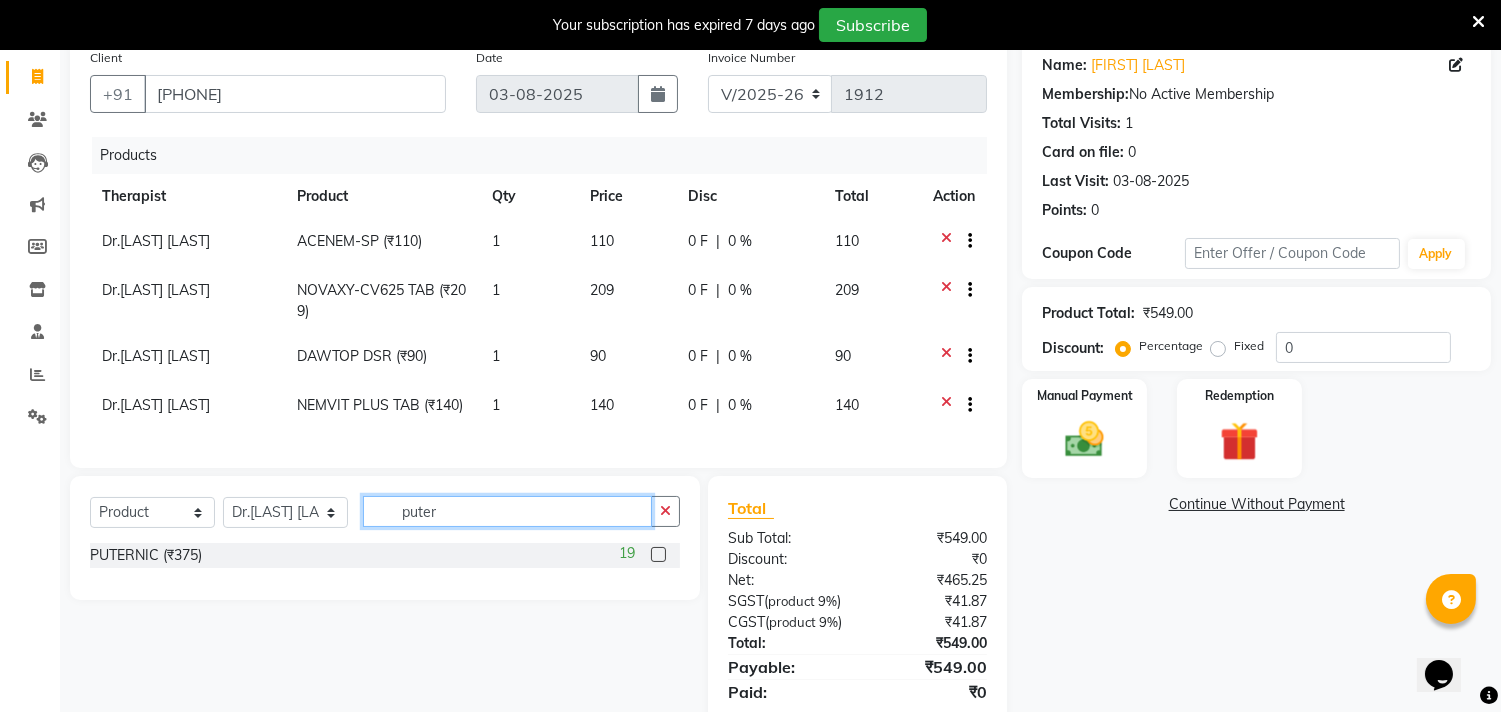 type on "puter" 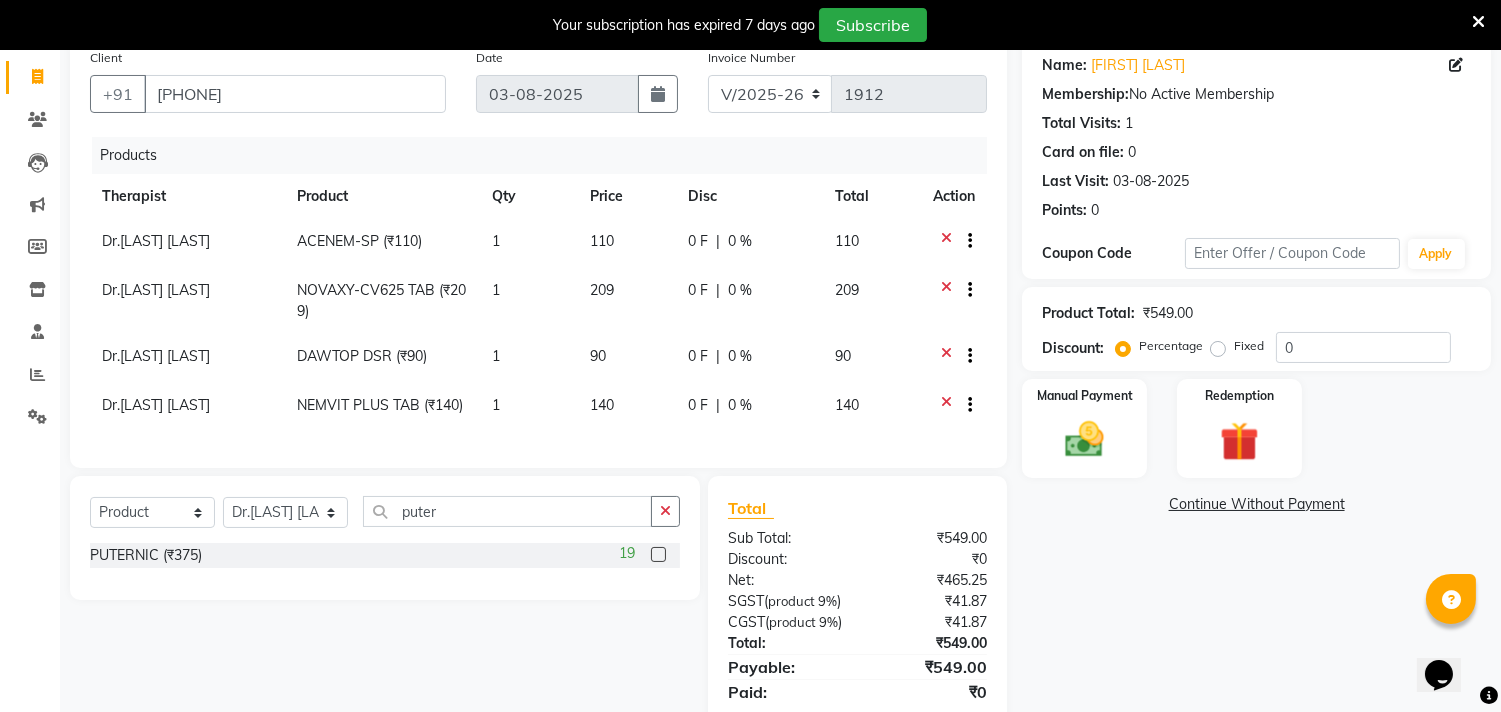 click 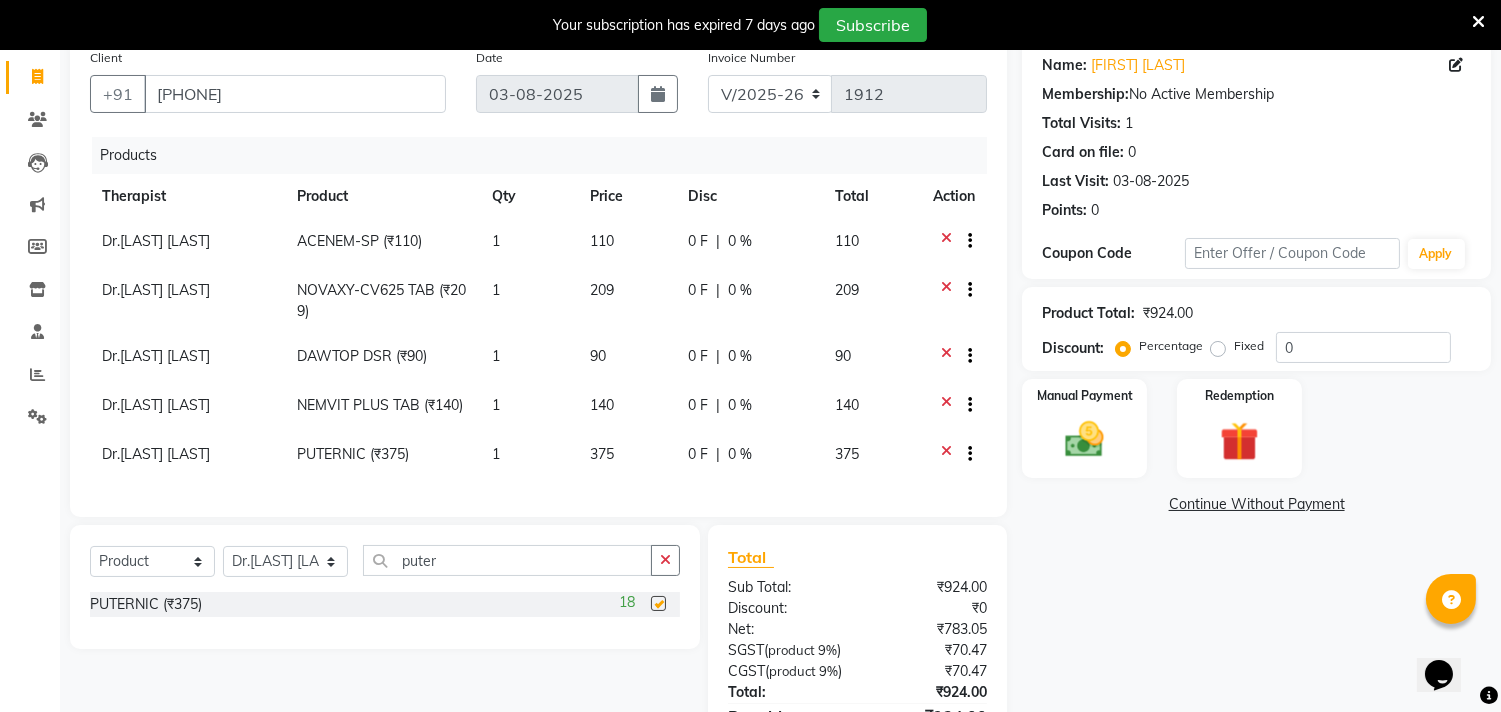 checkbox on "false" 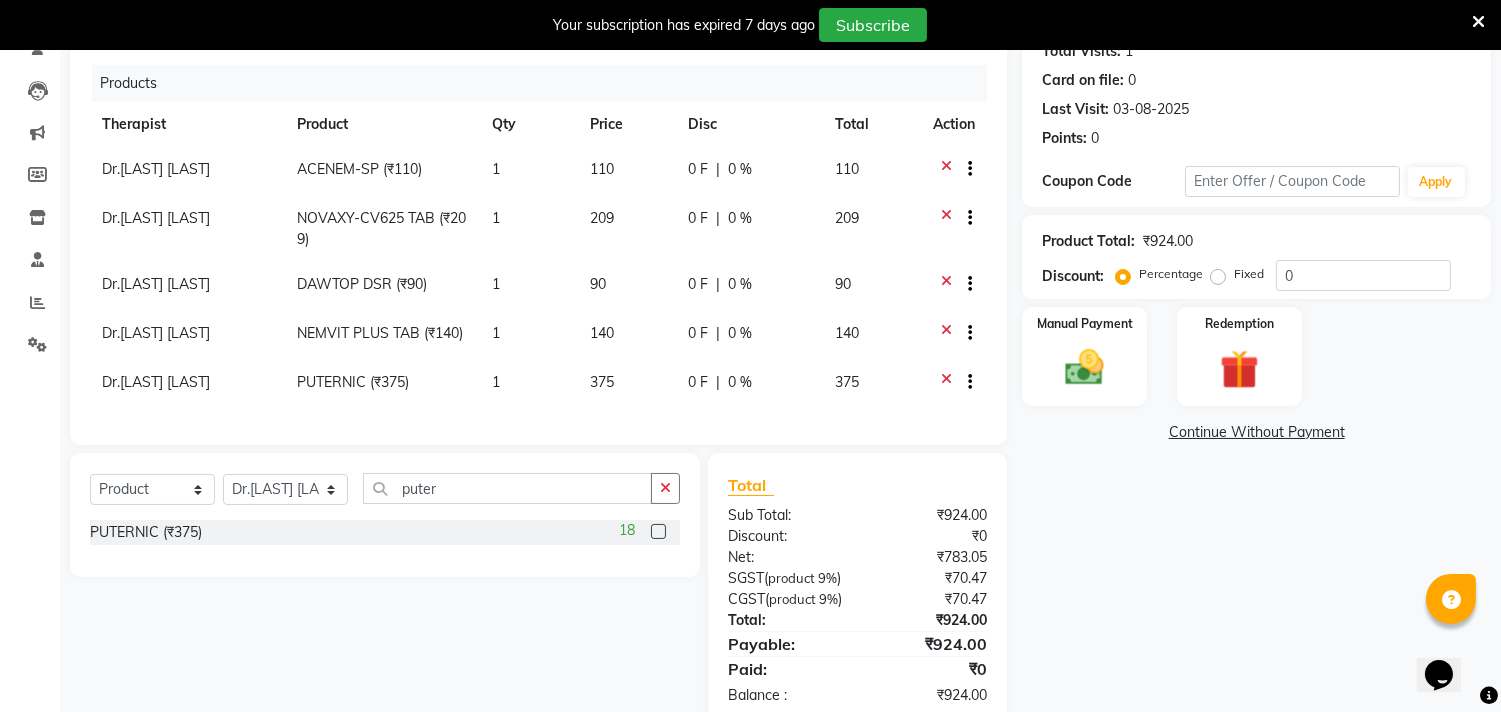 scroll, scrollTop: 272, scrollLeft: 0, axis: vertical 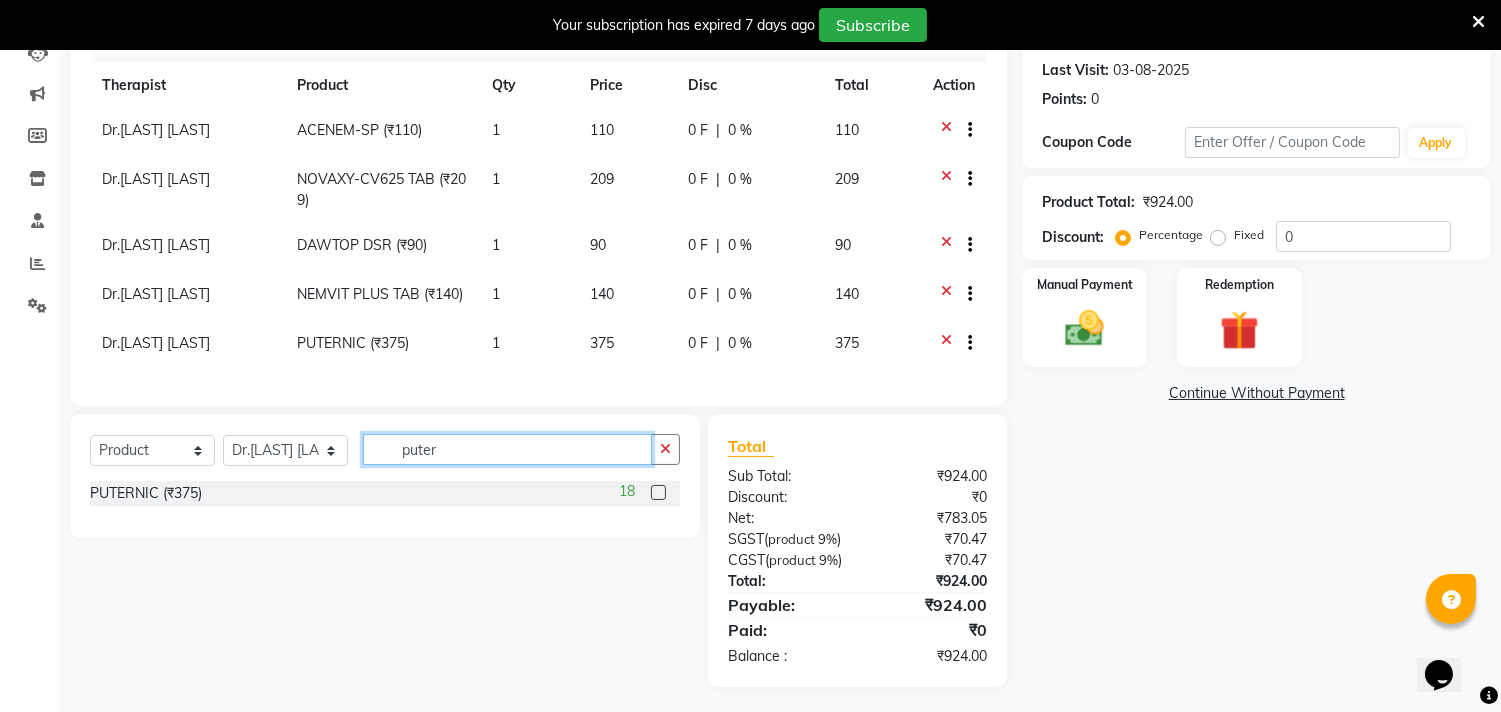 drag, startPoint x: 477, startPoint y: 466, endPoint x: 357, endPoint y: 464, distance: 120.01666 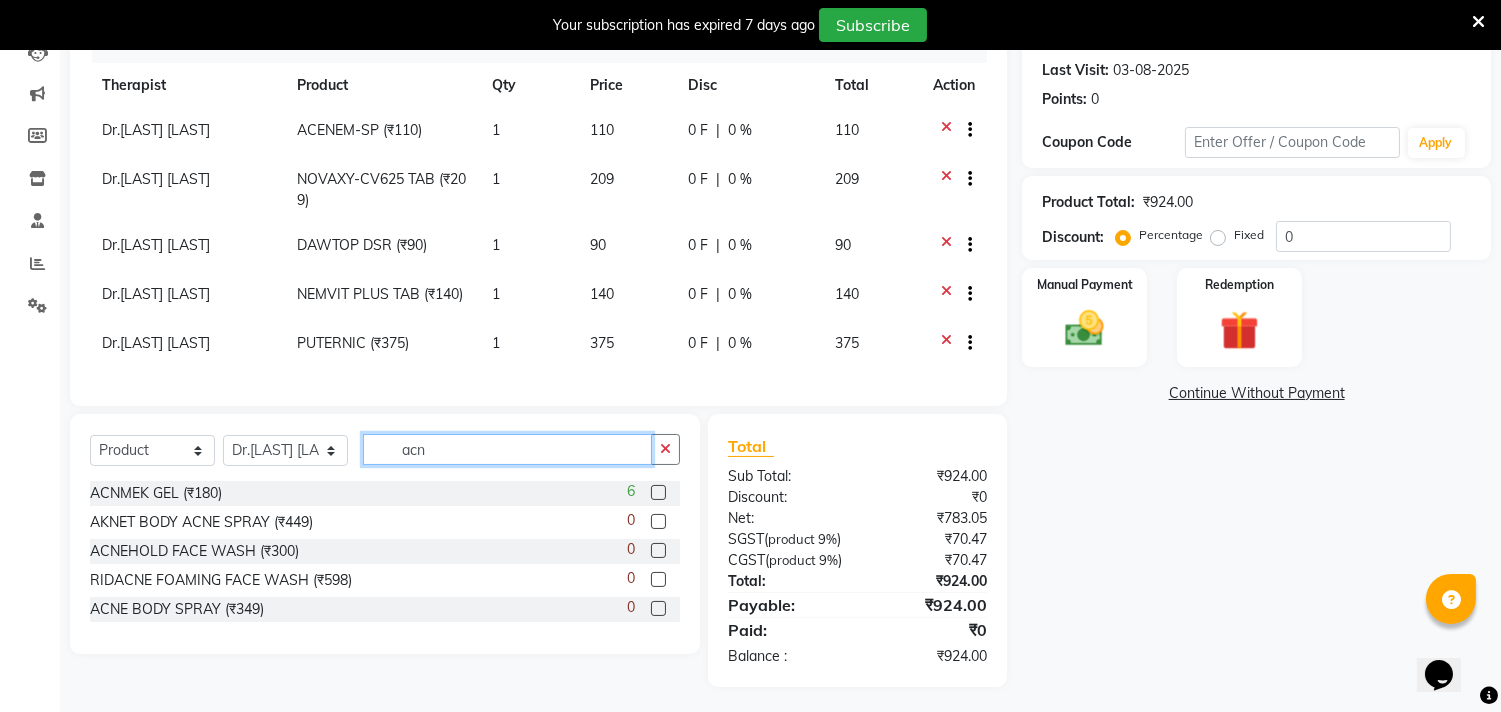 type on "acn" 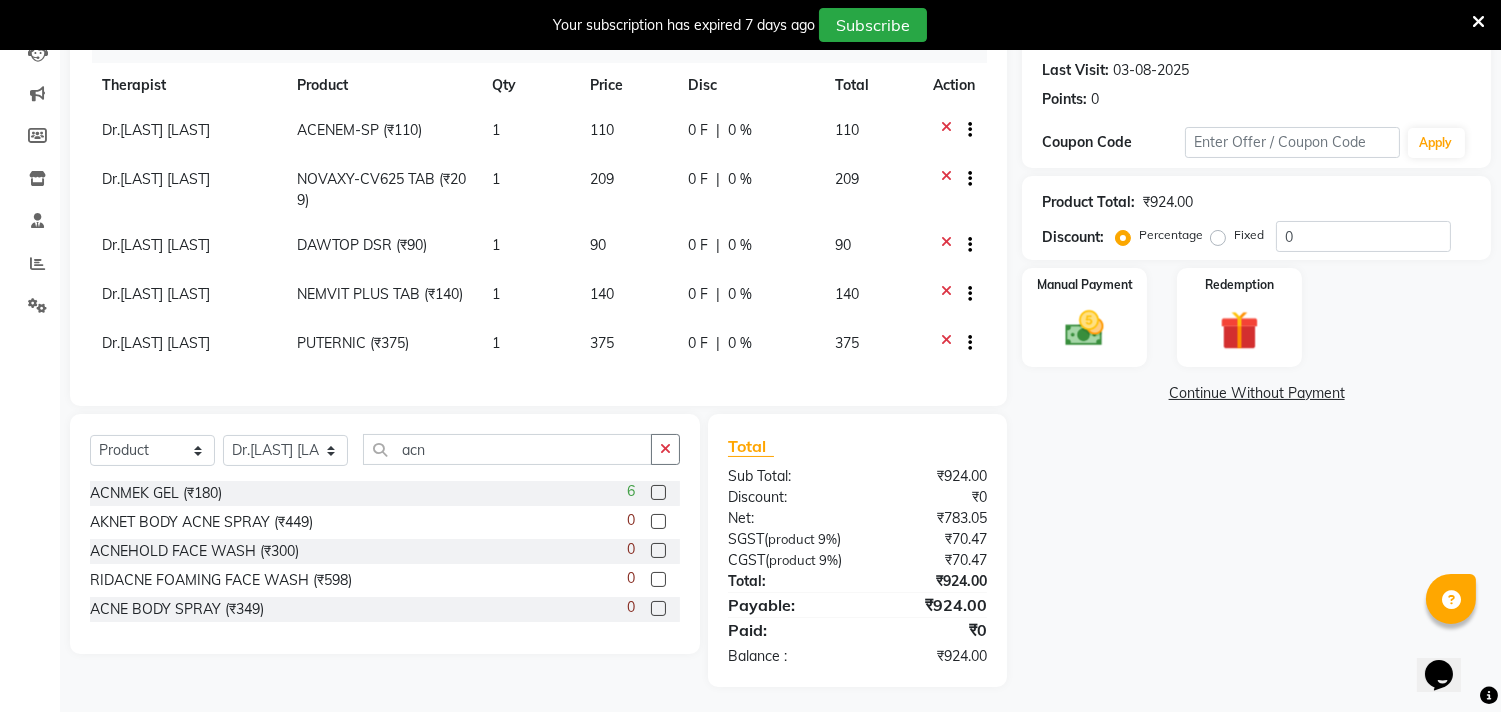 click 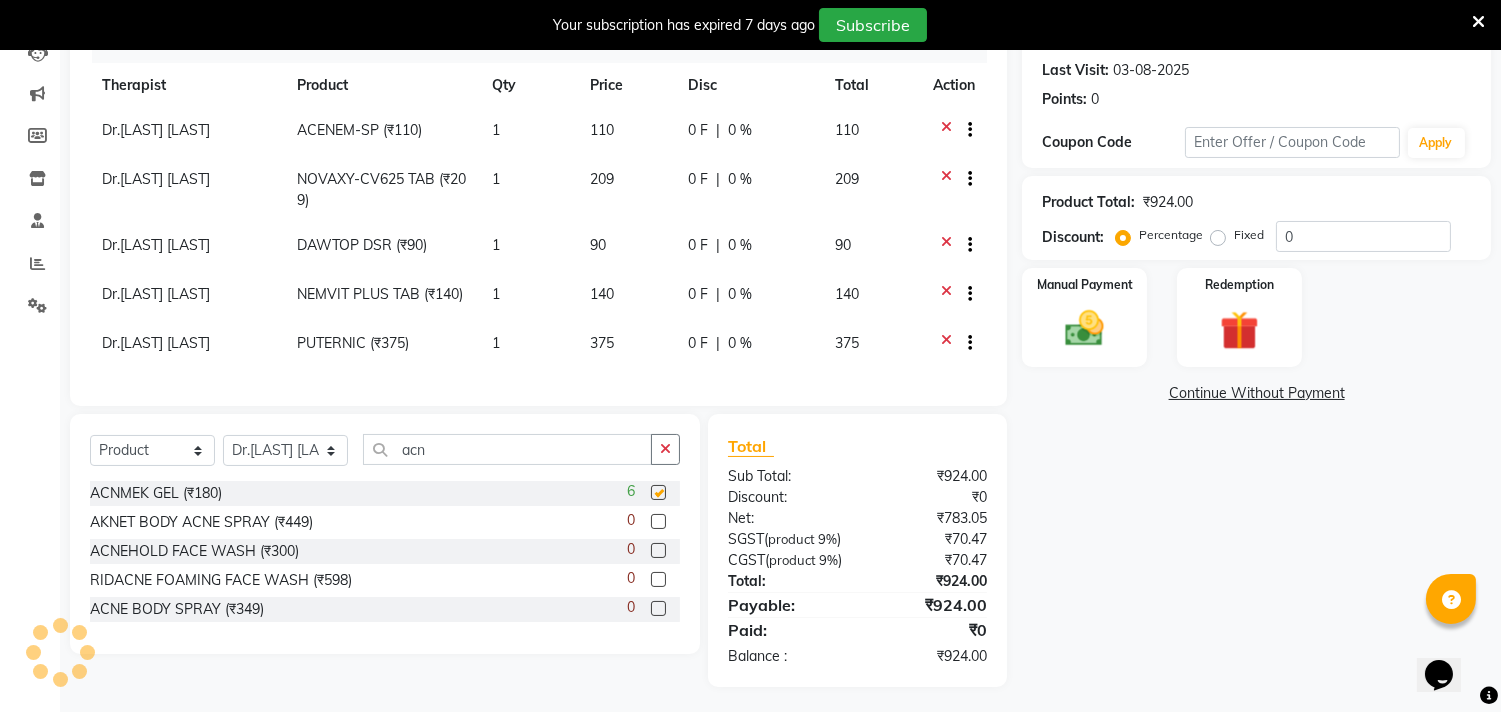 checkbox on "false" 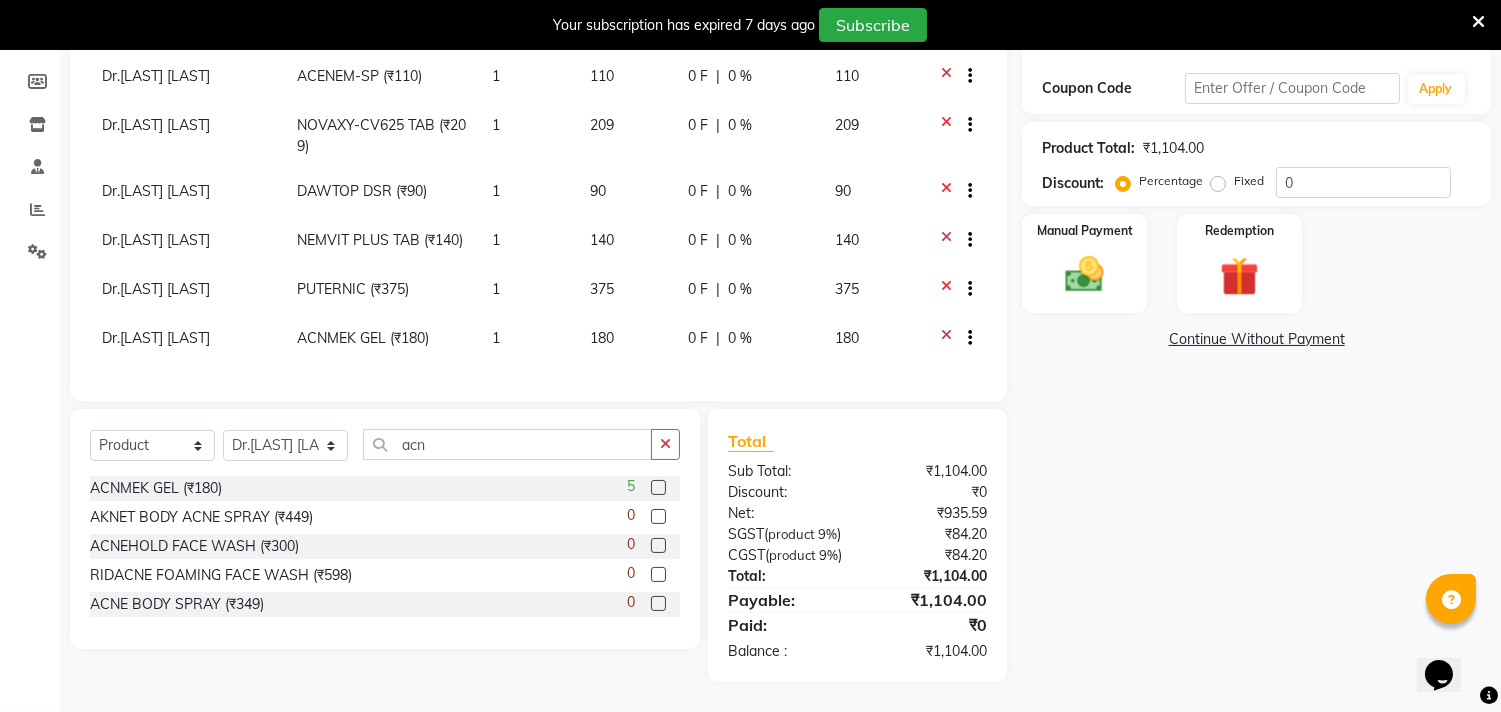 scroll, scrollTop: 384, scrollLeft: 0, axis: vertical 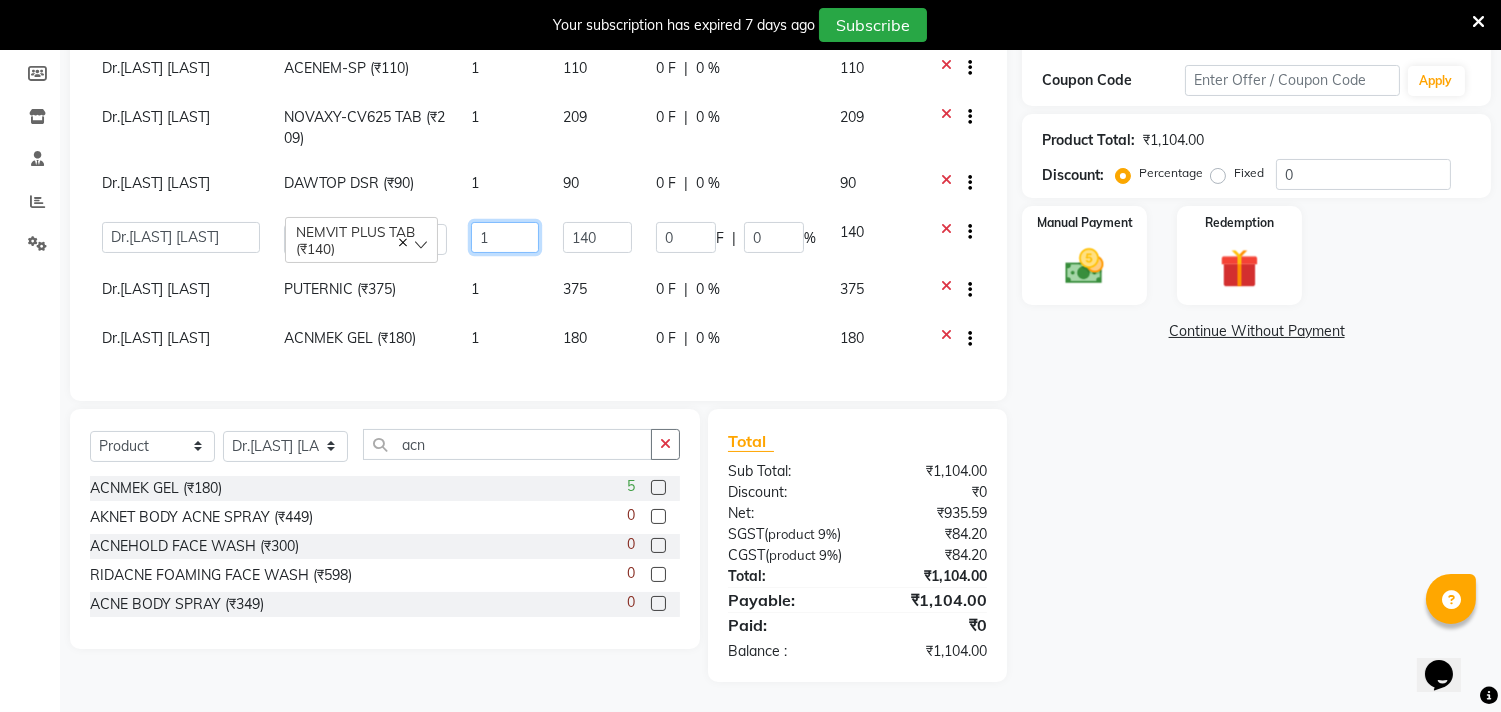 drag, startPoint x: 506, startPoint y: 184, endPoint x: 480, endPoint y: 184, distance: 26 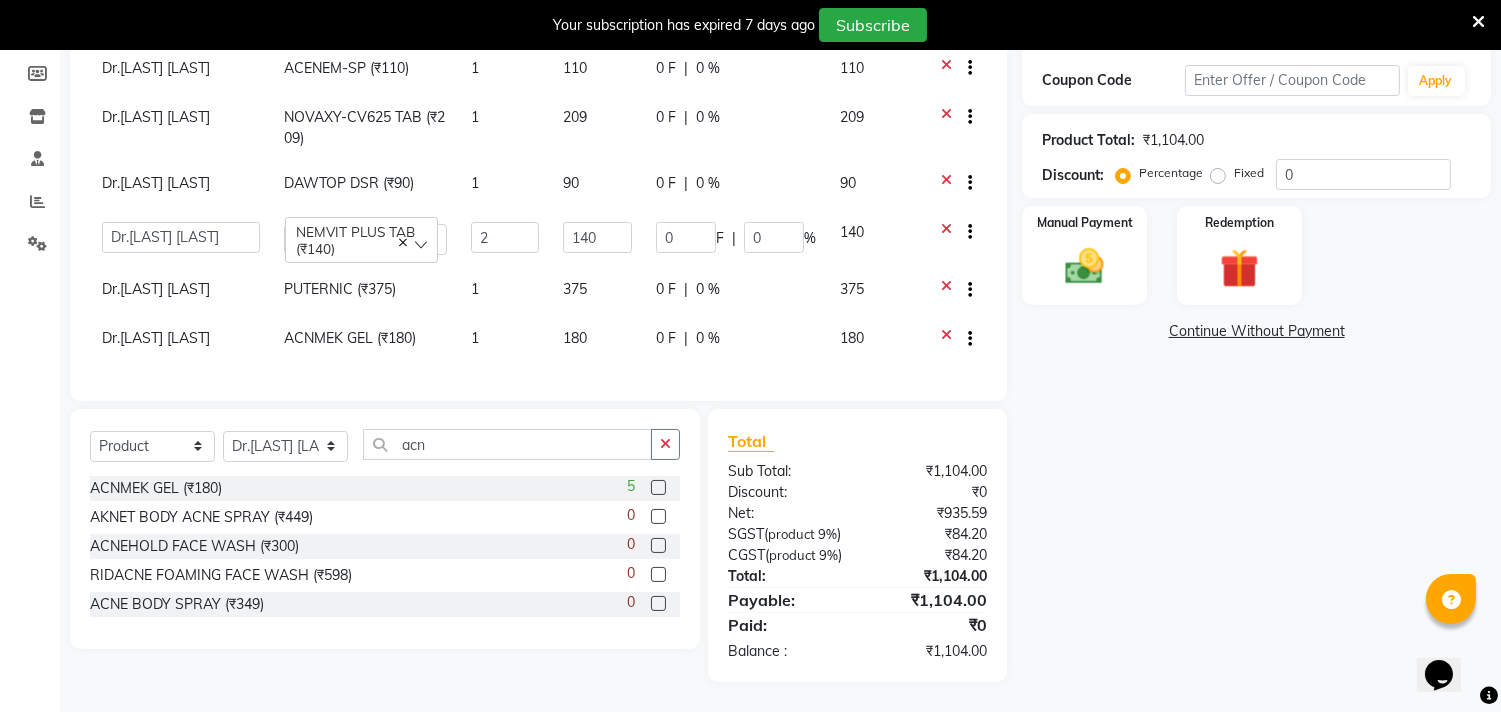 click on "Products Therapist Product Qty Price Disc Total Action Dr.Dhananjay Patil ACENEM-SP (₹110) 1 110 0 F | 0 % 110 Dr.Dhananjay Patil NOVAXY-CV625 TAB (₹209) 1 209 0 F | 0 % 209 Dr.Dhananjay Patil DAWTOP DSR (₹90) 1 90 0 F | 0 % 90  Anita Gawli	   Dr.Bharati Patil   Dr.Dhananjay Patil   Dr.Rachana Hivarkar   Gaurav Raaj   Neha Rokde   Priyanka  More   RECEPTION-phuge prima   Sachin Kale	   Sanjivni Kale	   Shekhar Chavan   Sonali Naikre	   Vaishali Chowgule   NEMVIT PLUS TAB (₹140)  2 140 0 F | 0 % 140 Dr.Dhananjay Patil PUTERNIC (₹375) 1 375 0 F | 0 % 375 Dr.Dhananjay Patil ACNMEK GEL (₹180) 1 180 0 F | 0 % 180" 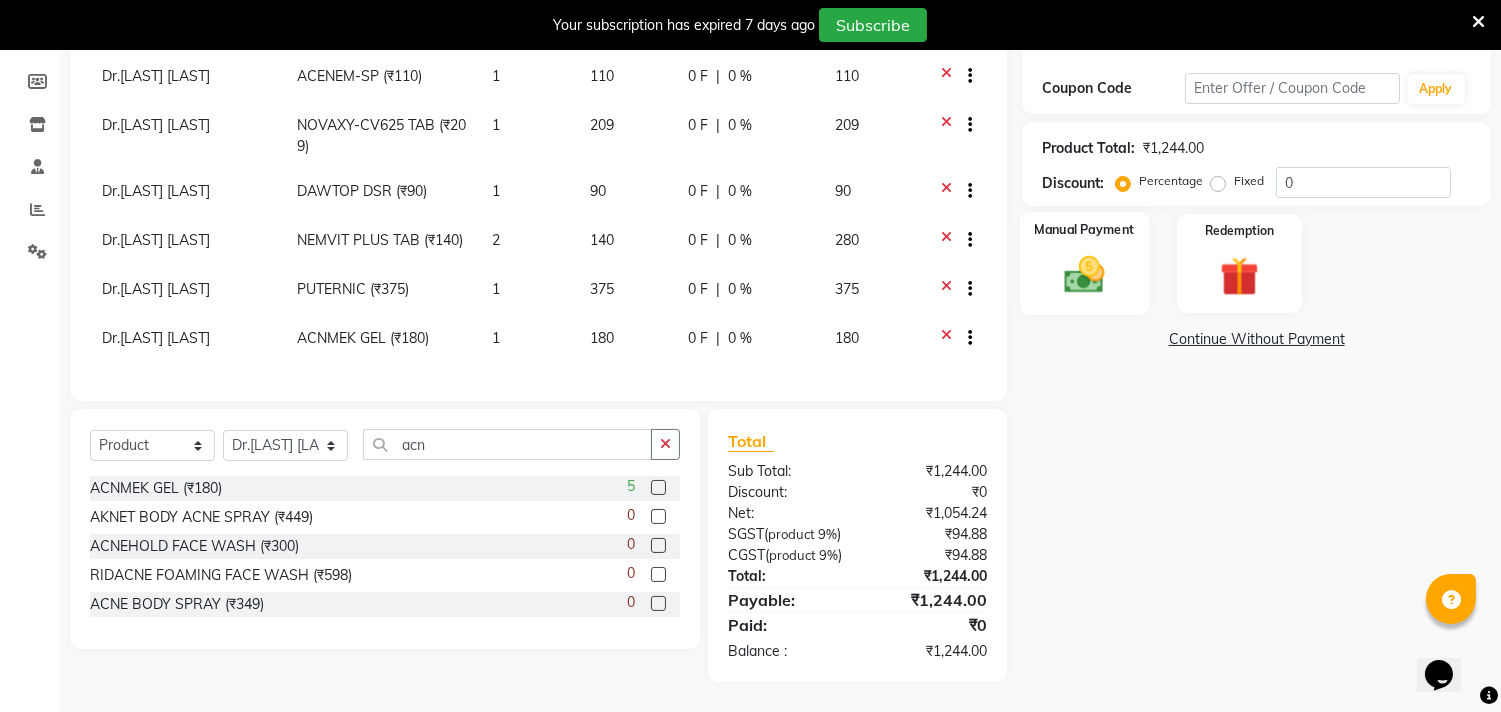 click 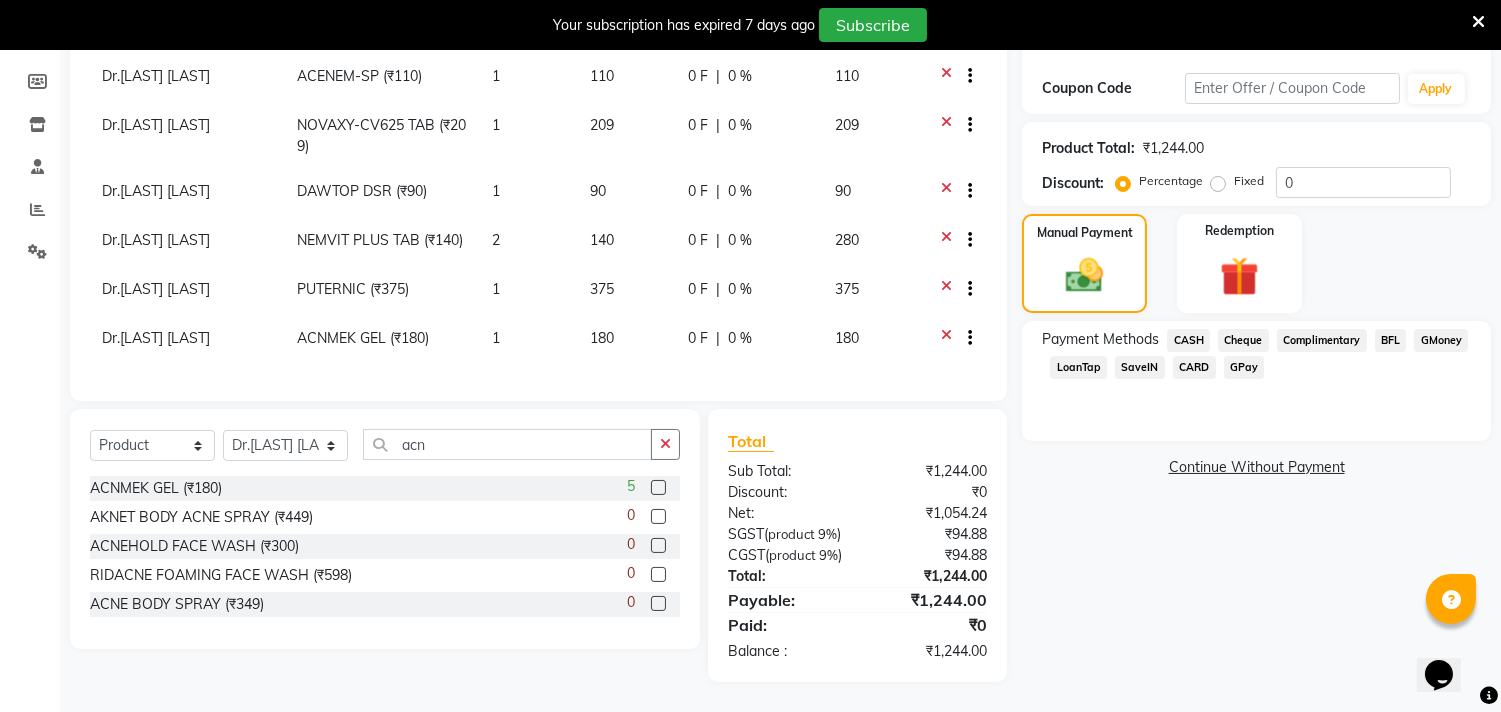 click on "GPay" 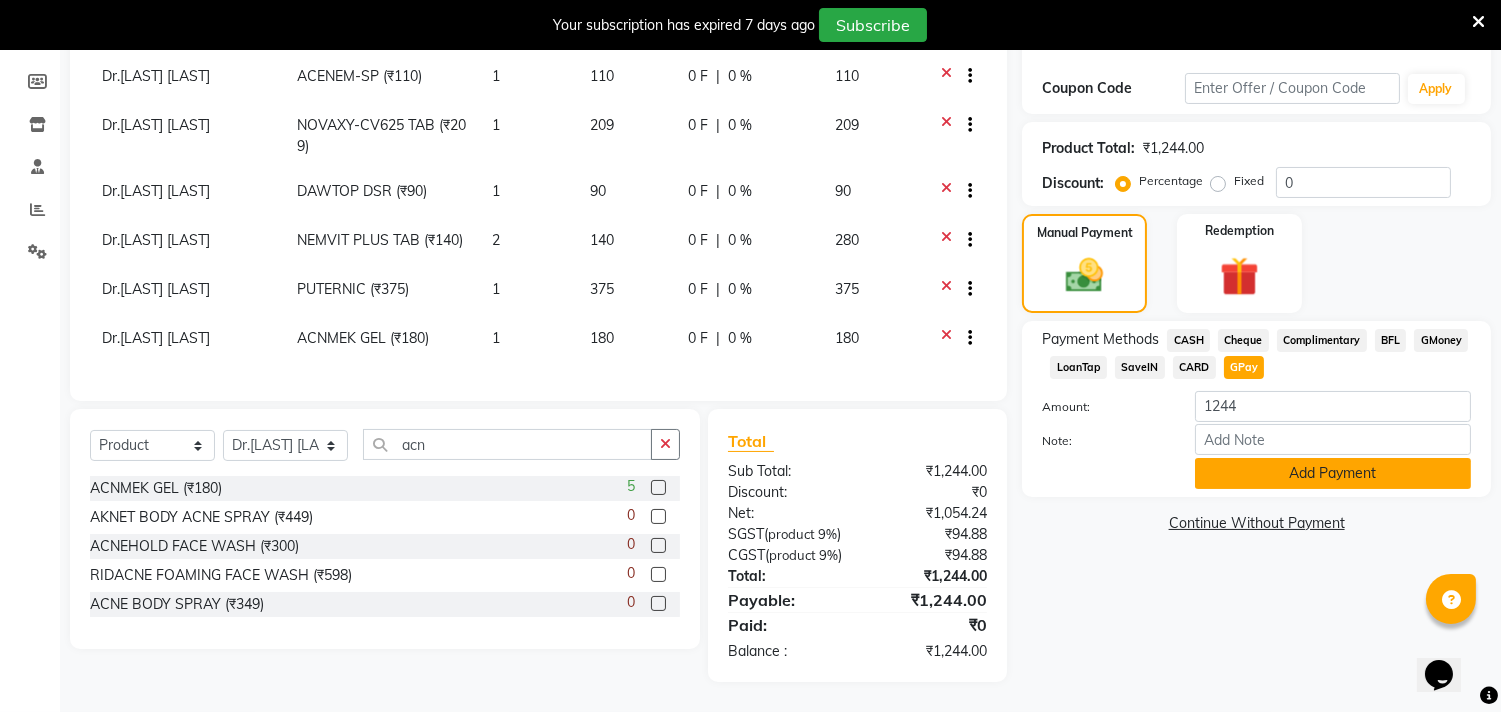 click on "Add Payment" 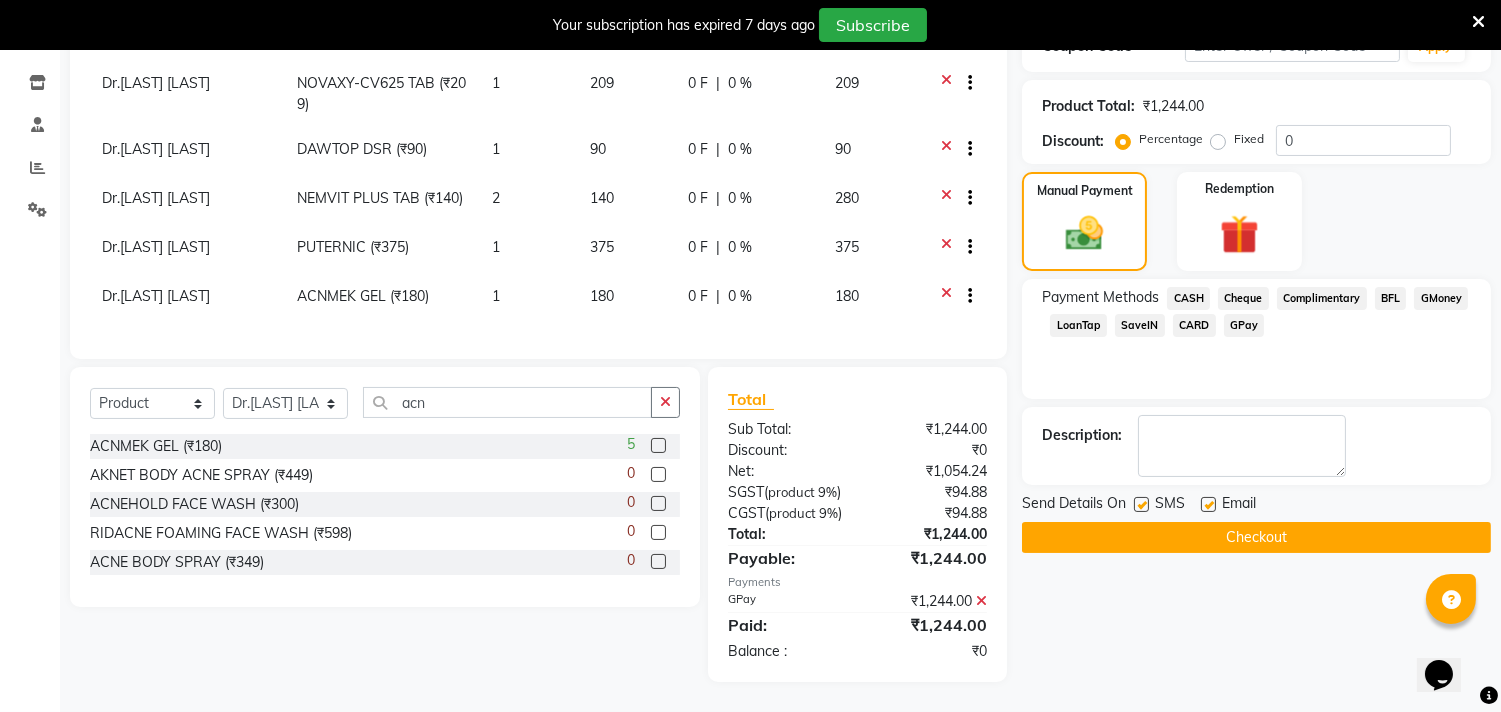 scroll, scrollTop: 426, scrollLeft: 0, axis: vertical 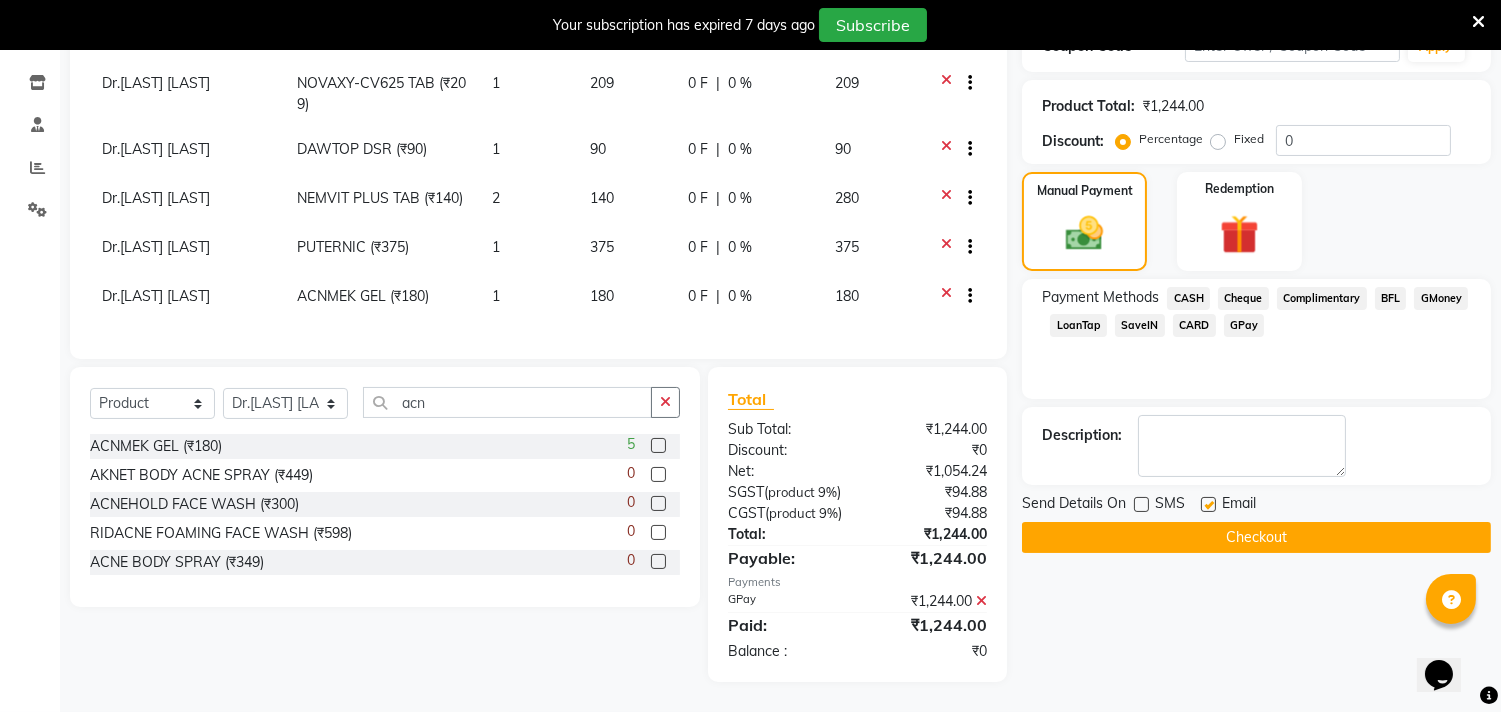 click 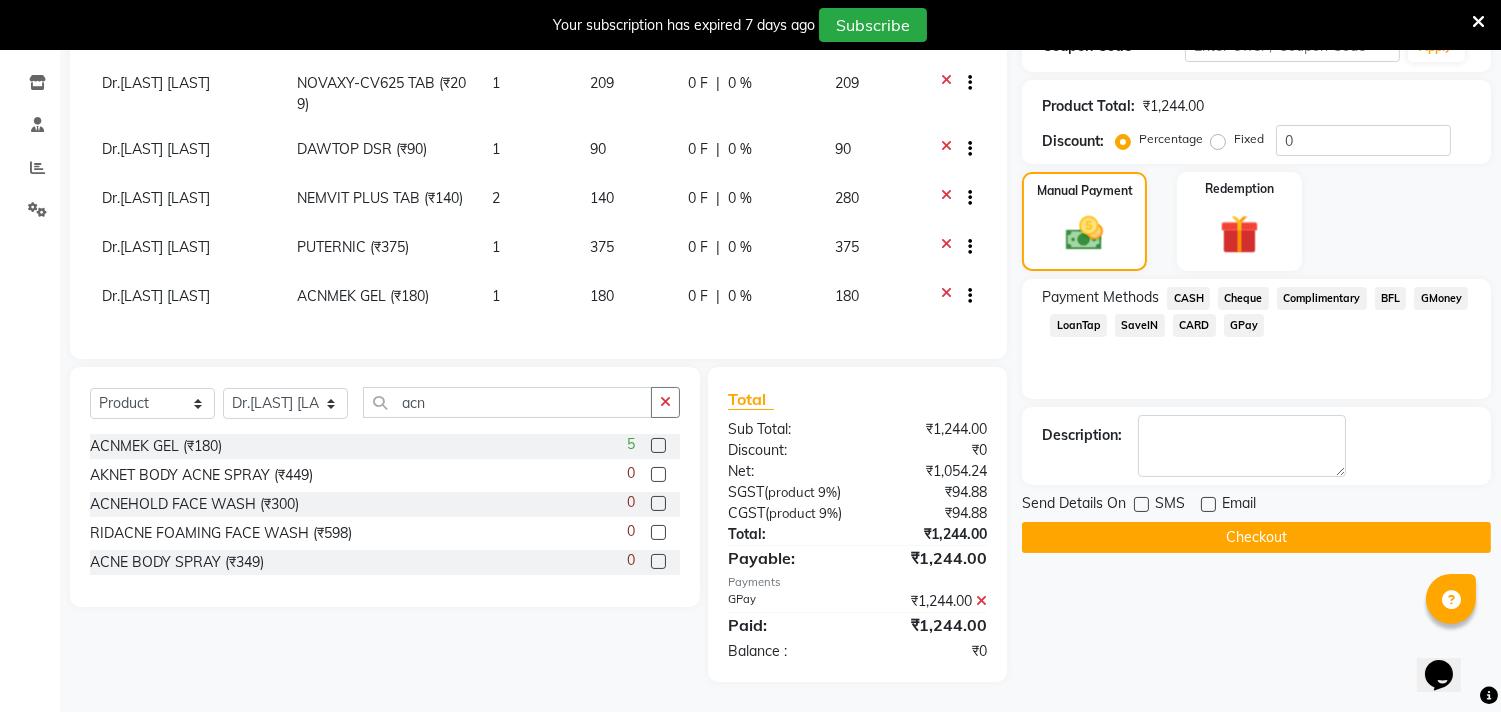 click on "Checkout" 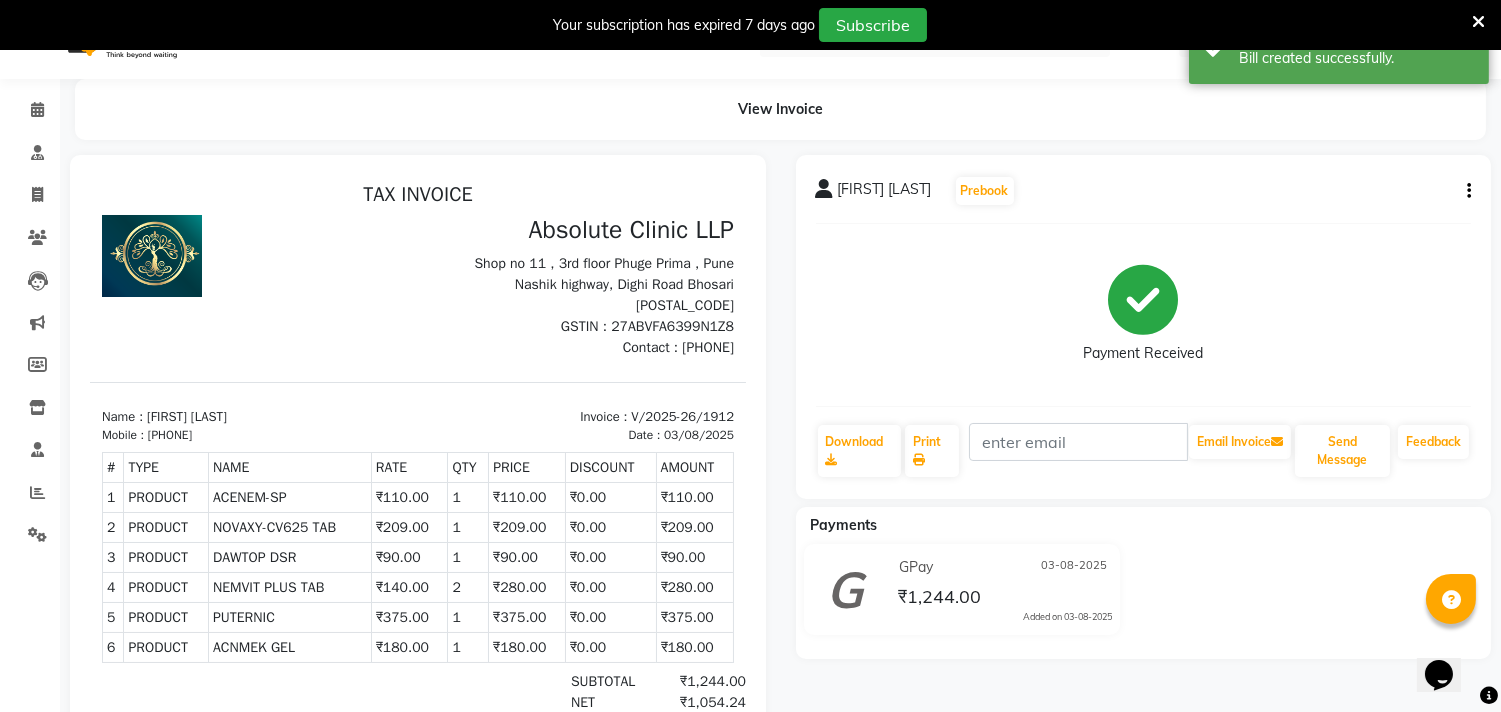 scroll, scrollTop: 0, scrollLeft: 0, axis: both 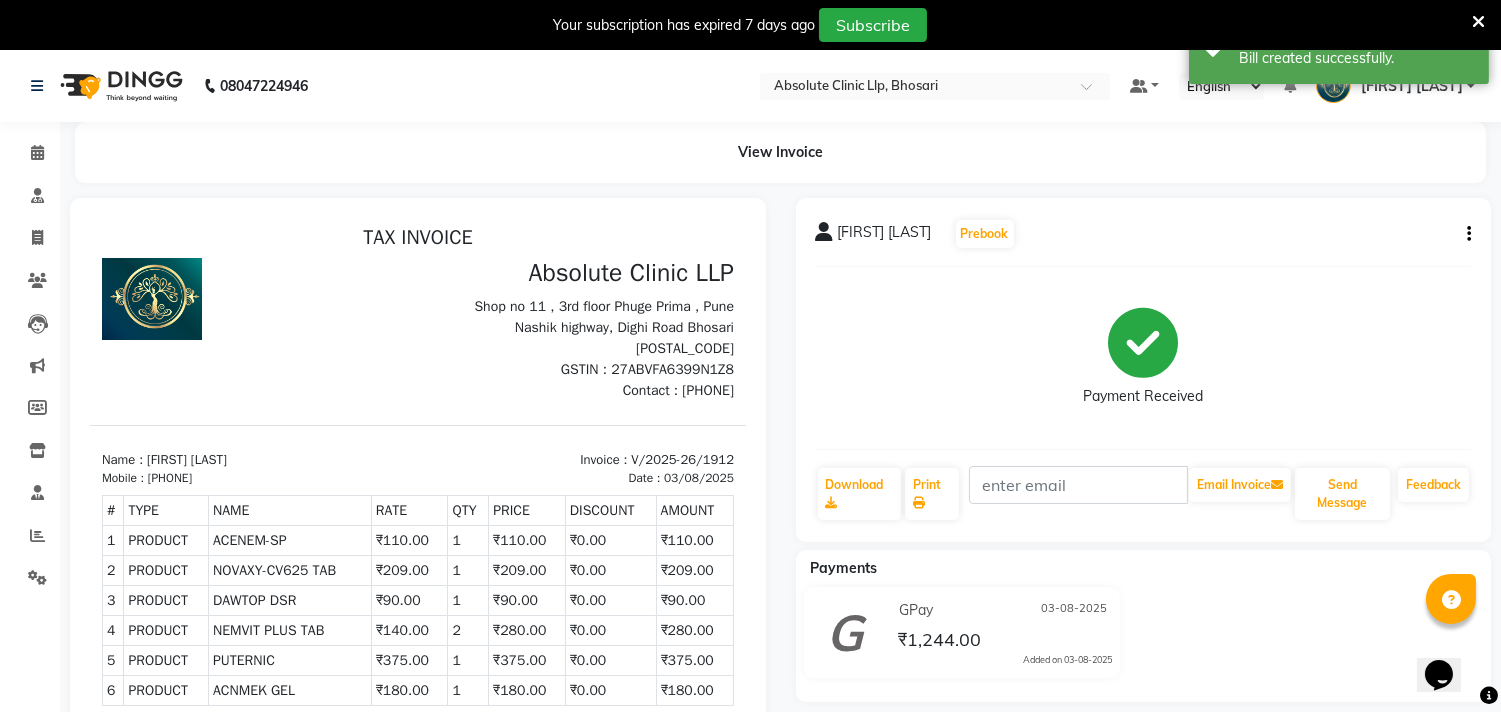 click 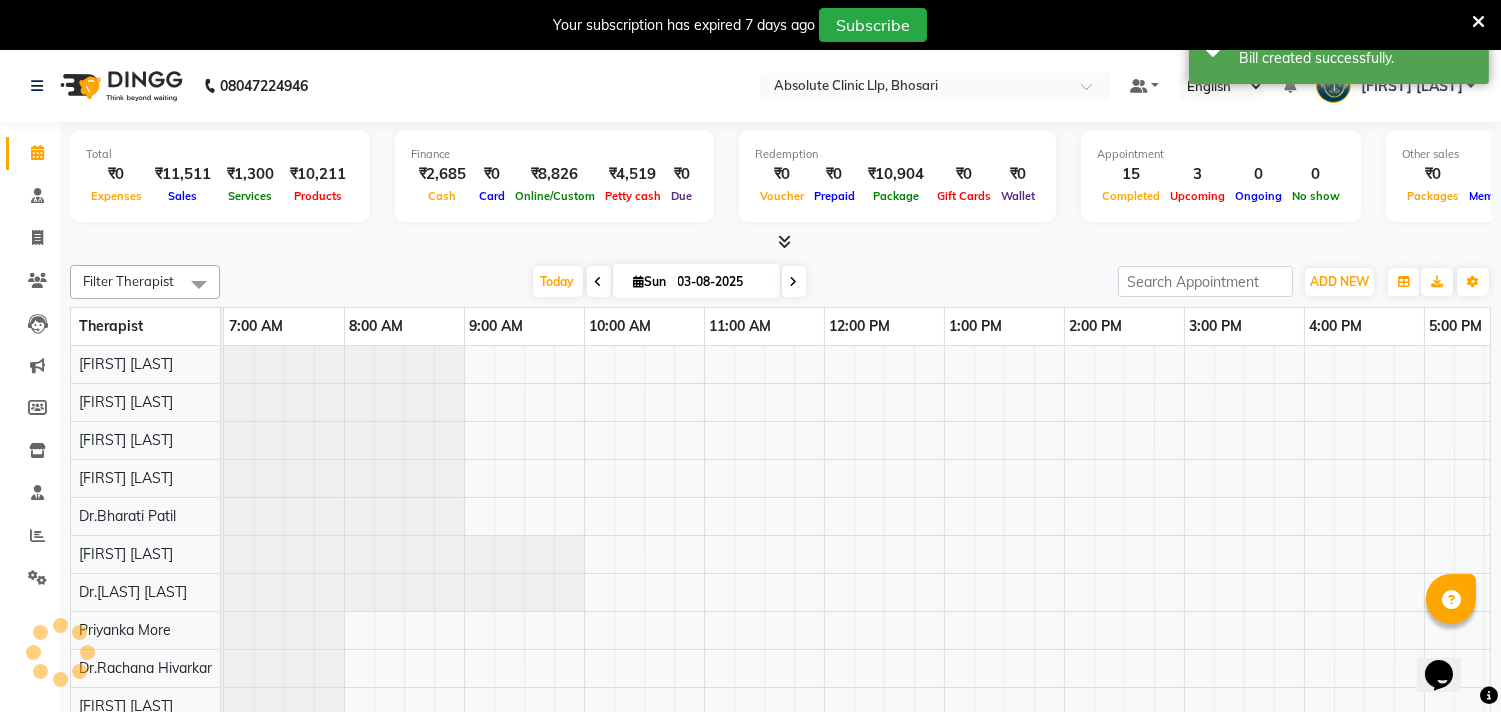 scroll, scrollTop: 0, scrollLeft: 0, axis: both 